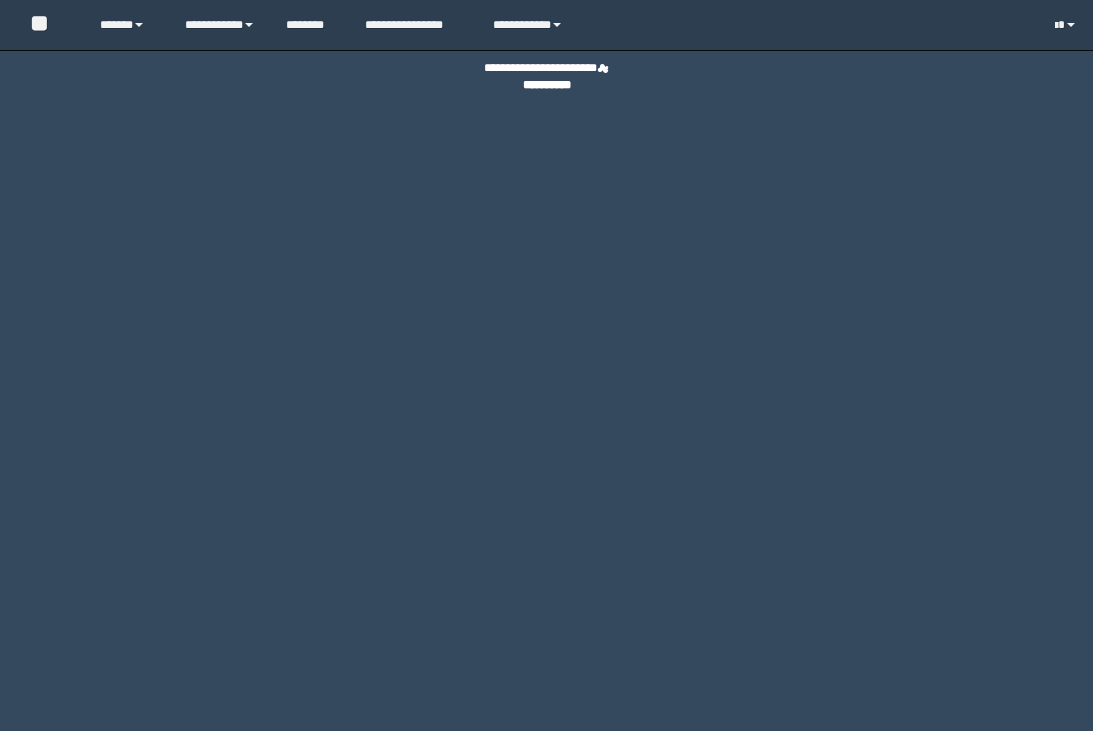 scroll, scrollTop: 0, scrollLeft: 0, axis: both 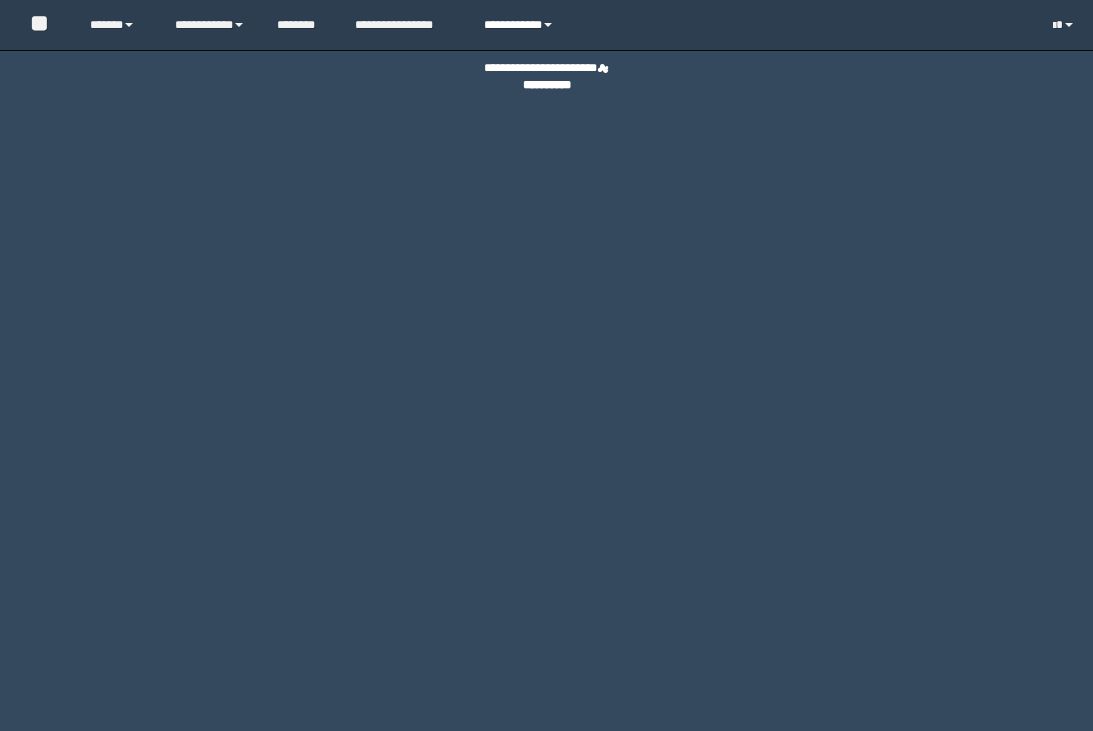 click on "**********" at bounding box center (521, 25) 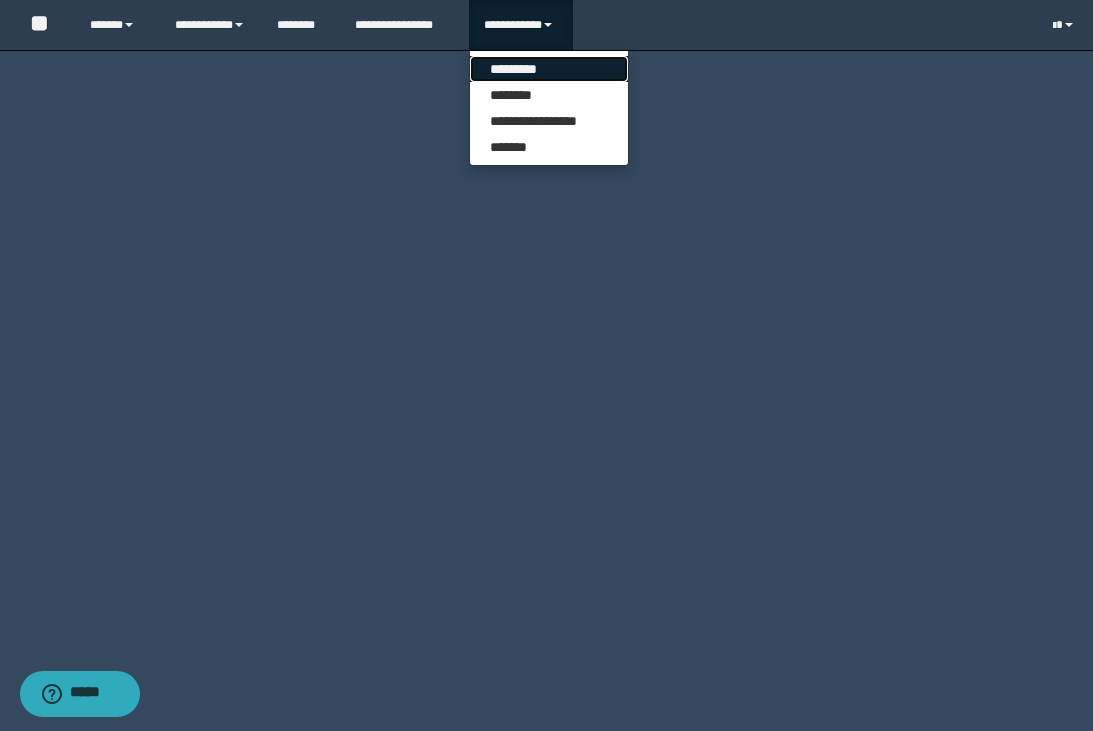 click on "*********" at bounding box center [549, 69] 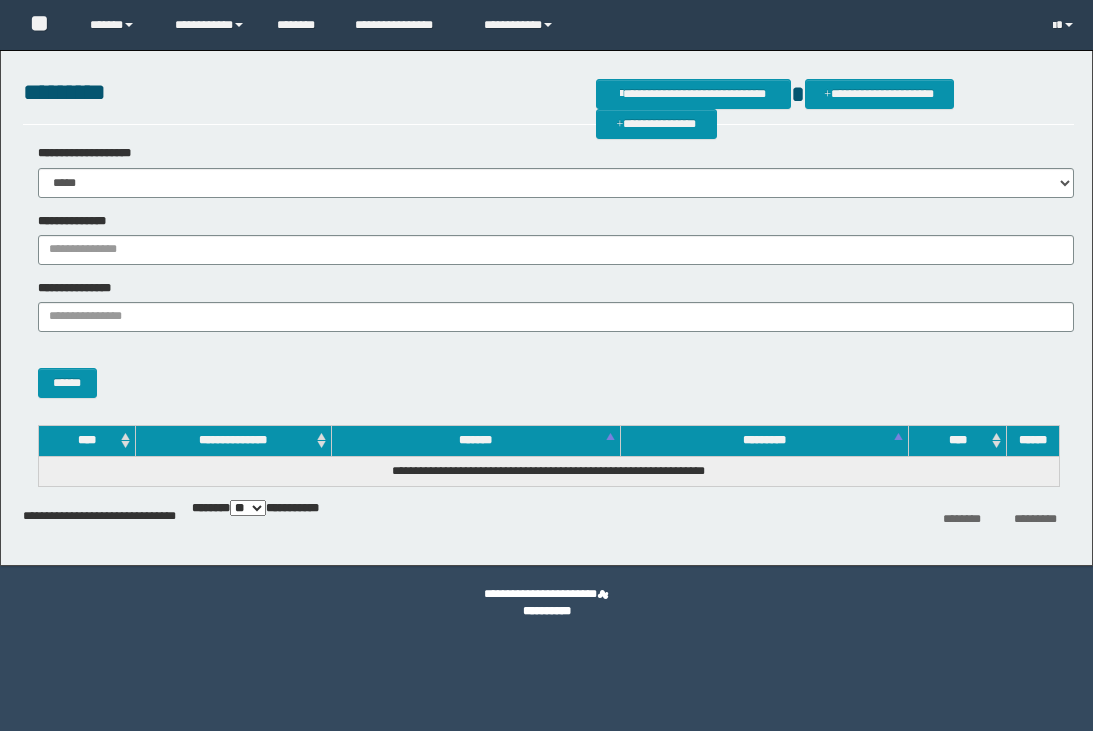 scroll, scrollTop: 0, scrollLeft: 0, axis: both 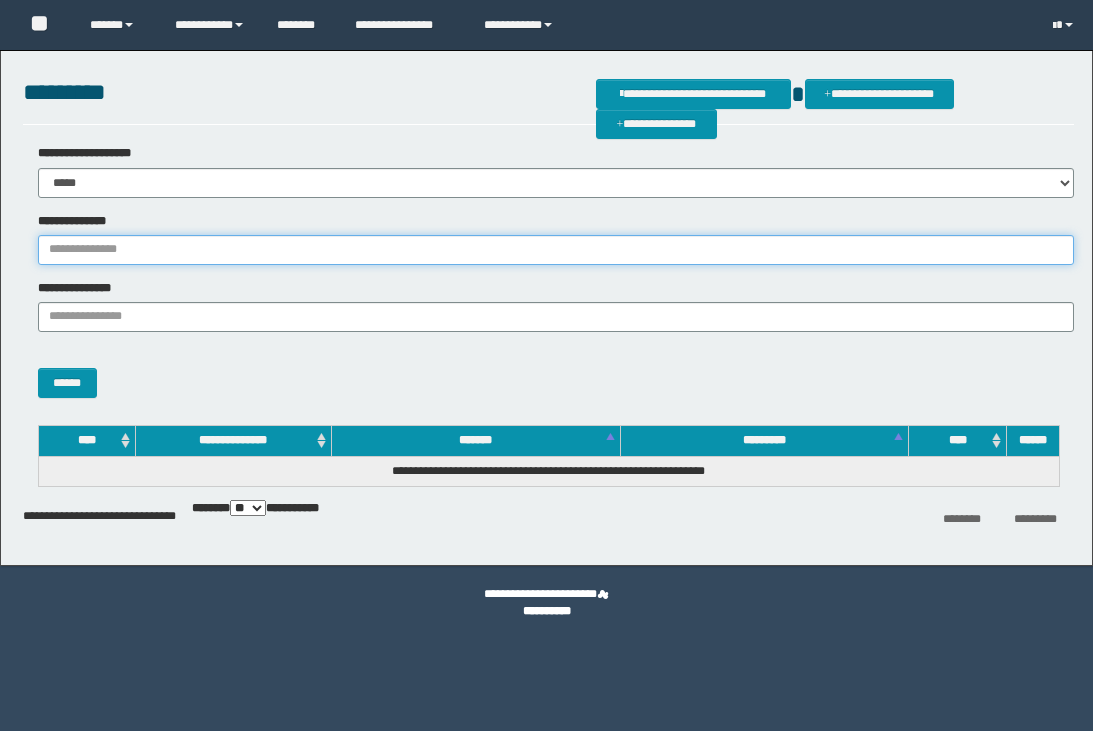 click on "**********" at bounding box center (556, 250) 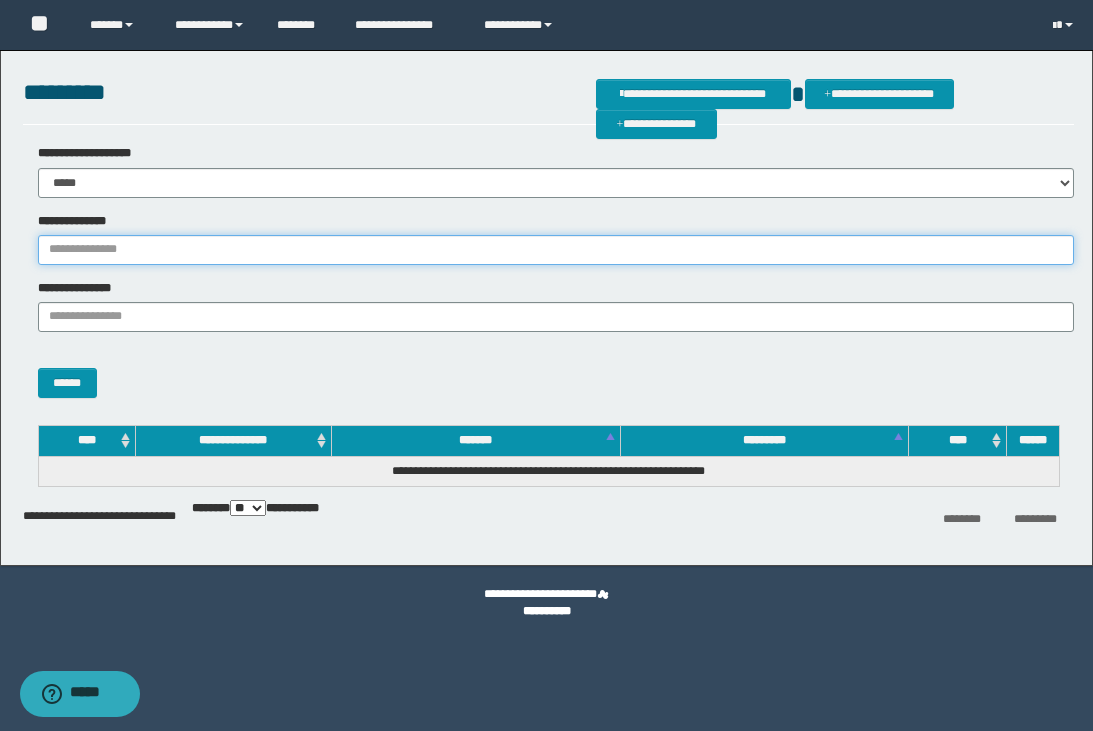 scroll, scrollTop: 0, scrollLeft: 0, axis: both 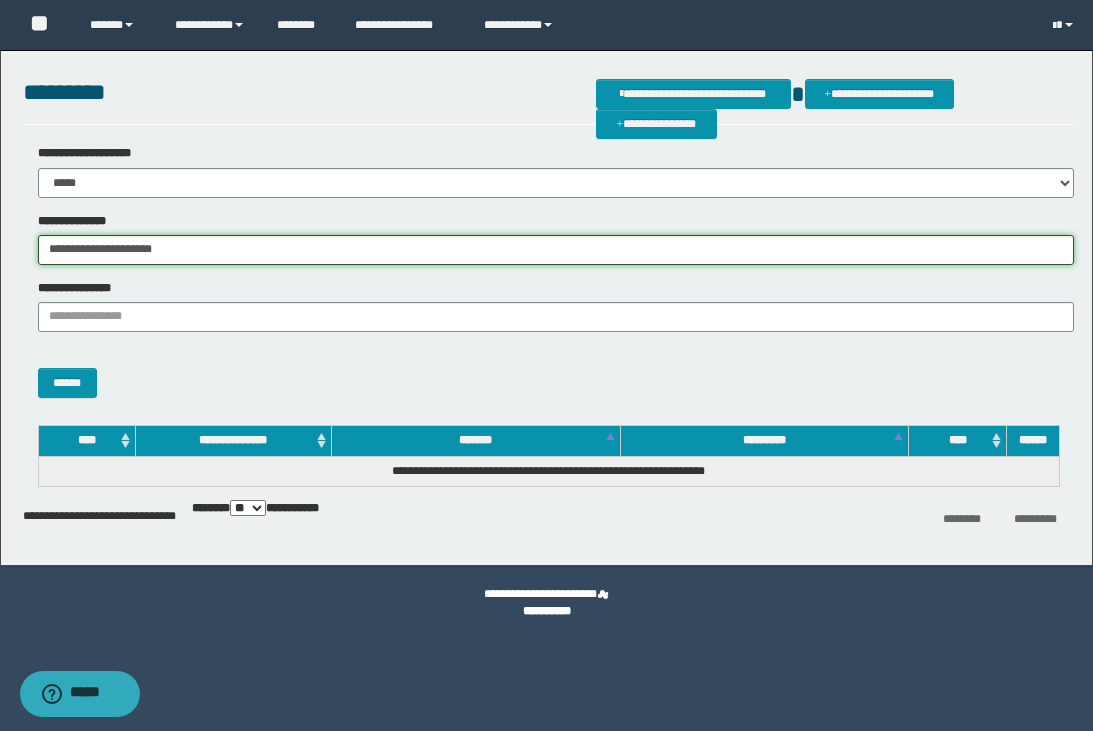 drag, startPoint x: 262, startPoint y: 246, endPoint x: 3, endPoint y: 255, distance: 259.1563 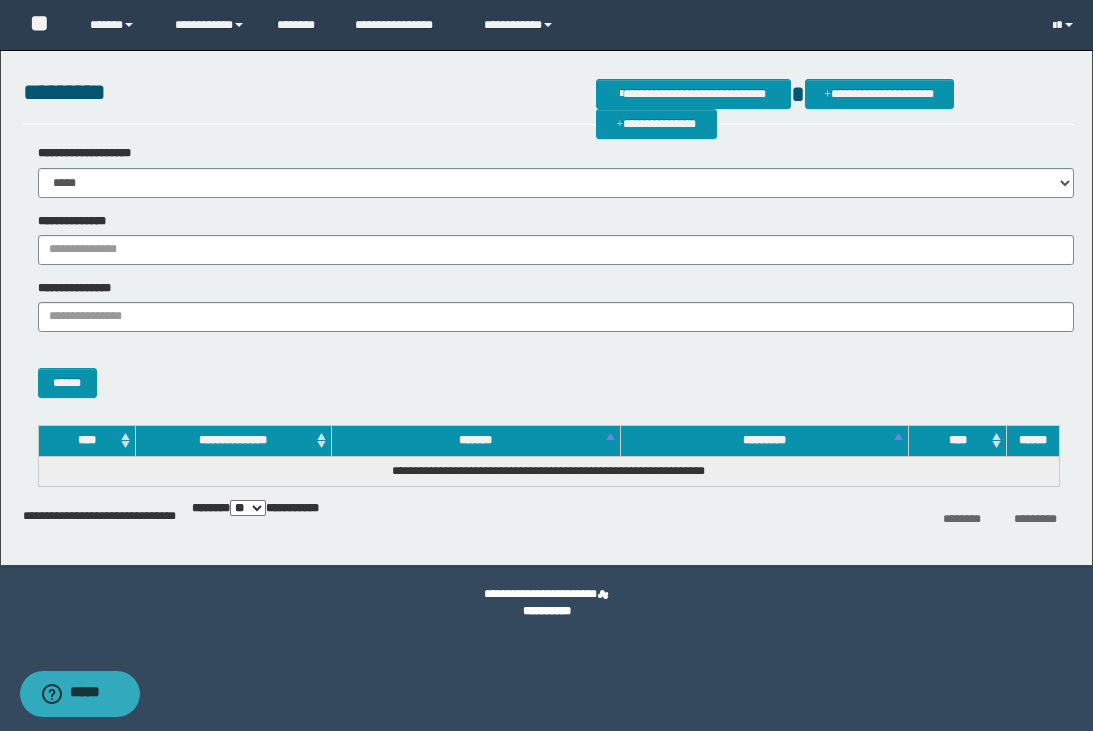 click on "******" at bounding box center [548, 373] 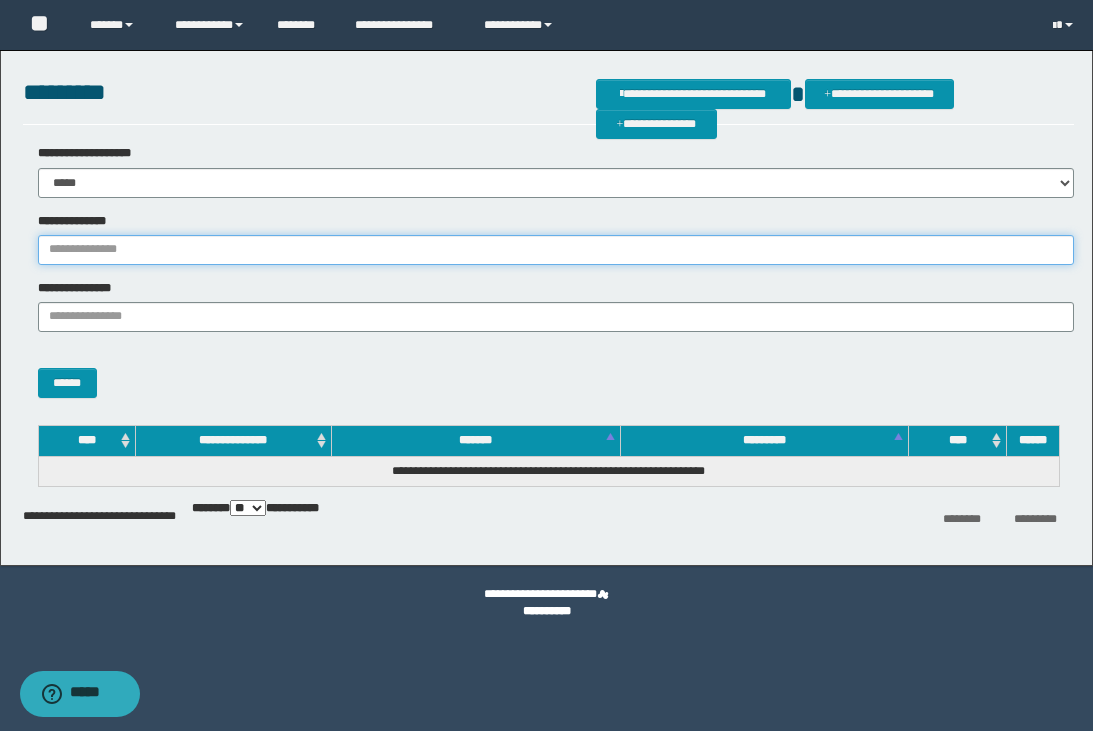 click on "**********" at bounding box center [556, 250] 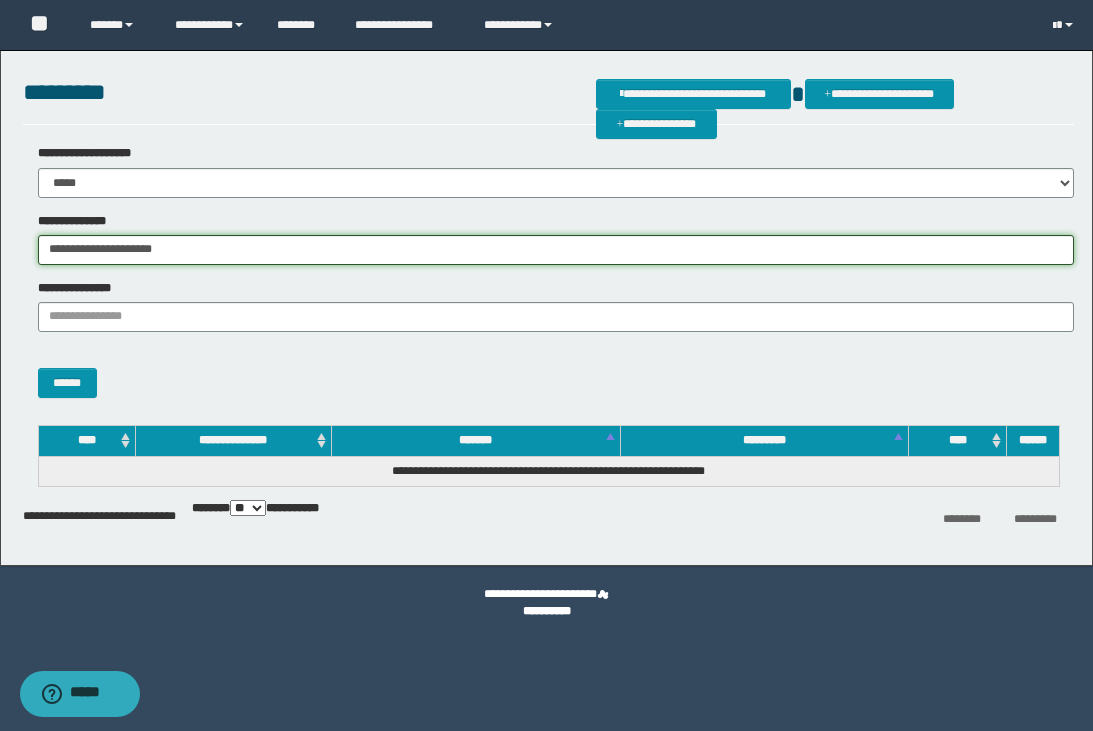 drag, startPoint x: 170, startPoint y: 241, endPoint x: -70, endPoint y: 243, distance: 240.00833 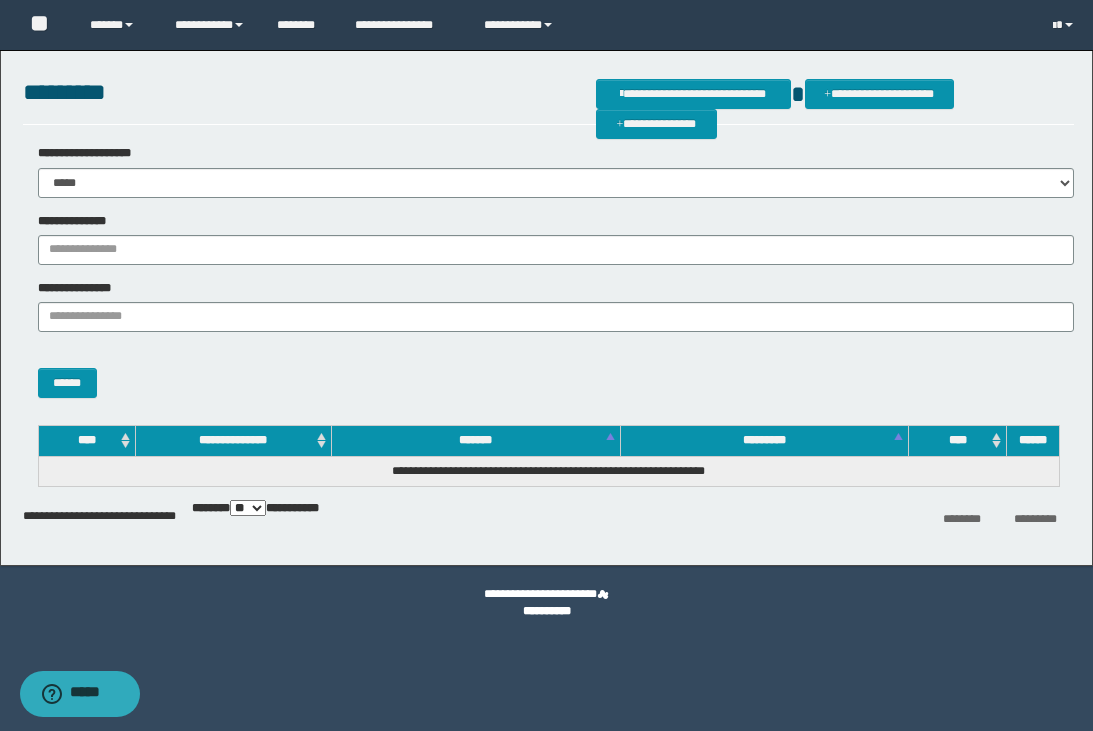 click on "**********" at bounding box center [548, 171] 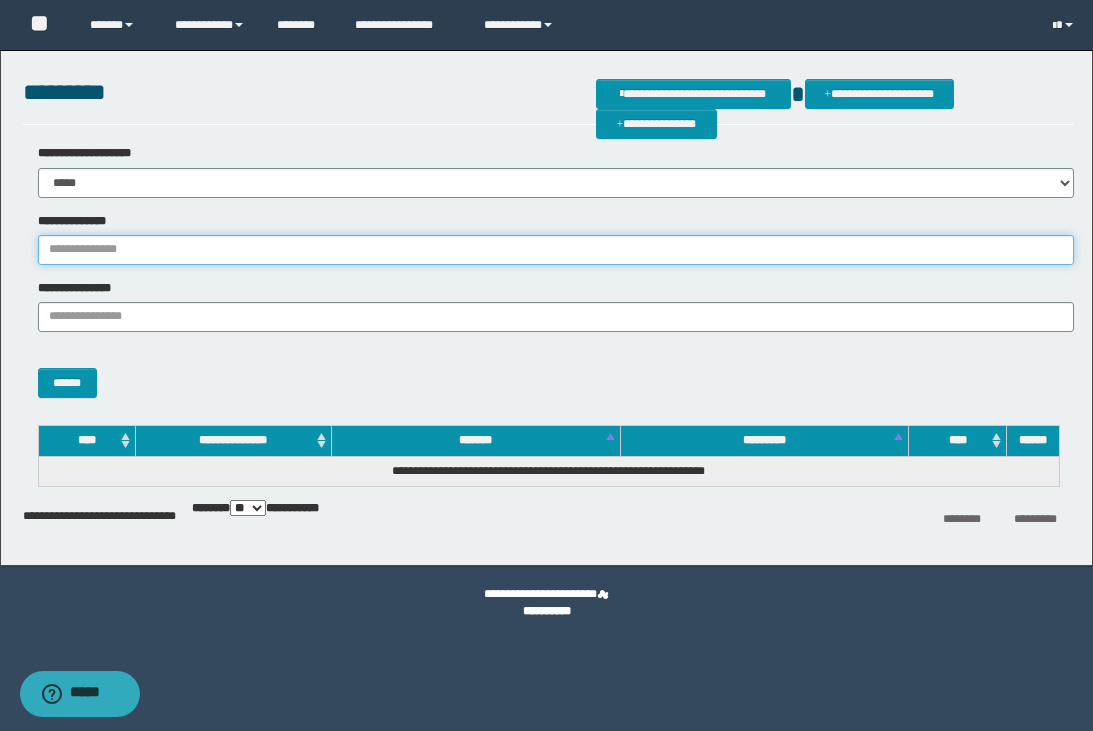 click on "**********" at bounding box center (556, 250) 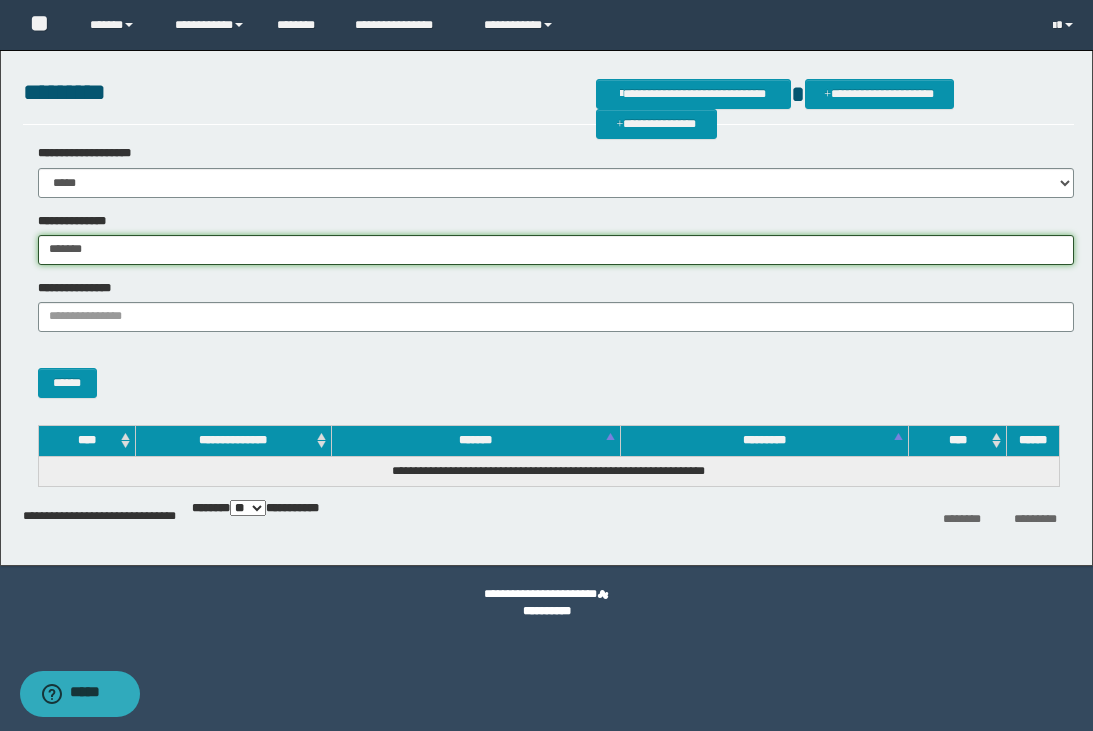 type on "*******" 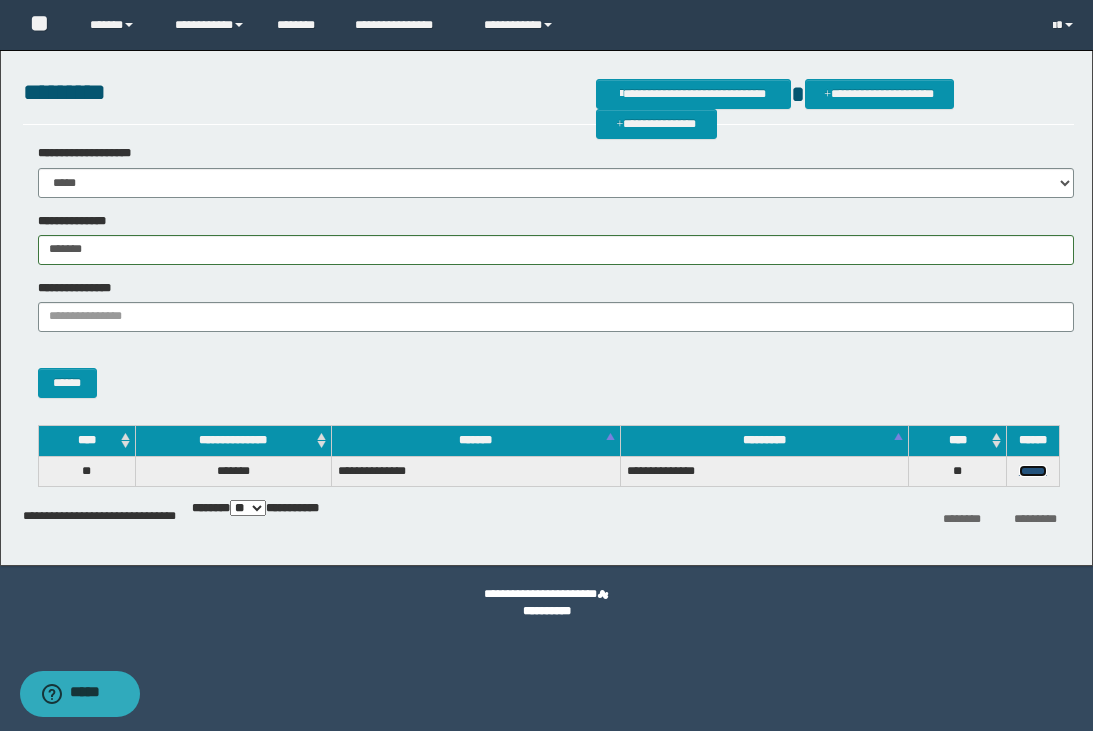 click on "******" at bounding box center (1033, 471) 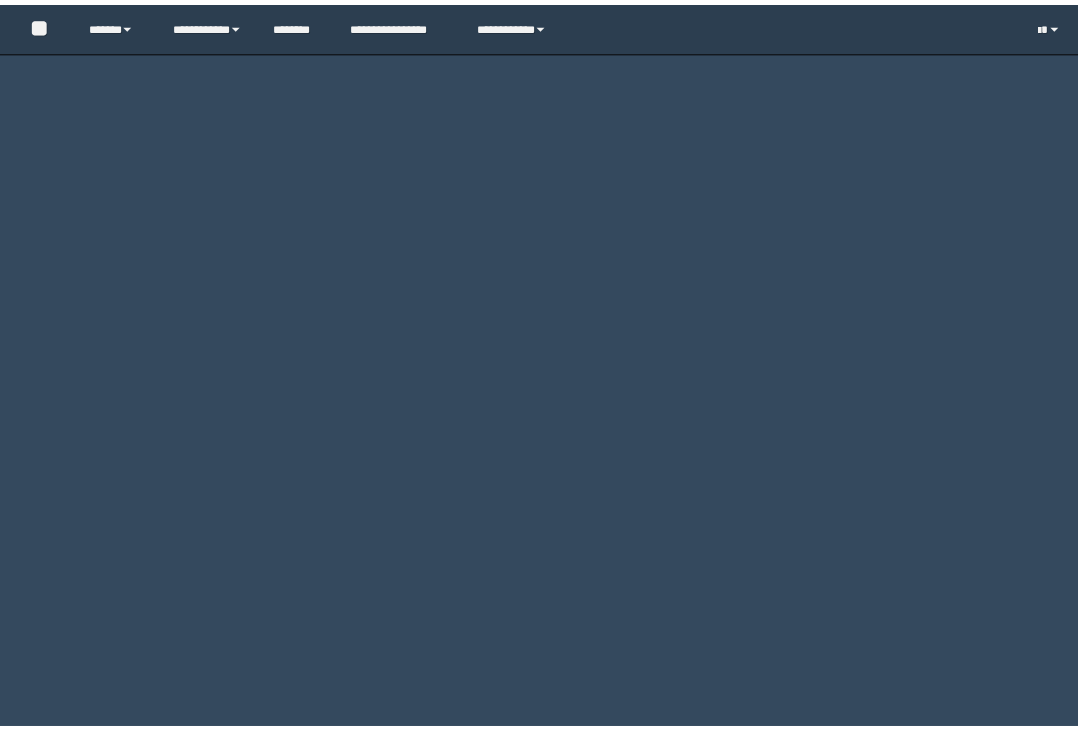 scroll, scrollTop: 0, scrollLeft: 0, axis: both 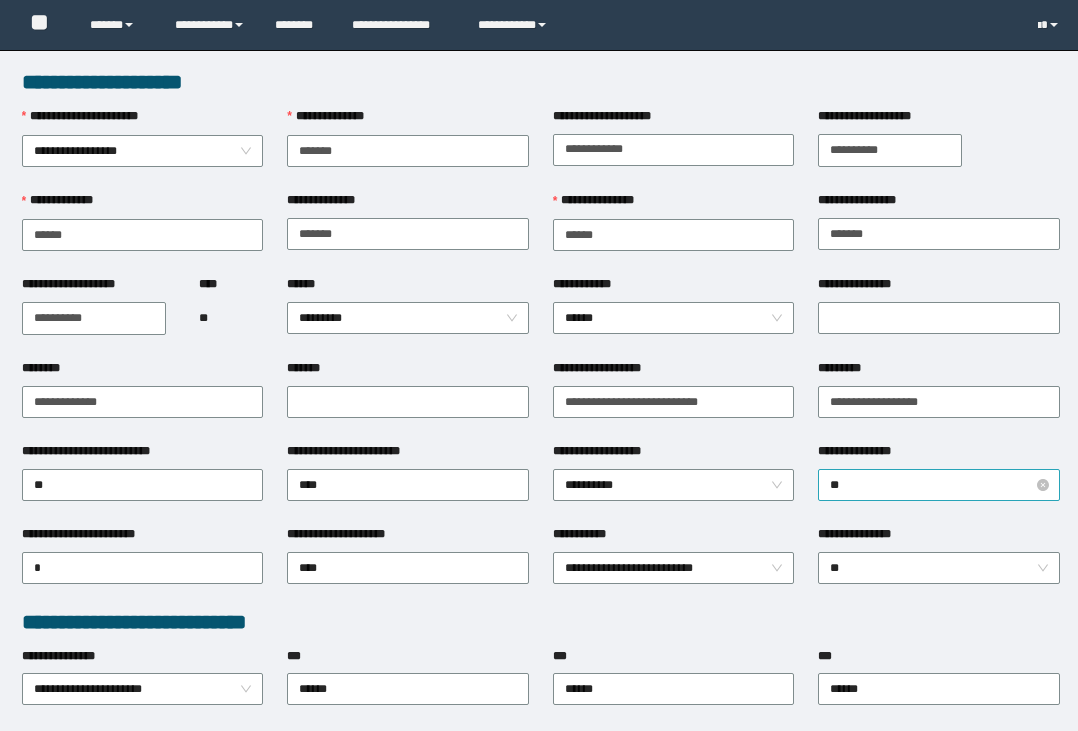 type on "*******" 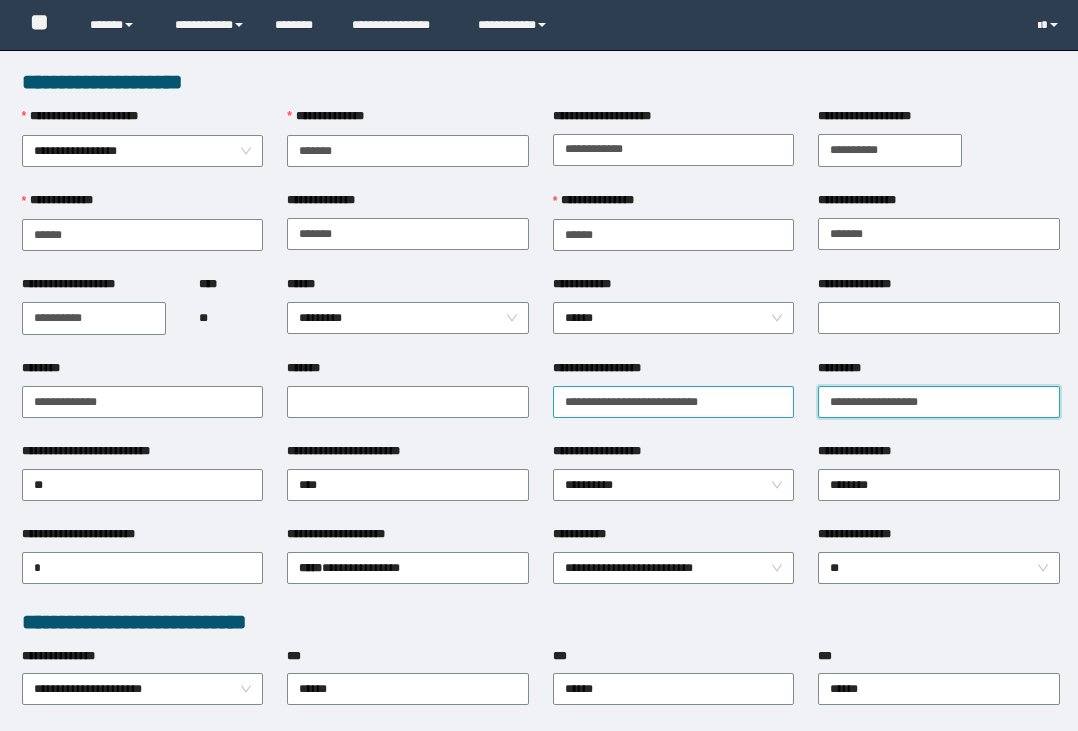 click on "**********" at bounding box center (541, 400) 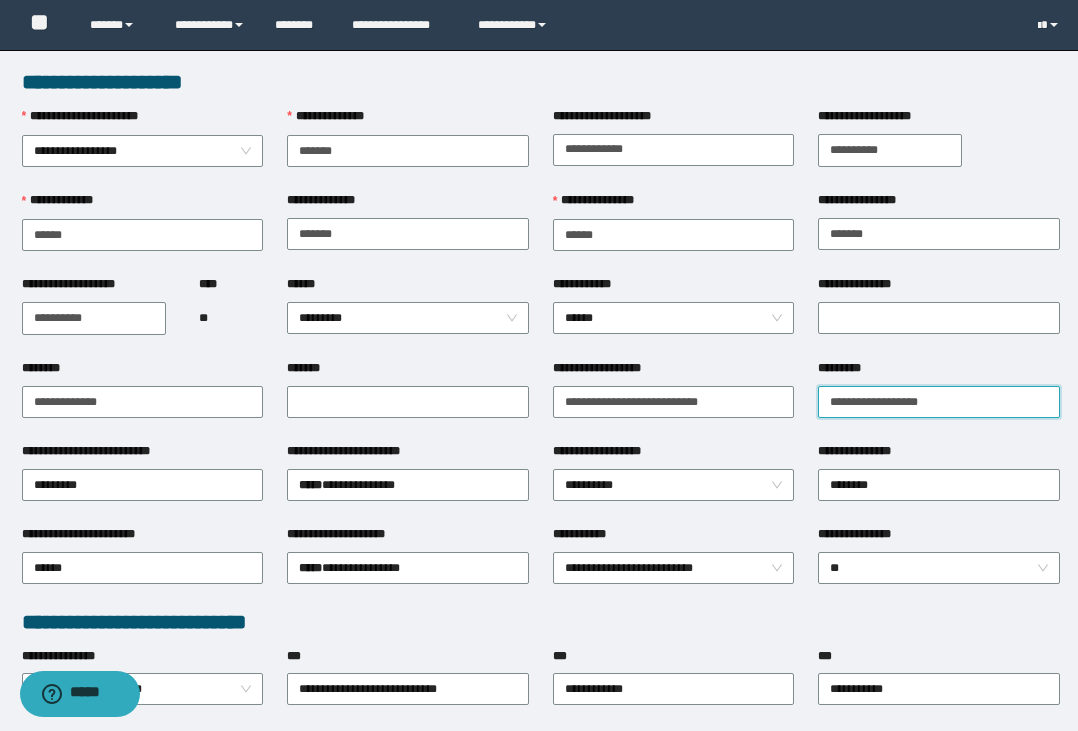 scroll, scrollTop: 0, scrollLeft: 0, axis: both 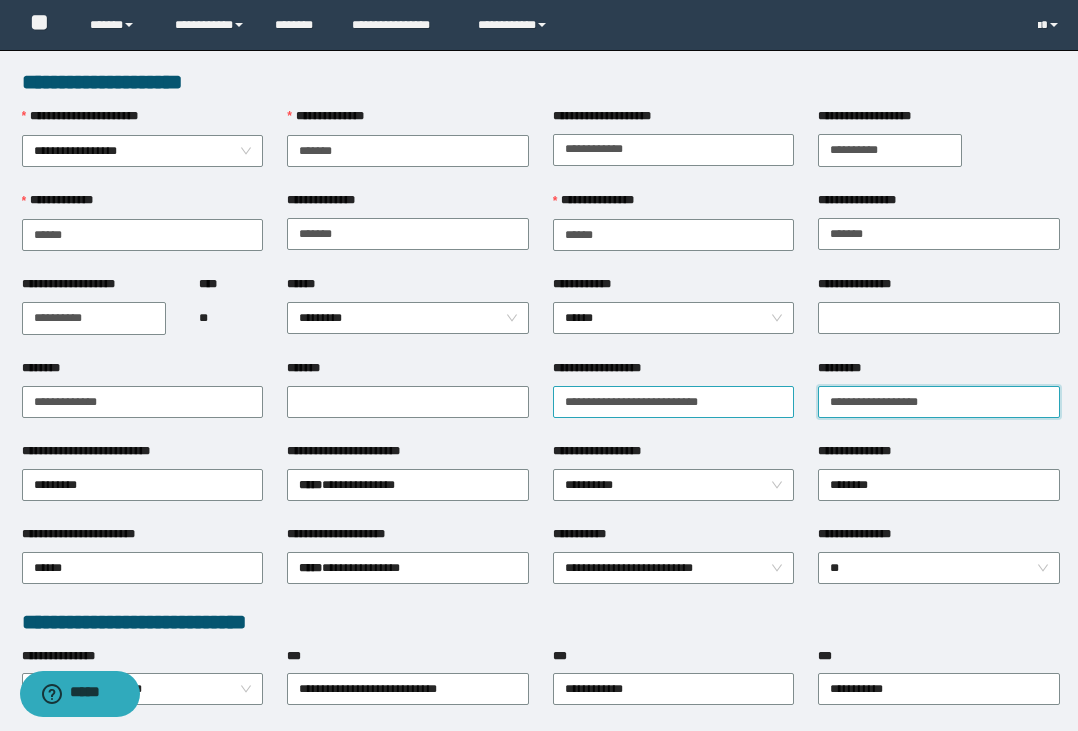 drag, startPoint x: 897, startPoint y: 396, endPoint x: 772, endPoint y: 401, distance: 125.09996 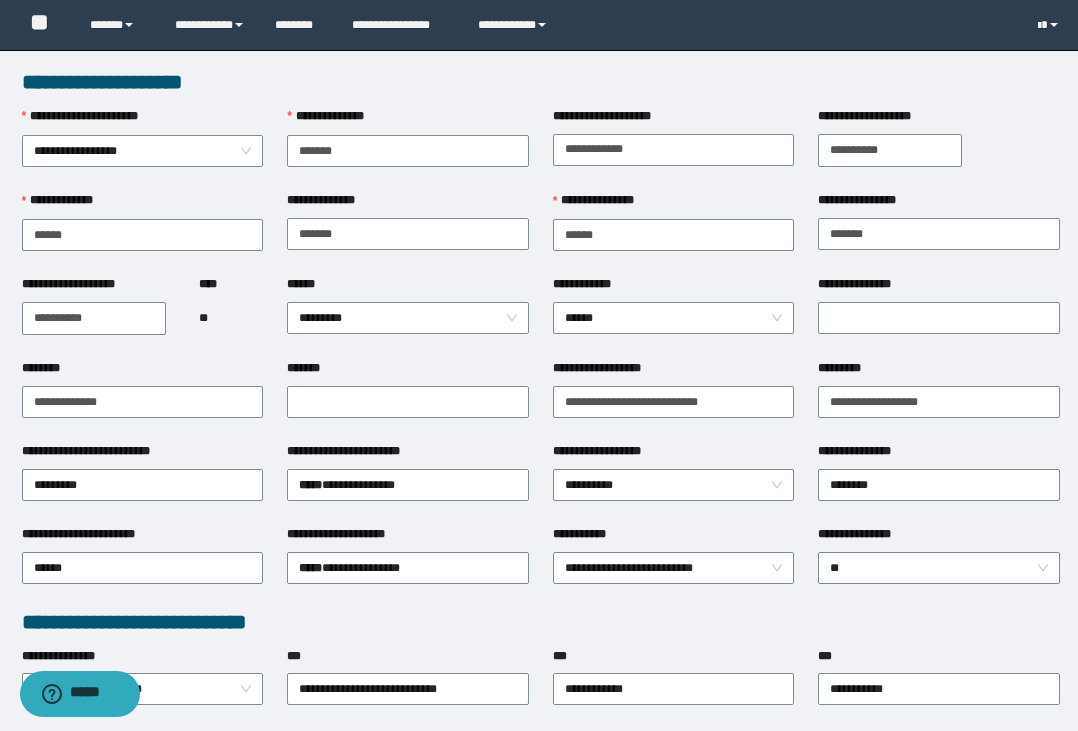 click on "**********" at bounding box center [939, 317] 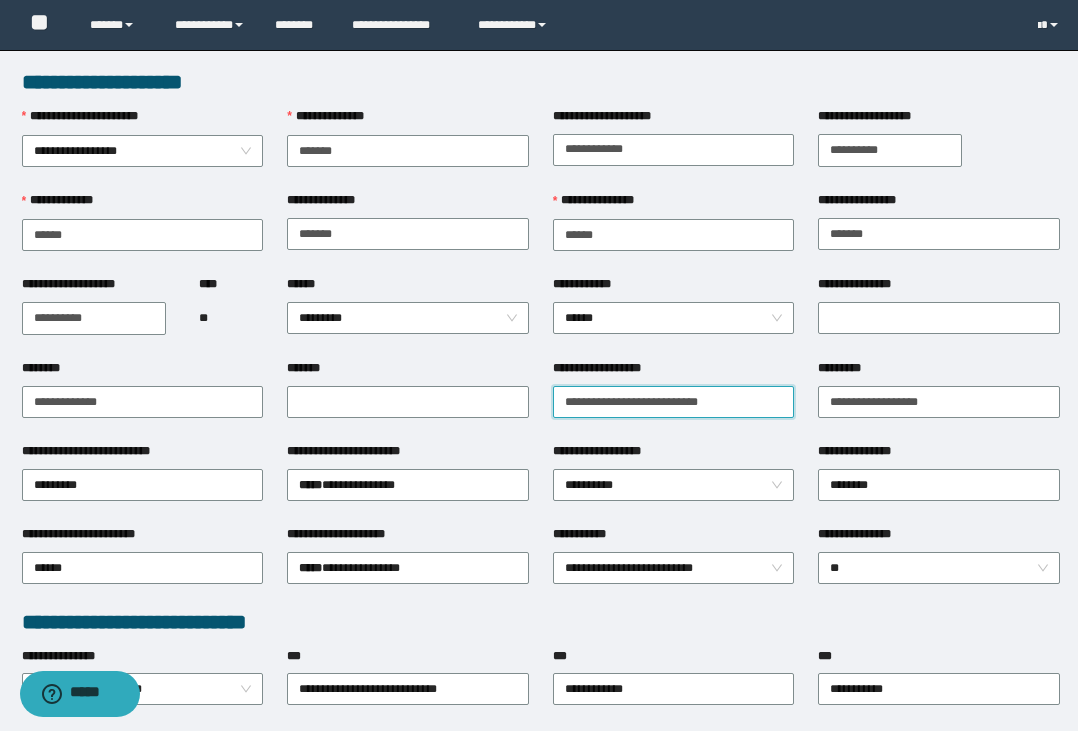 click on "**********" at bounding box center (674, 402) 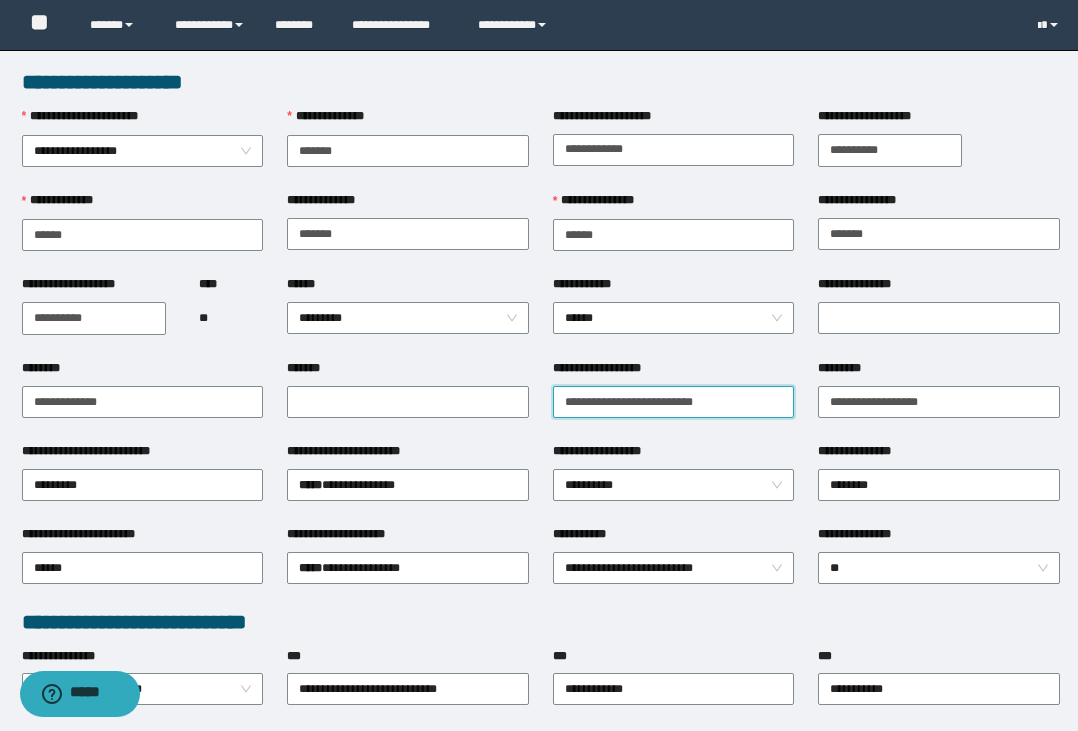 type on "**********" 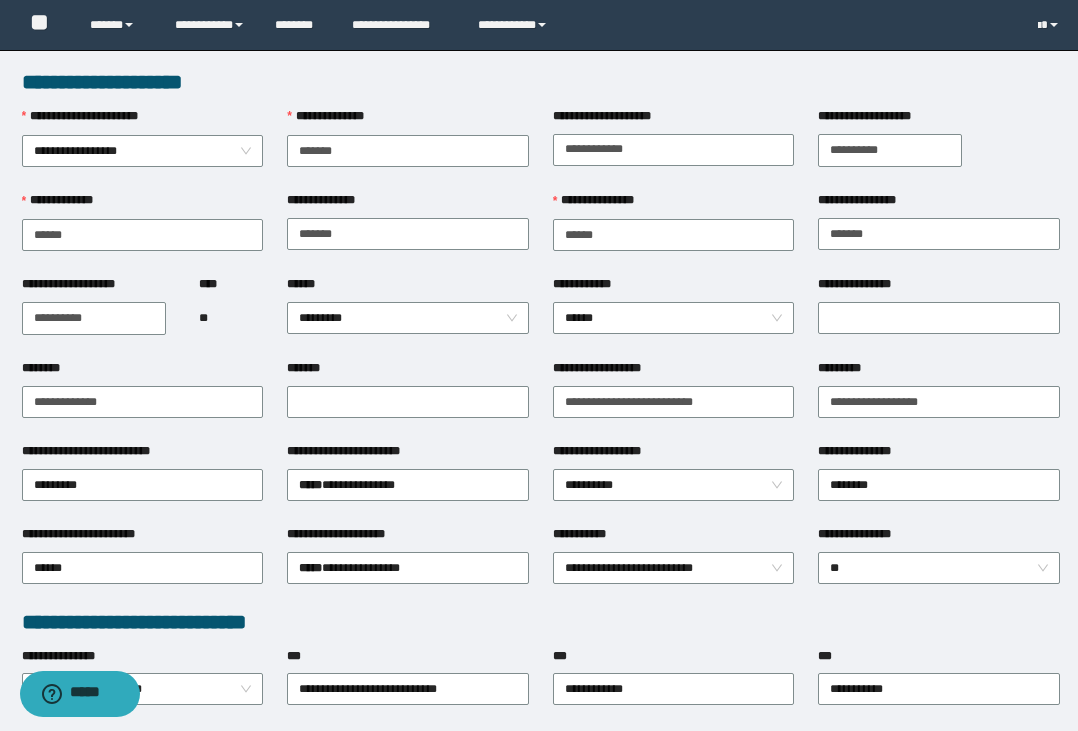 drag, startPoint x: 980, startPoint y: 368, endPoint x: 965, endPoint y: 369, distance: 15.033297 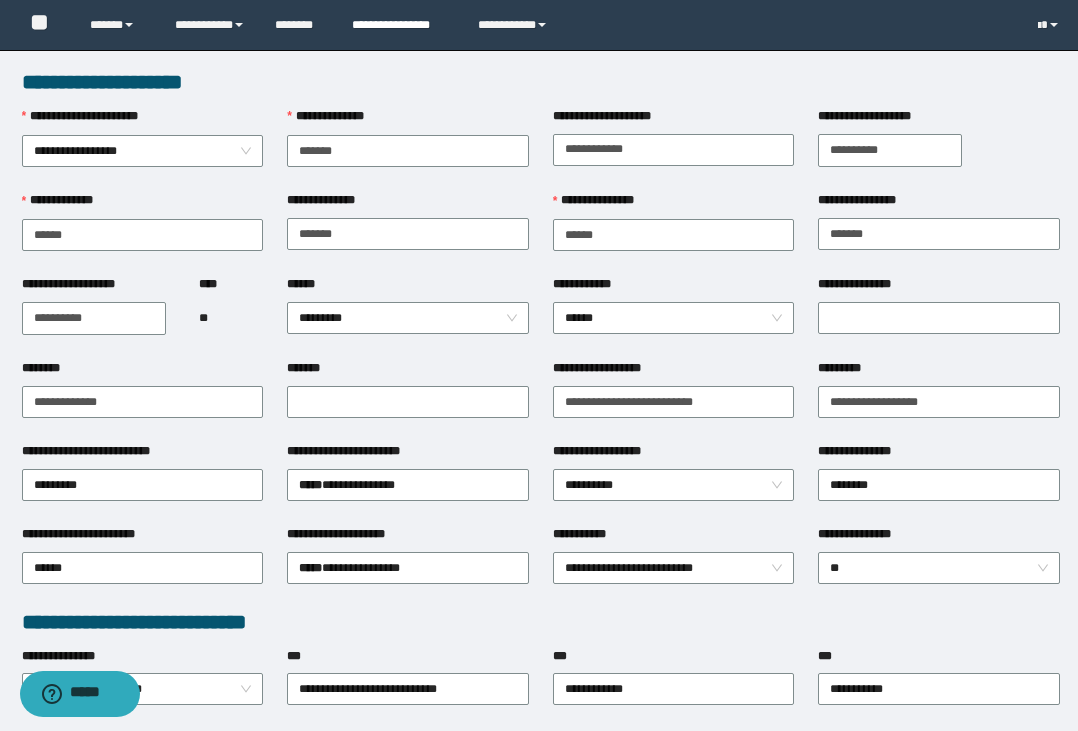 drag, startPoint x: 1026, startPoint y: 152, endPoint x: 418, endPoint y: 45, distance: 617.3435 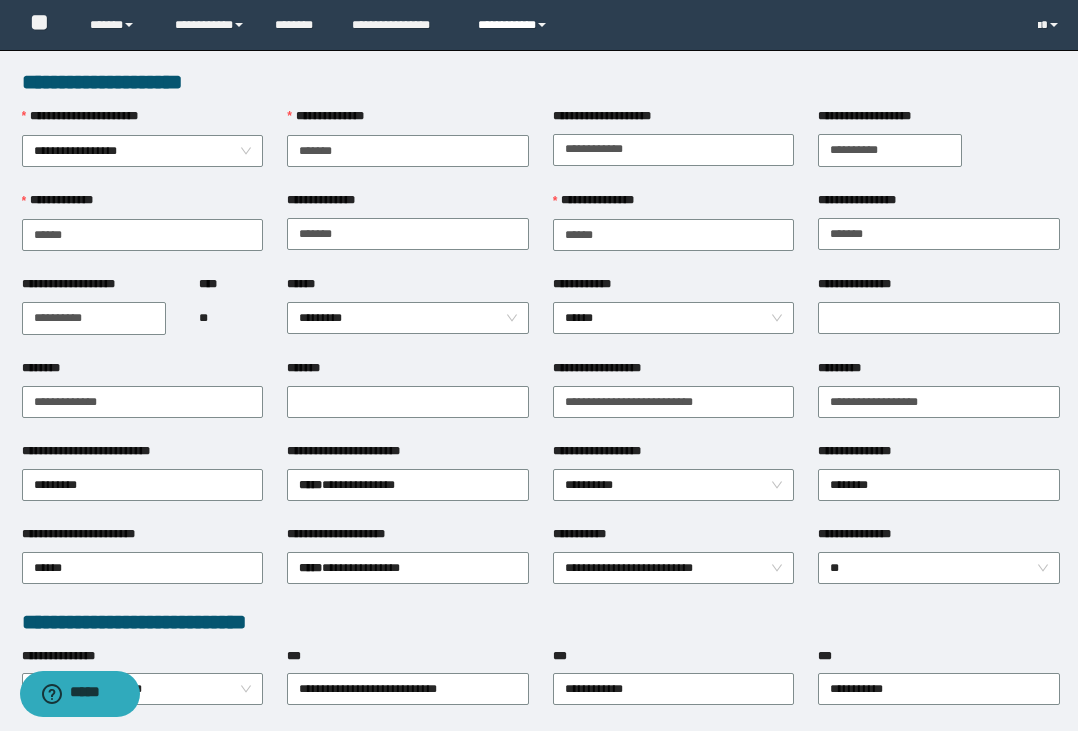 click on "**********" at bounding box center (515, 25) 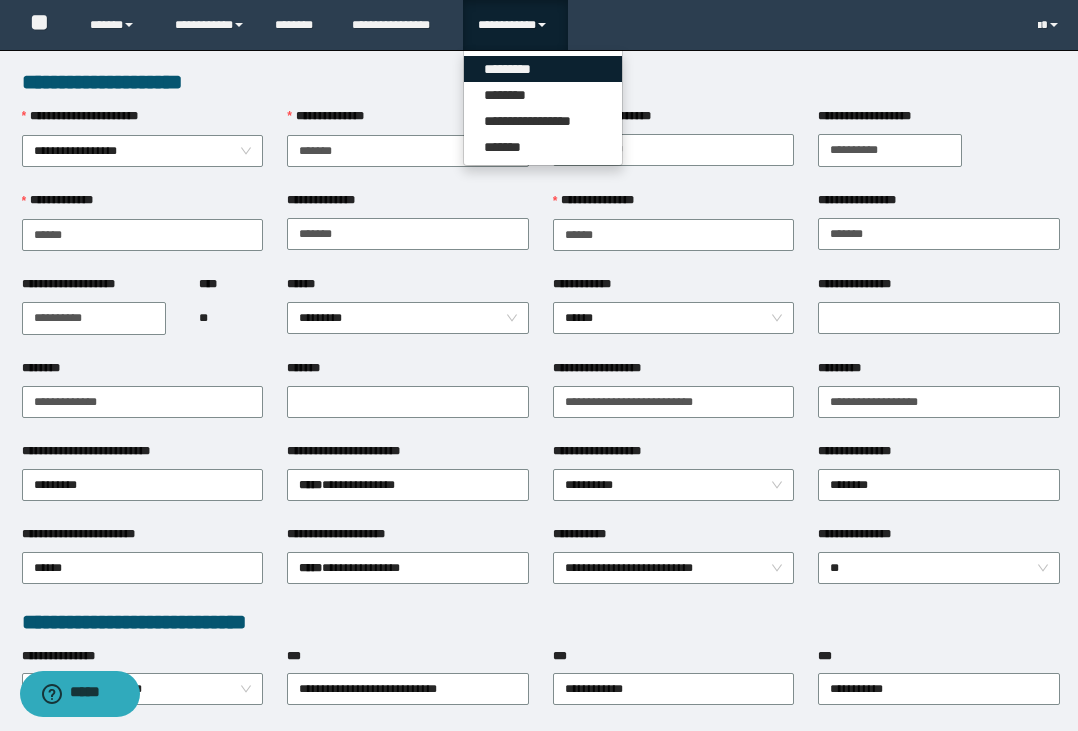 click on "*********" at bounding box center [543, 69] 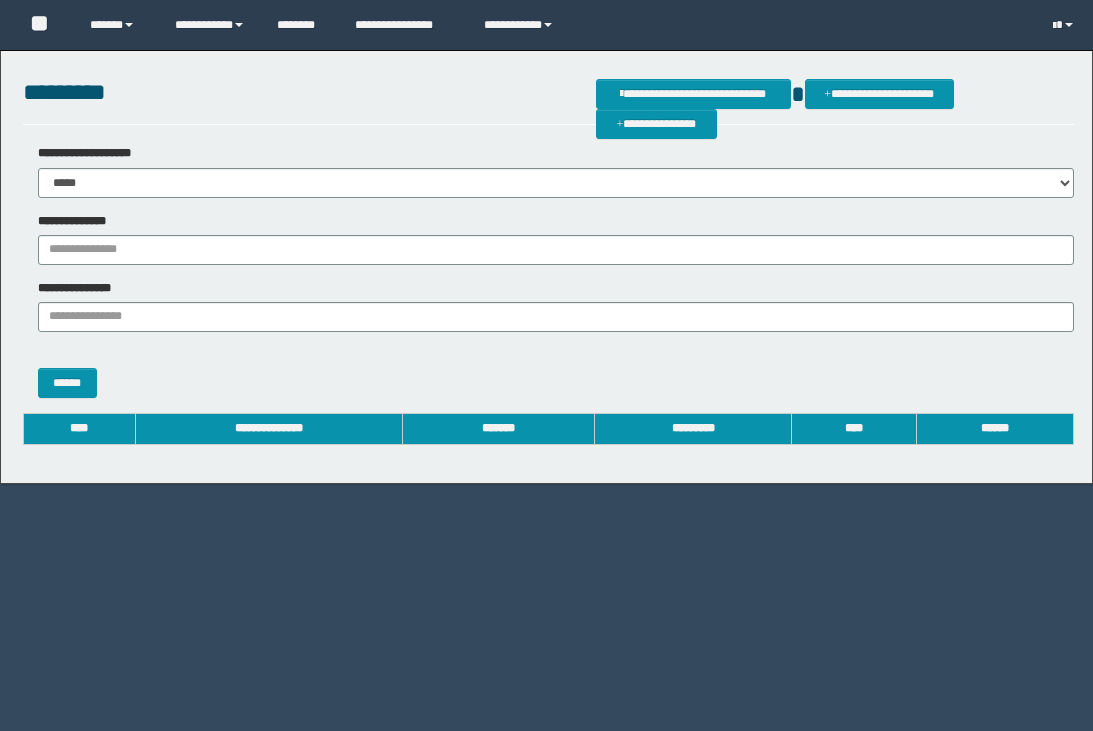 scroll, scrollTop: 0, scrollLeft: 0, axis: both 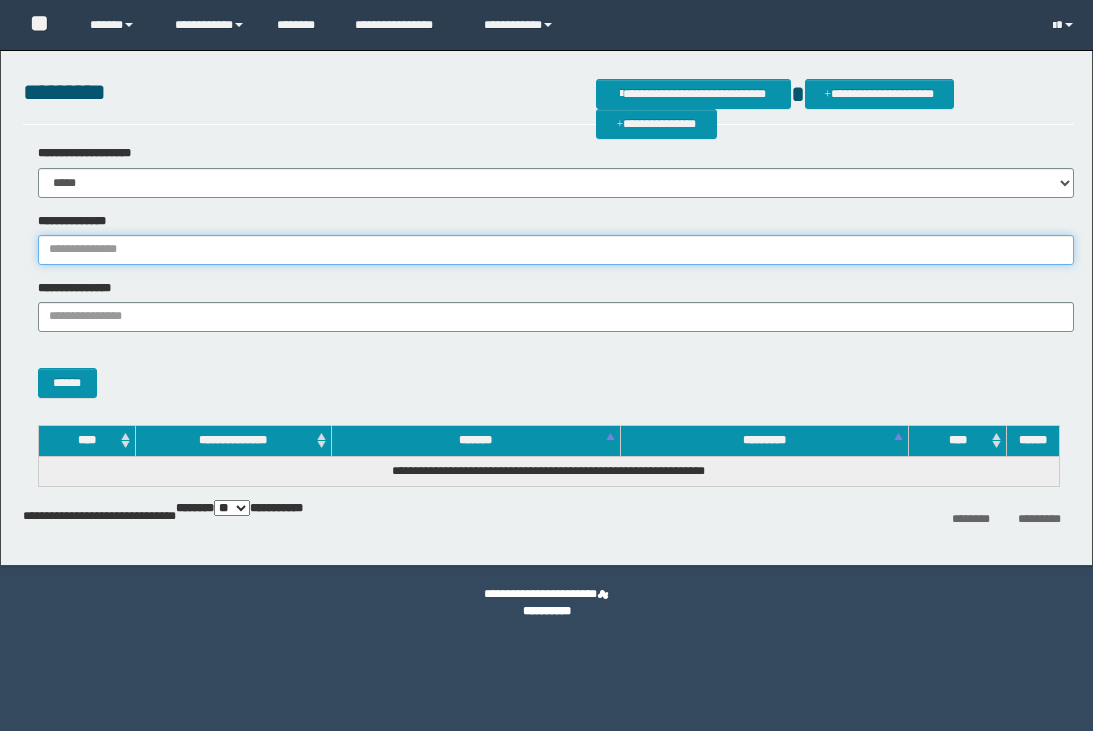 click on "**********" at bounding box center [556, 250] 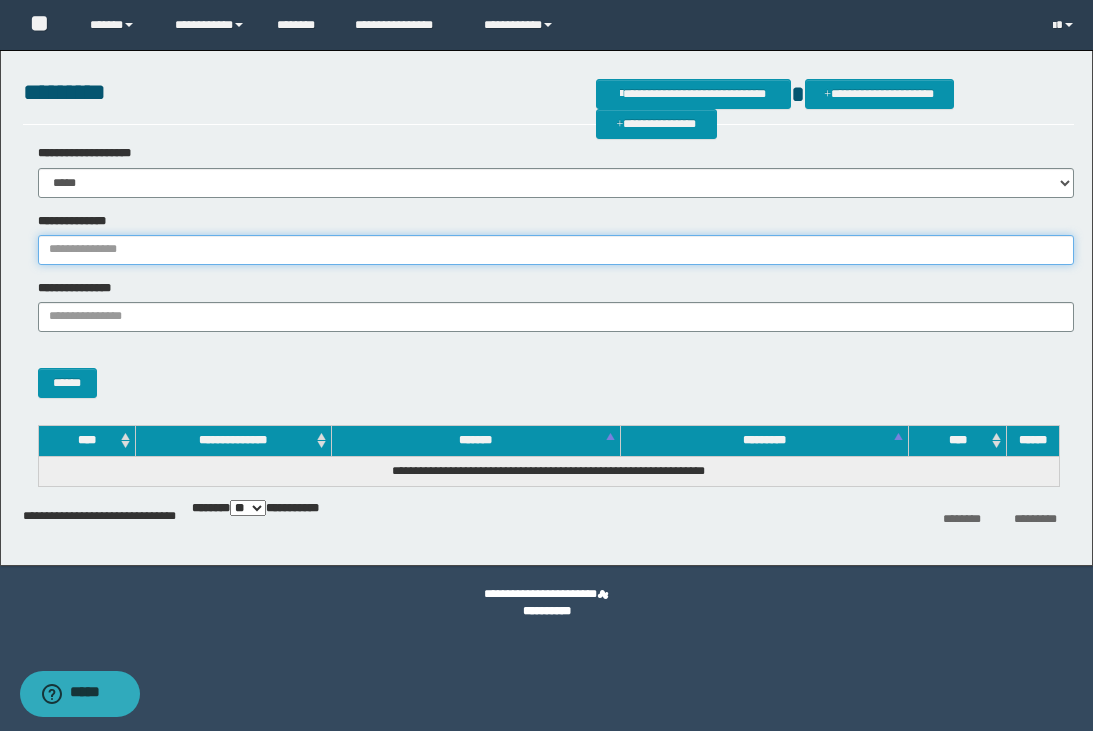 scroll, scrollTop: 0, scrollLeft: 0, axis: both 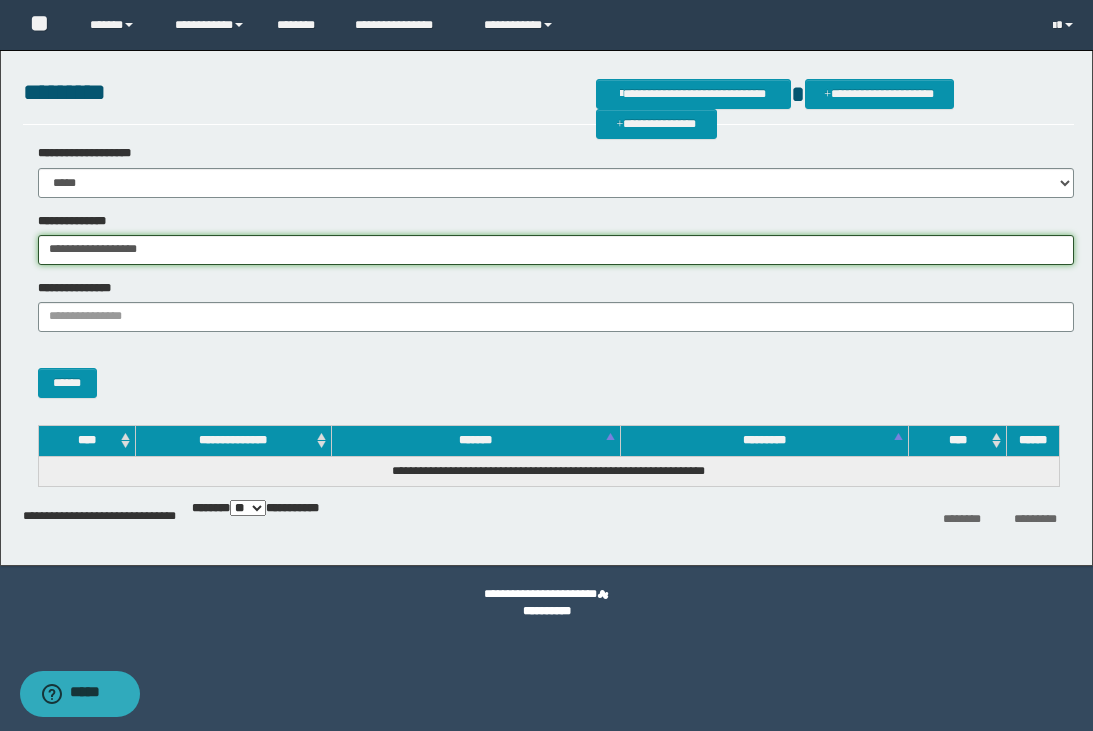 drag, startPoint x: 151, startPoint y: 249, endPoint x: -85, endPoint y: 243, distance: 236.07626 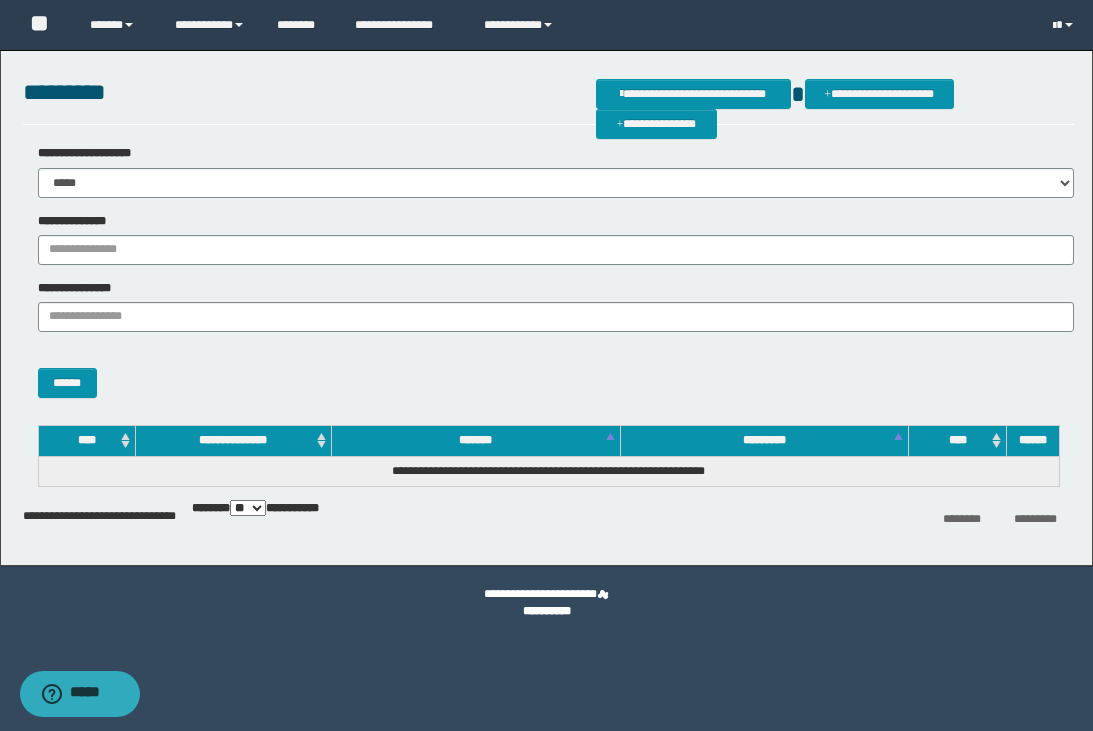 click on "**********" at bounding box center (548, 171) 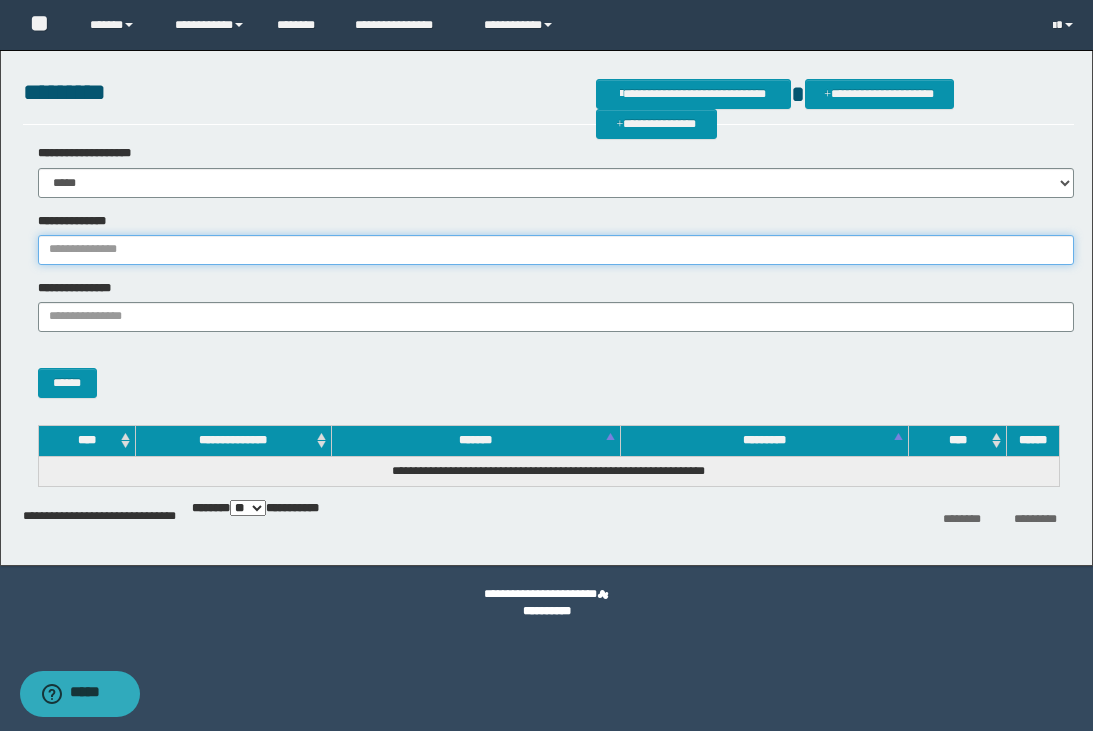 click on "**********" at bounding box center [556, 250] 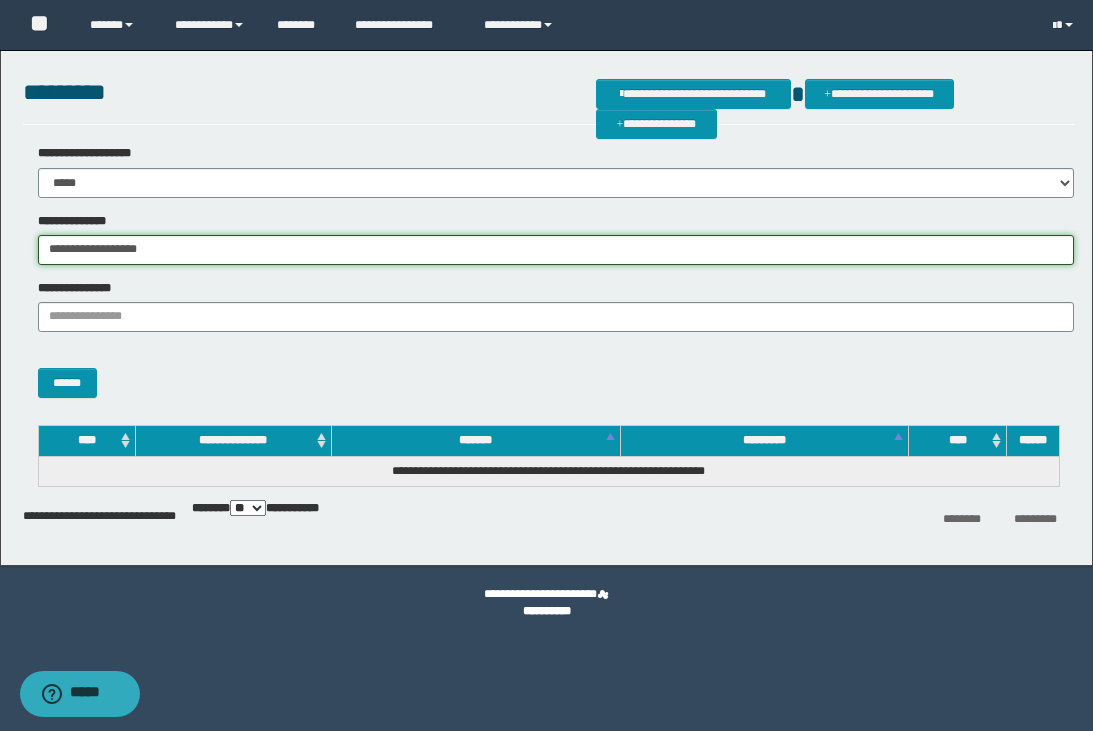 drag, startPoint x: 185, startPoint y: 250, endPoint x: -75, endPoint y: 248, distance: 260.0077 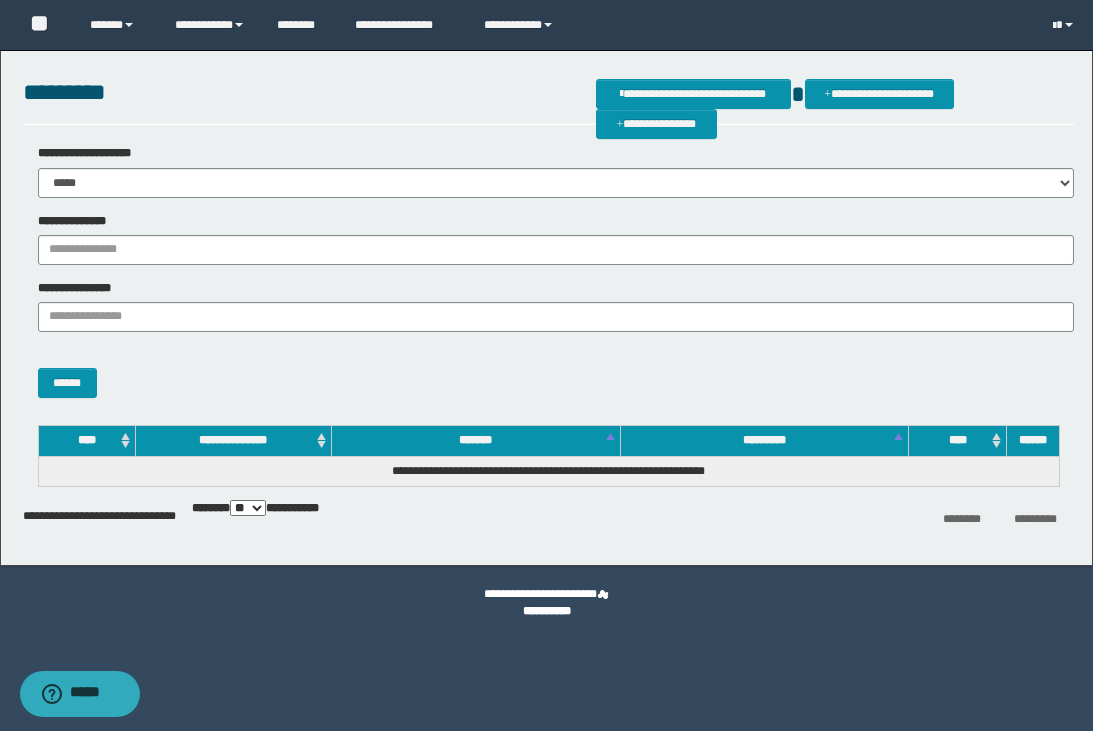click on "**********" at bounding box center (546, 303) 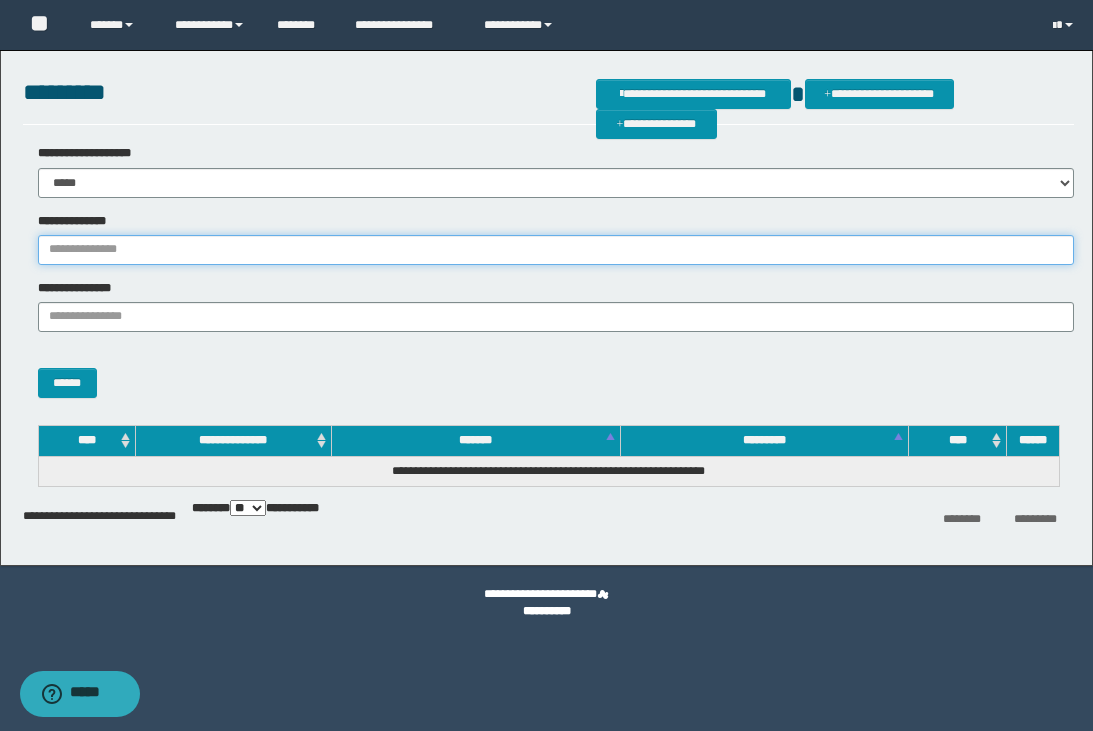click on "**********" at bounding box center [556, 250] 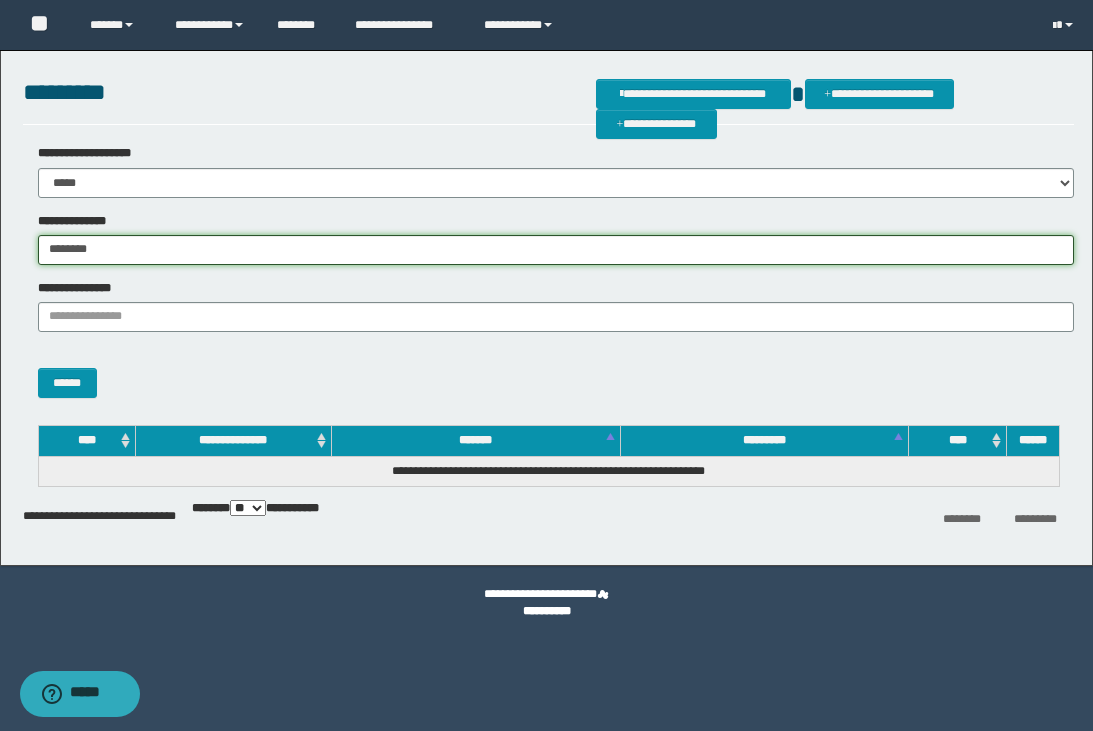 type on "********" 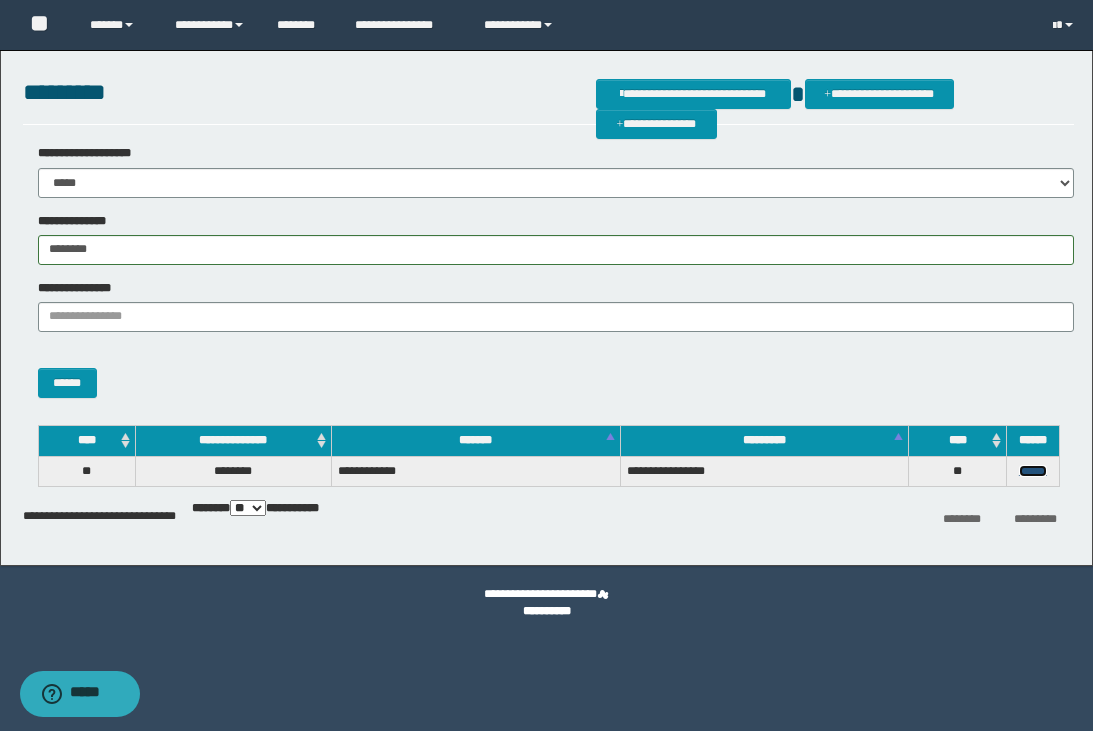 click on "******" at bounding box center (1033, 471) 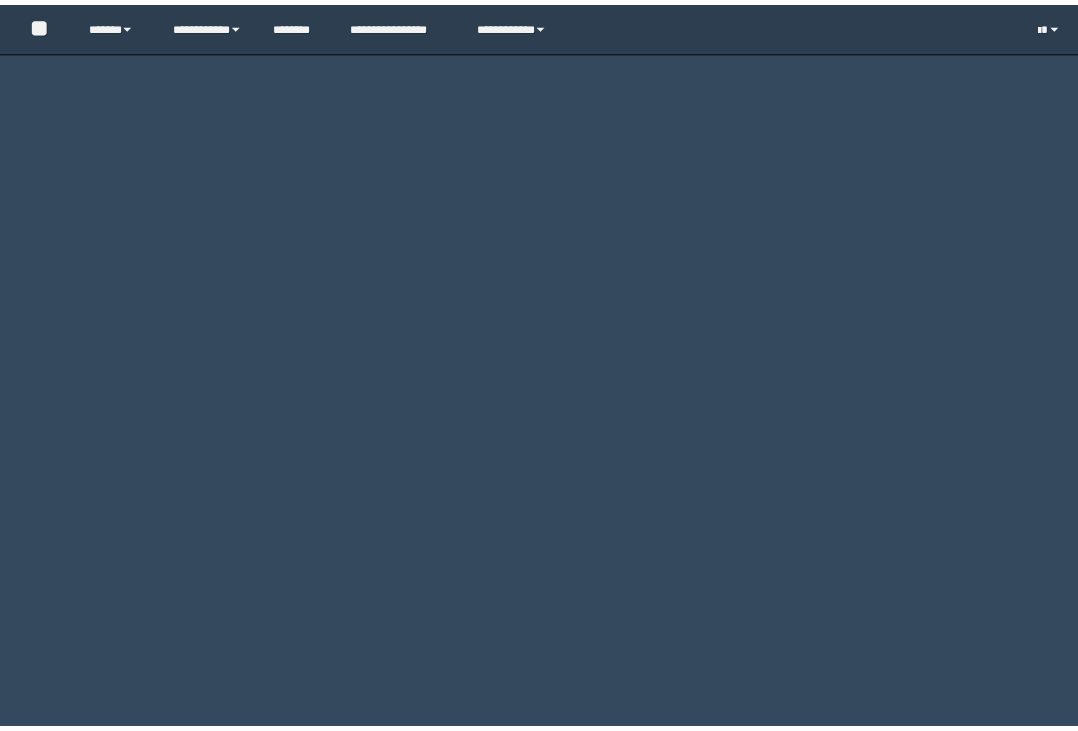 scroll, scrollTop: 0, scrollLeft: 0, axis: both 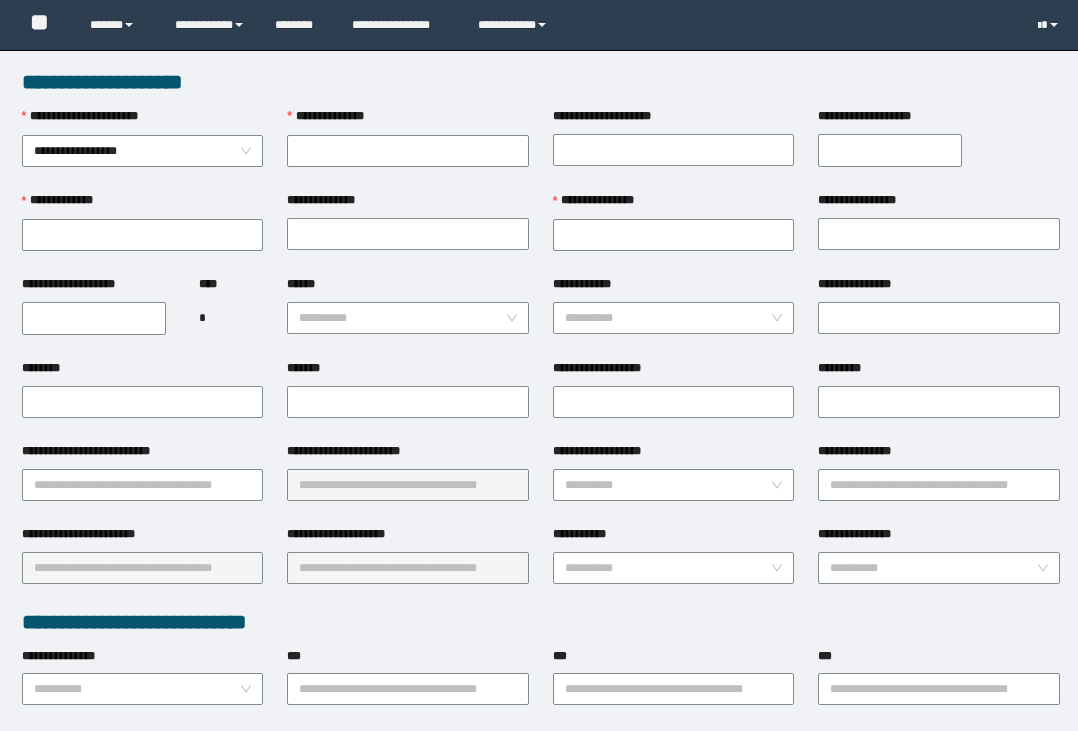 type on "********" 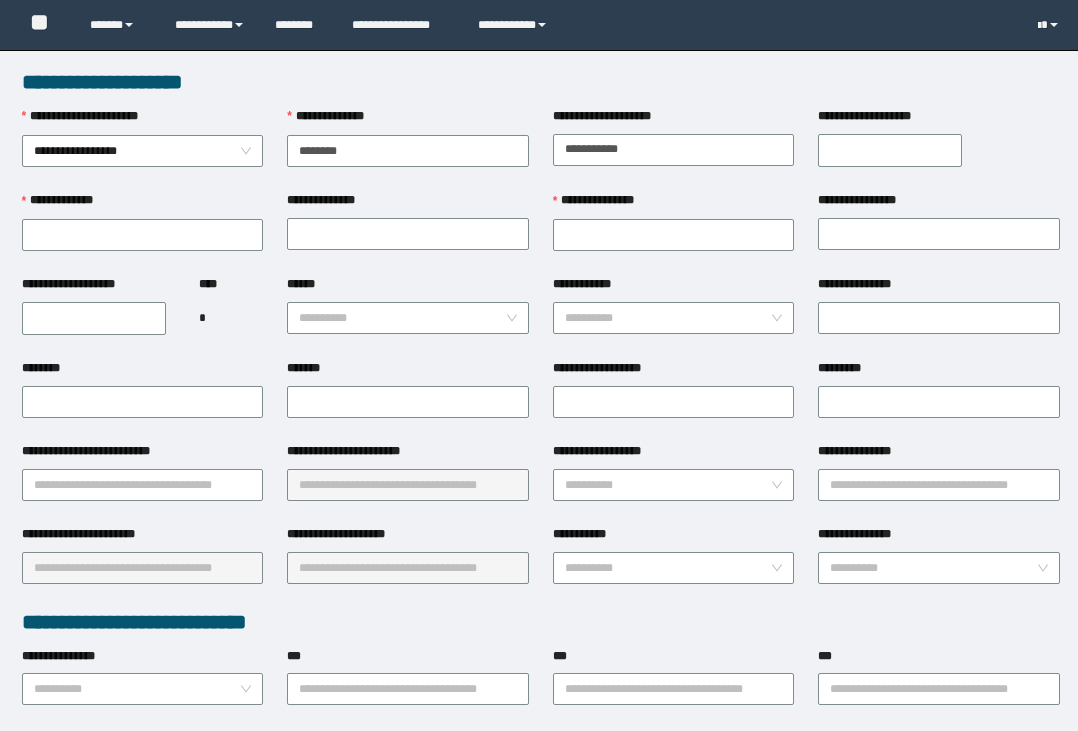 type on "**********" 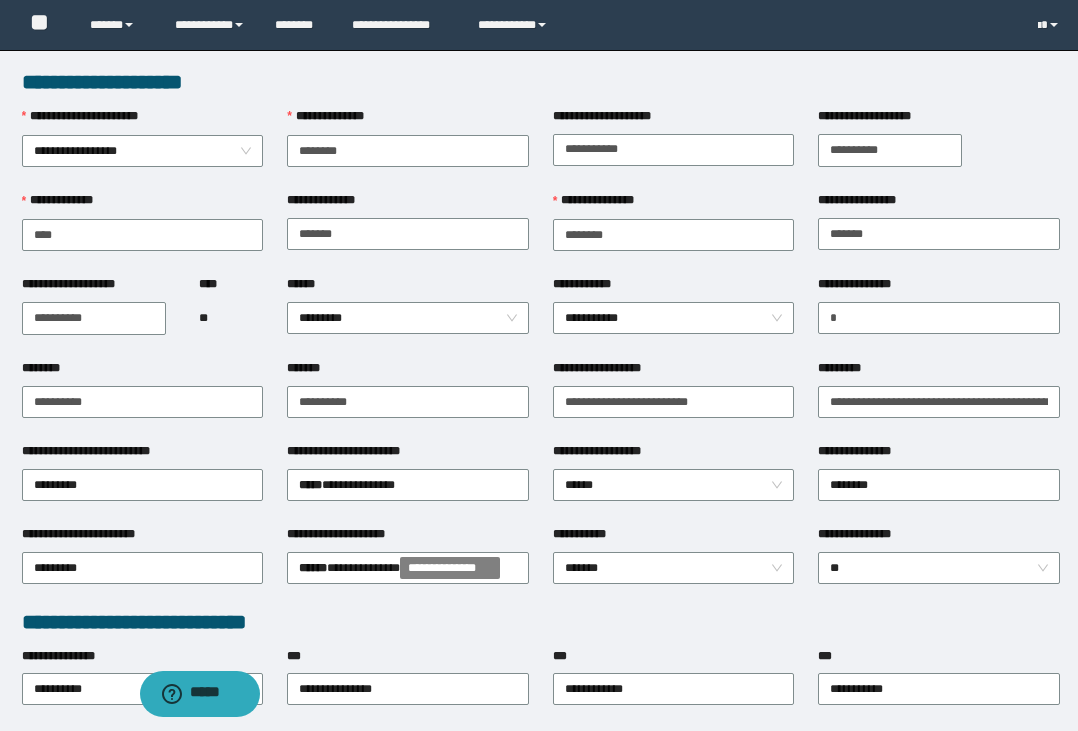 scroll, scrollTop: 0, scrollLeft: 0, axis: both 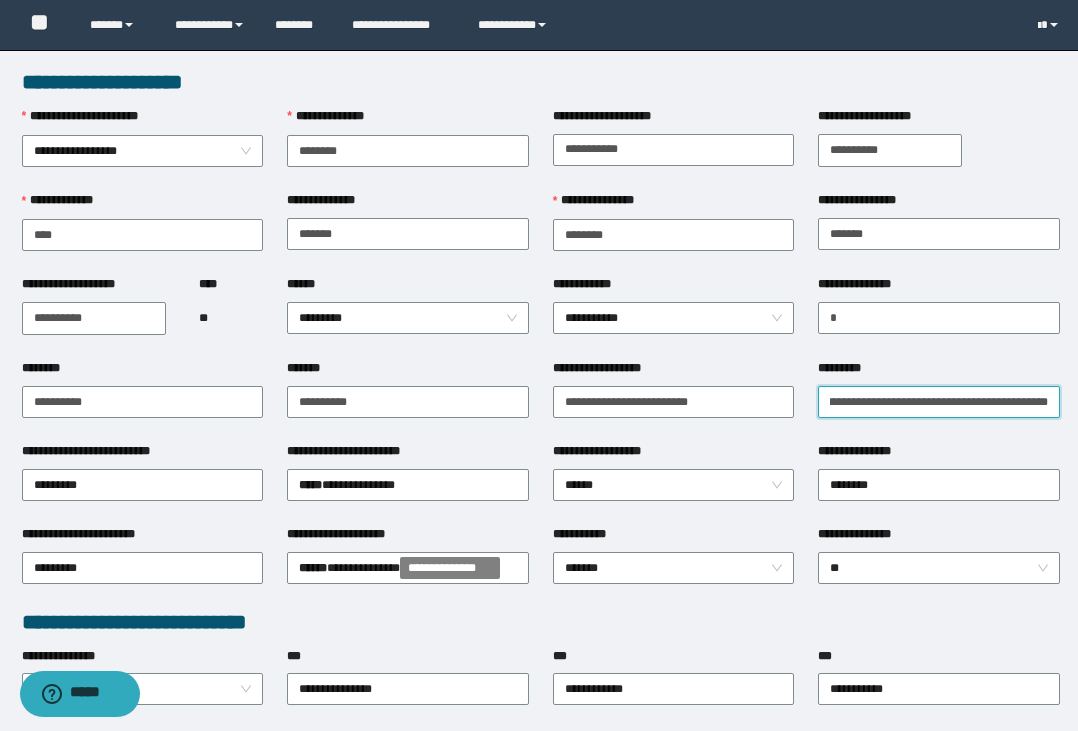 drag, startPoint x: 831, startPoint y: 403, endPoint x: 1100, endPoint y: 400, distance: 269.01672 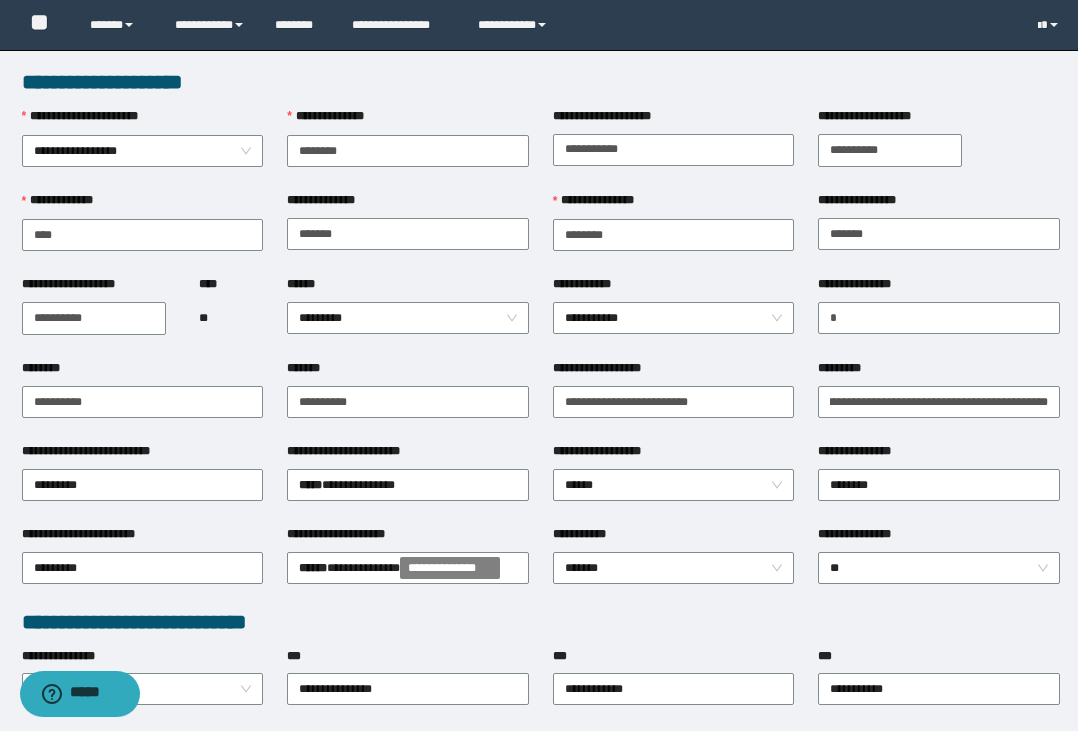 scroll, scrollTop: 0, scrollLeft: 0, axis: both 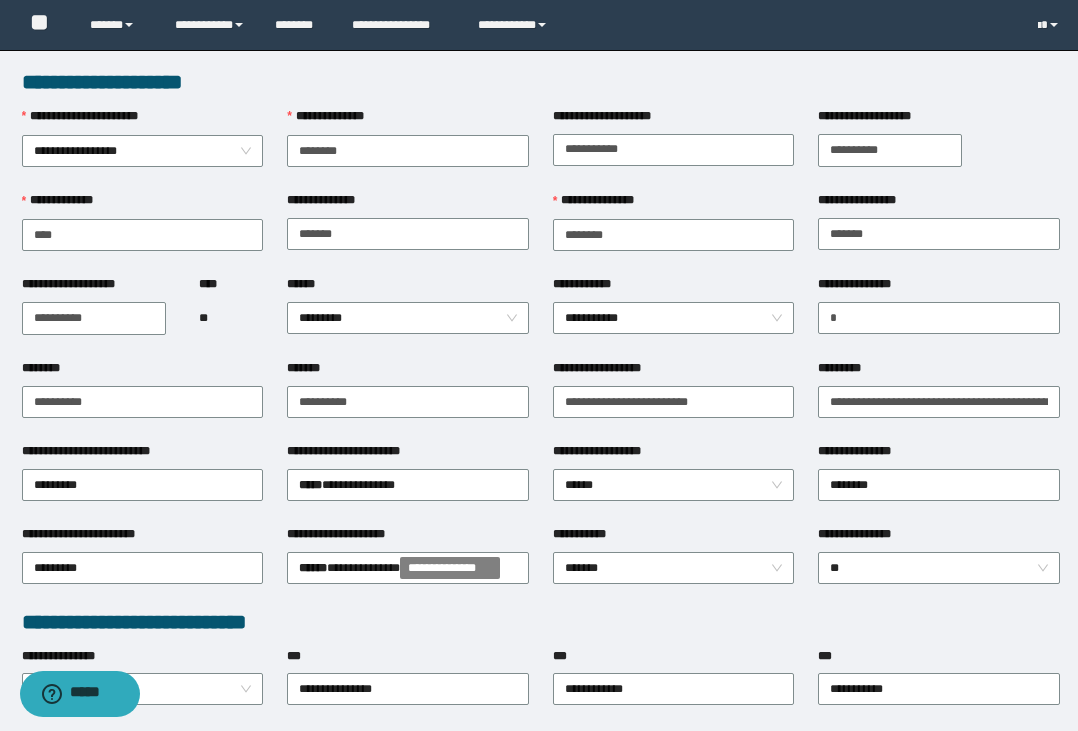 click on "**********" at bounding box center [939, 455] 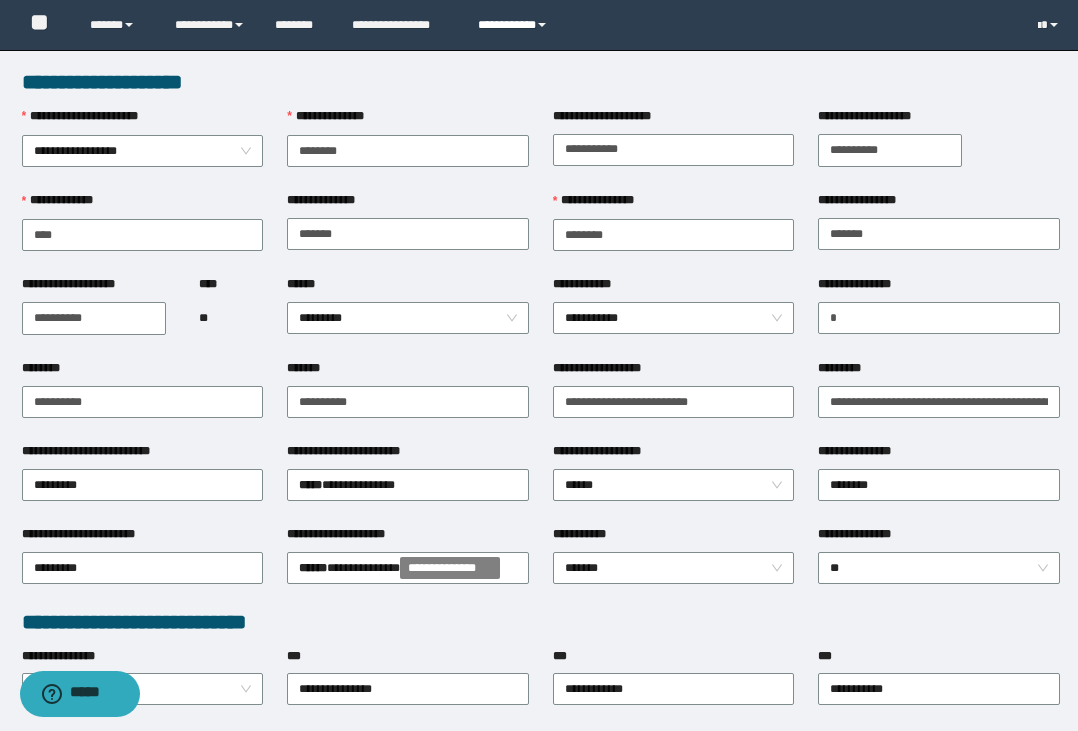 click on "**********" at bounding box center [515, 25] 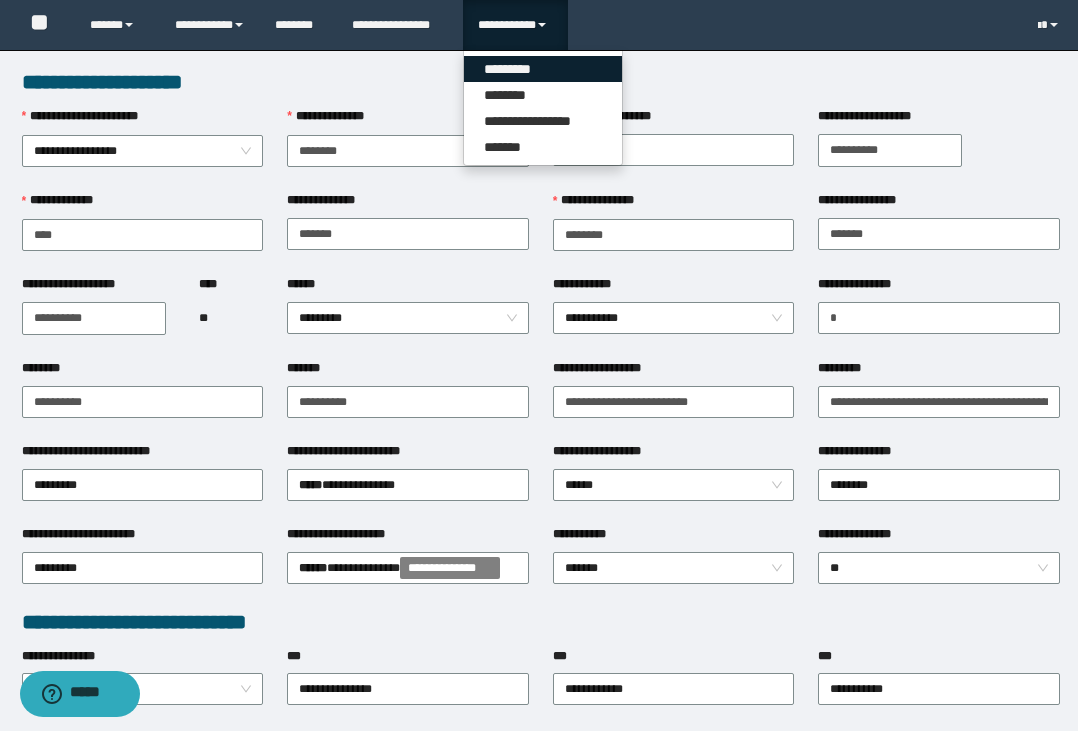 click on "*********" at bounding box center [543, 69] 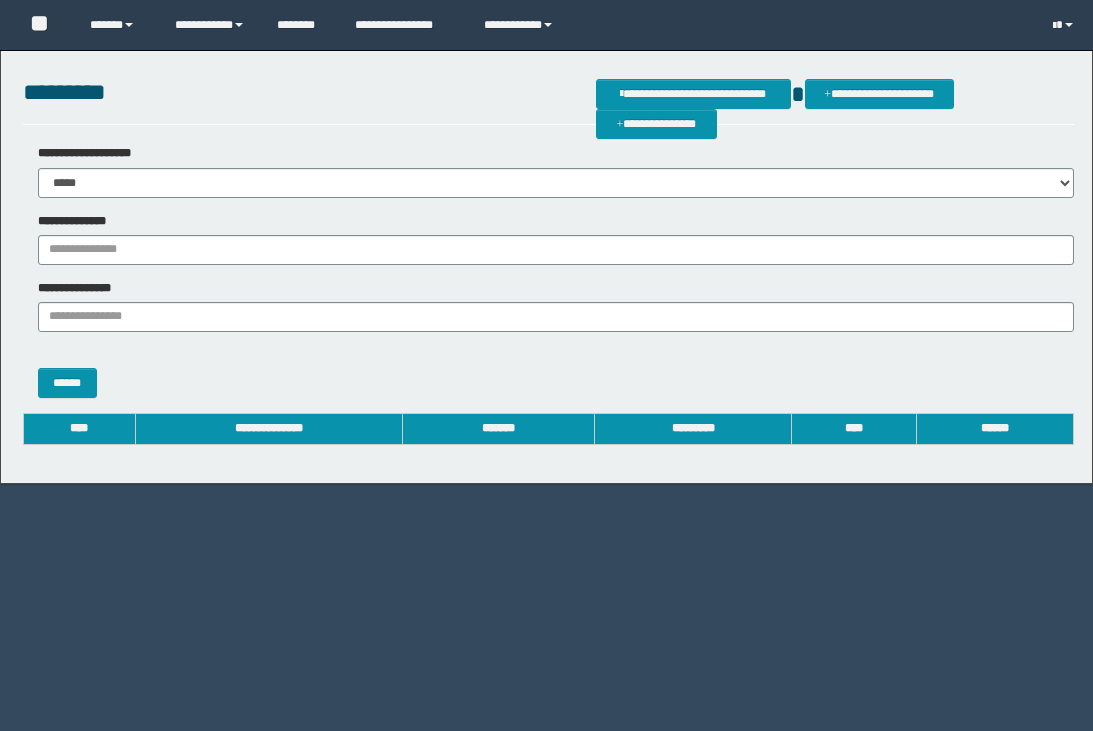 scroll, scrollTop: 0, scrollLeft: 0, axis: both 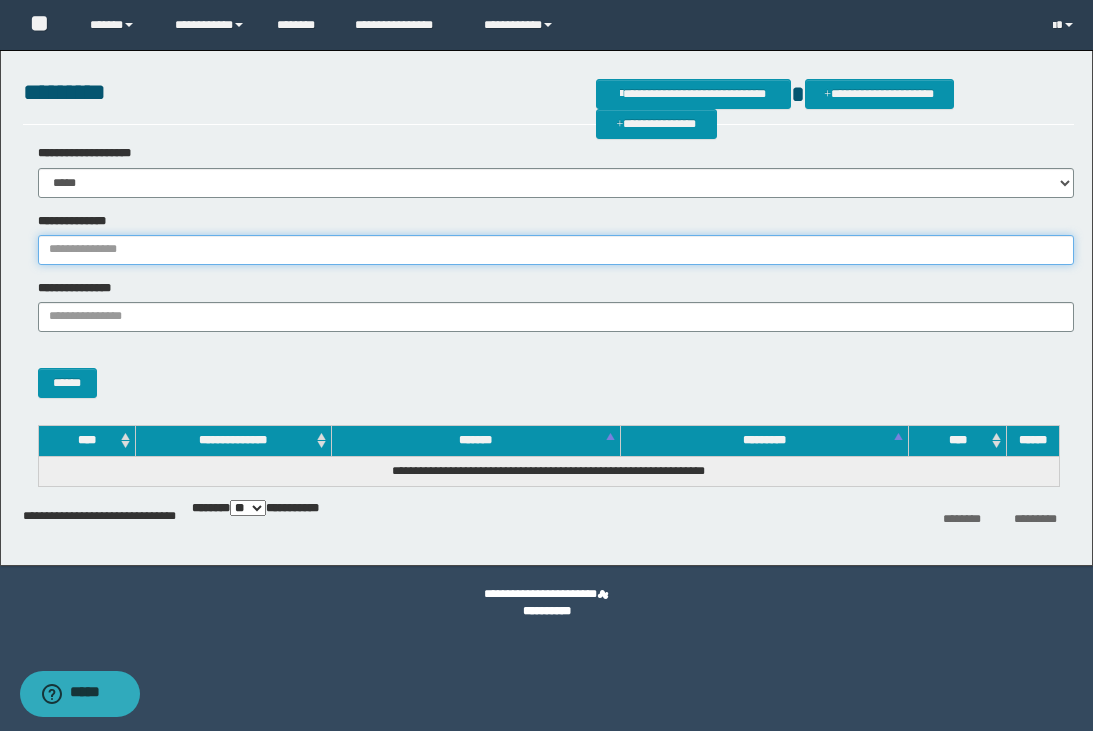 click on "**********" at bounding box center (556, 250) 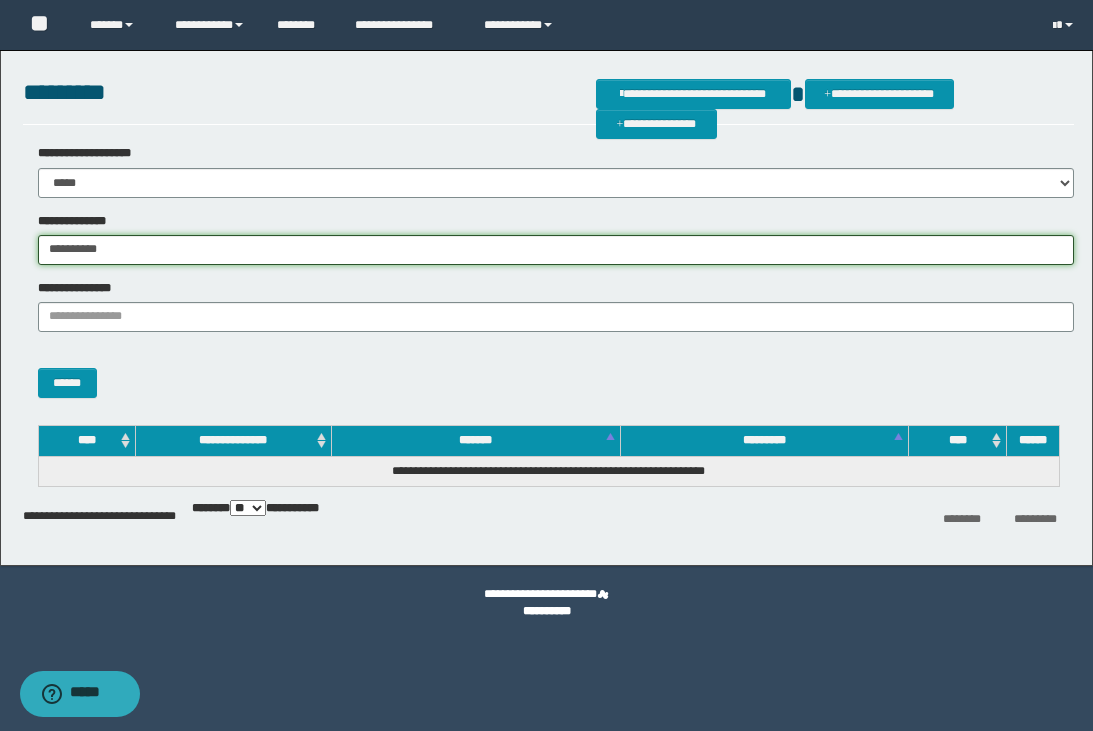 type on "**********" 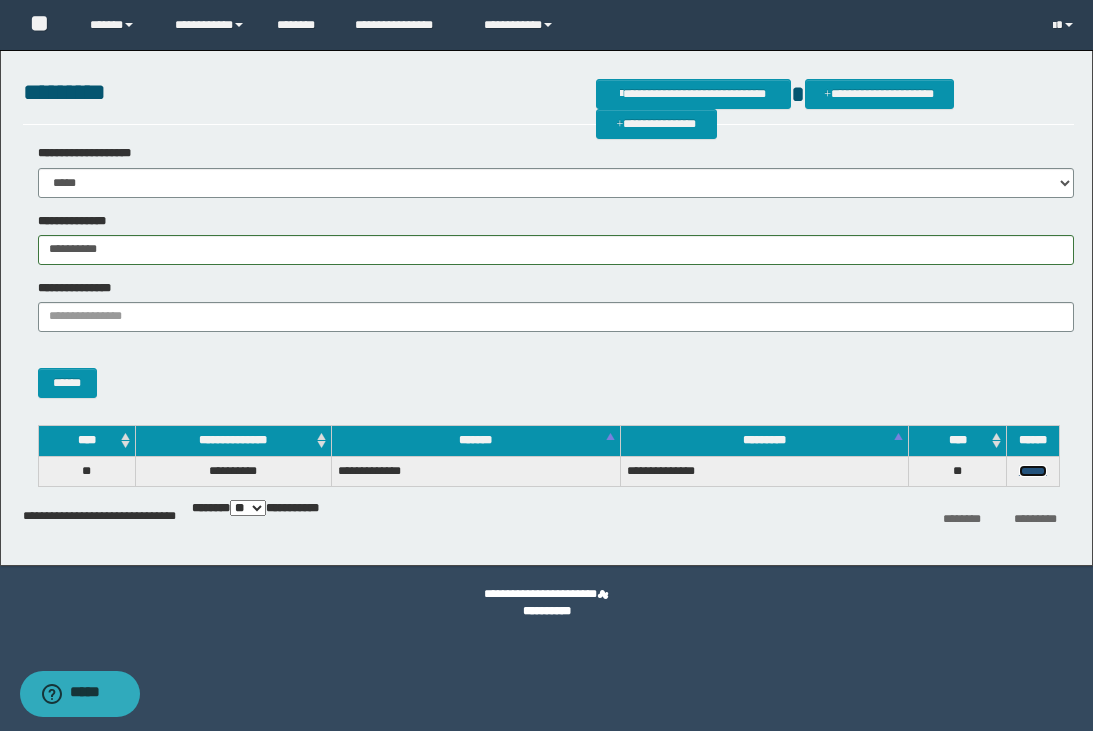 click on "******" at bounding box center (1033, 471) 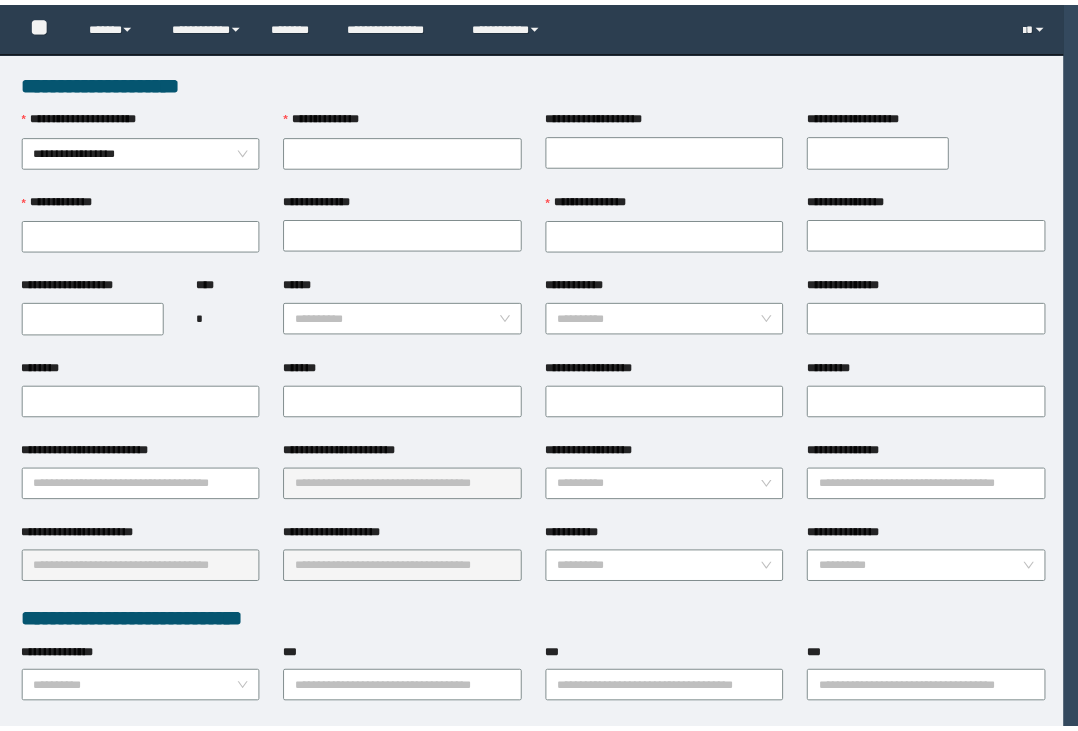scroll, scrollTop: 0, scrollLeft: 0, axis: both 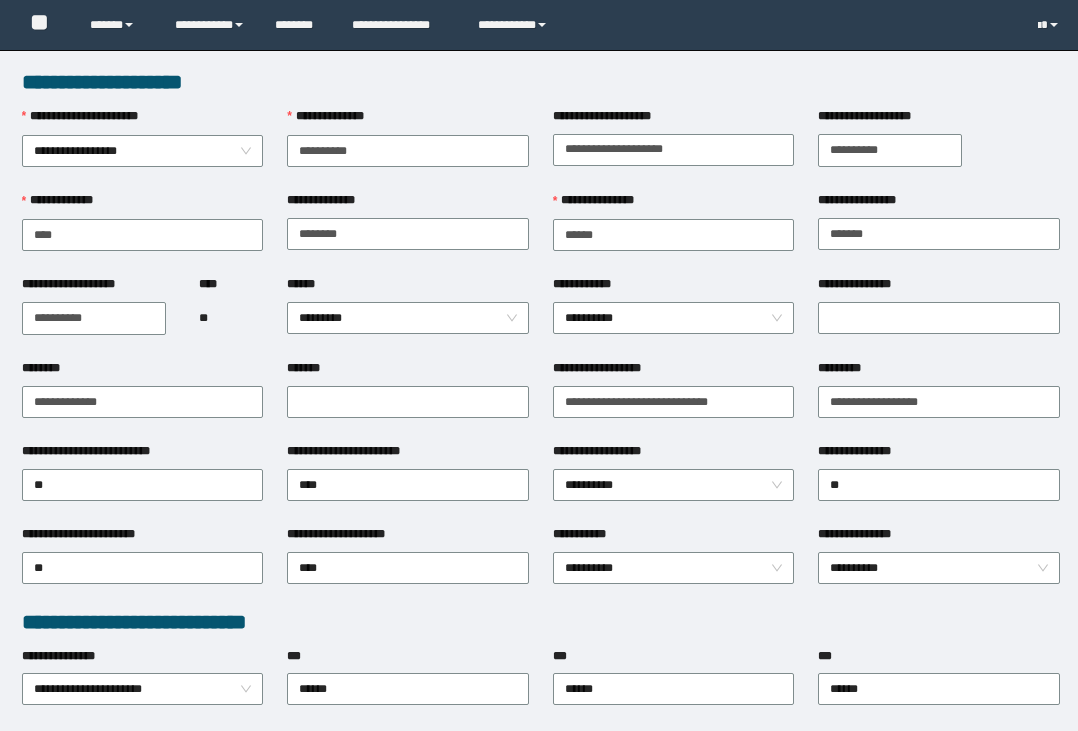type on "**********" 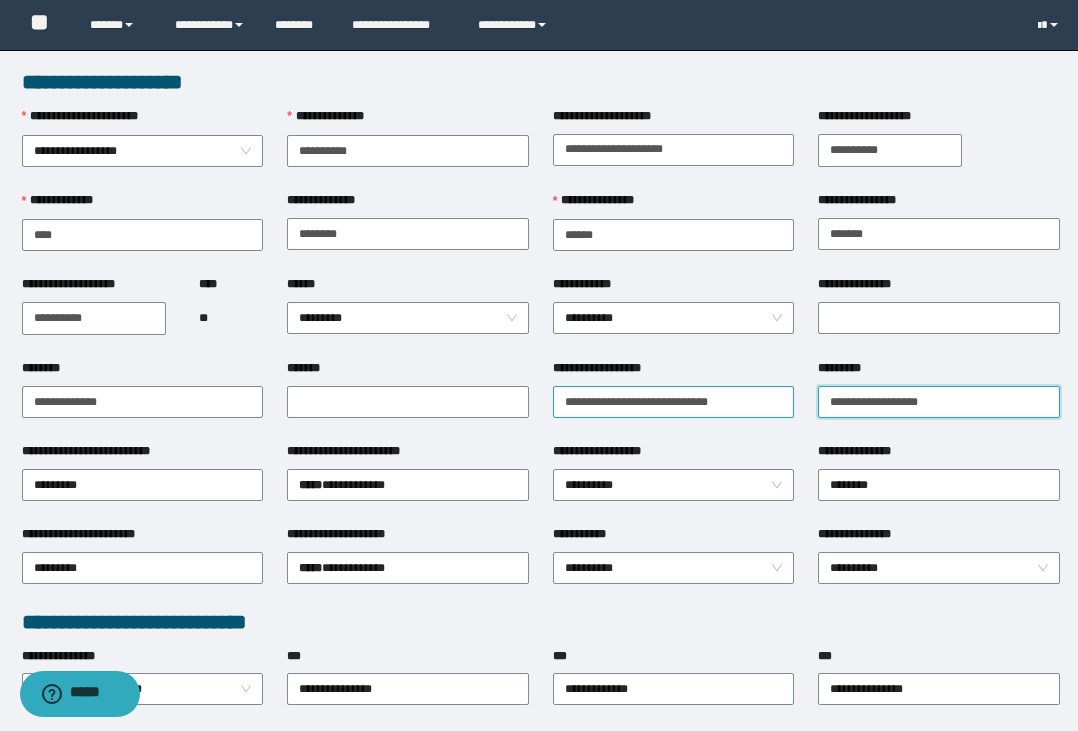 scroll, scrollTop: 0, scrollLeft: 0, axis: both 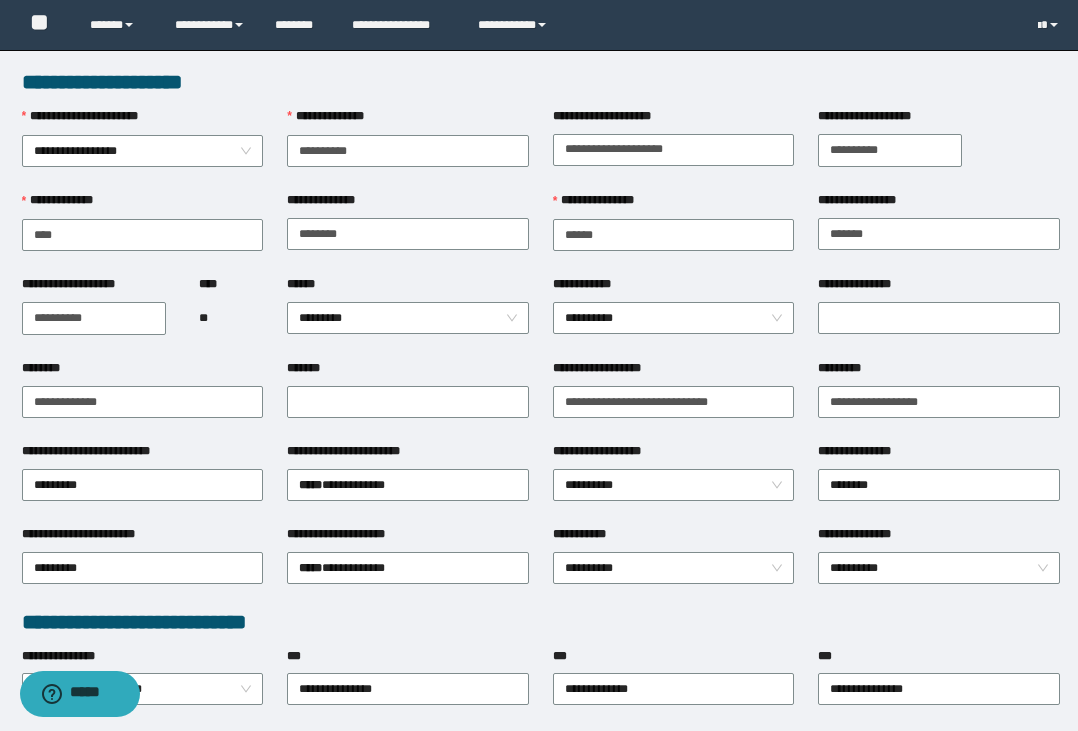 click on "**********" at bounding box center (939, 150) 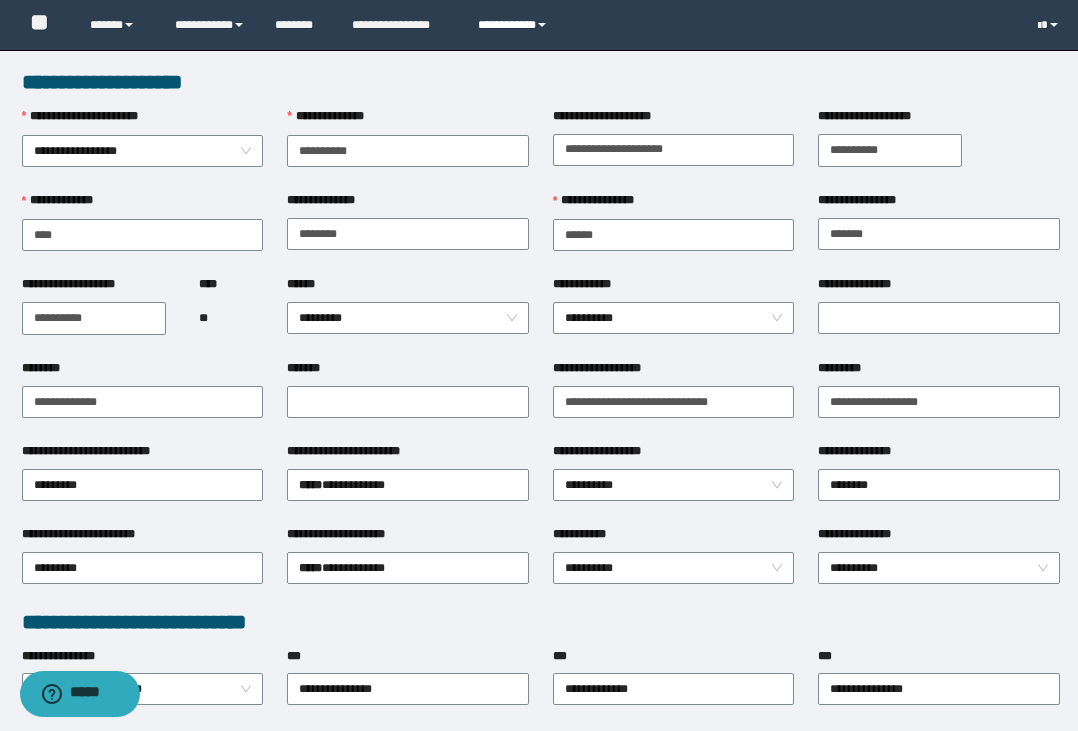 click on "**********" at bounding box center (515, 25) 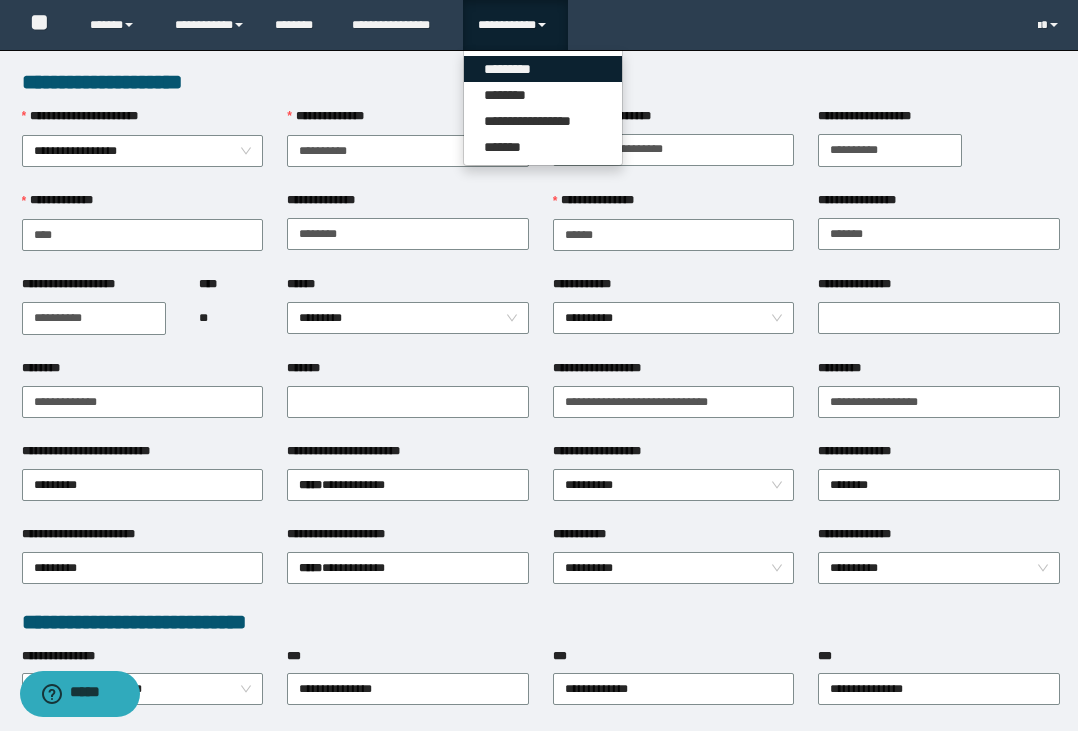 click on "*********" at bounding box center [543, 69] 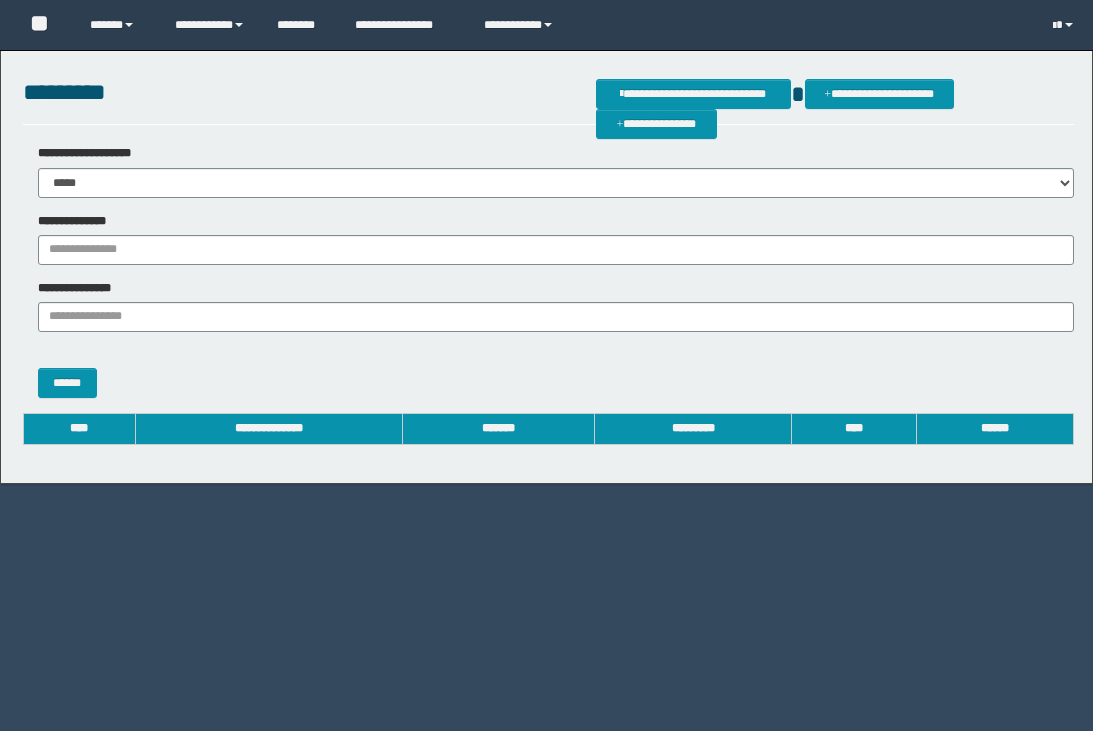 scroll, scrollTop: 0, scrollLeft: 0, axis: both 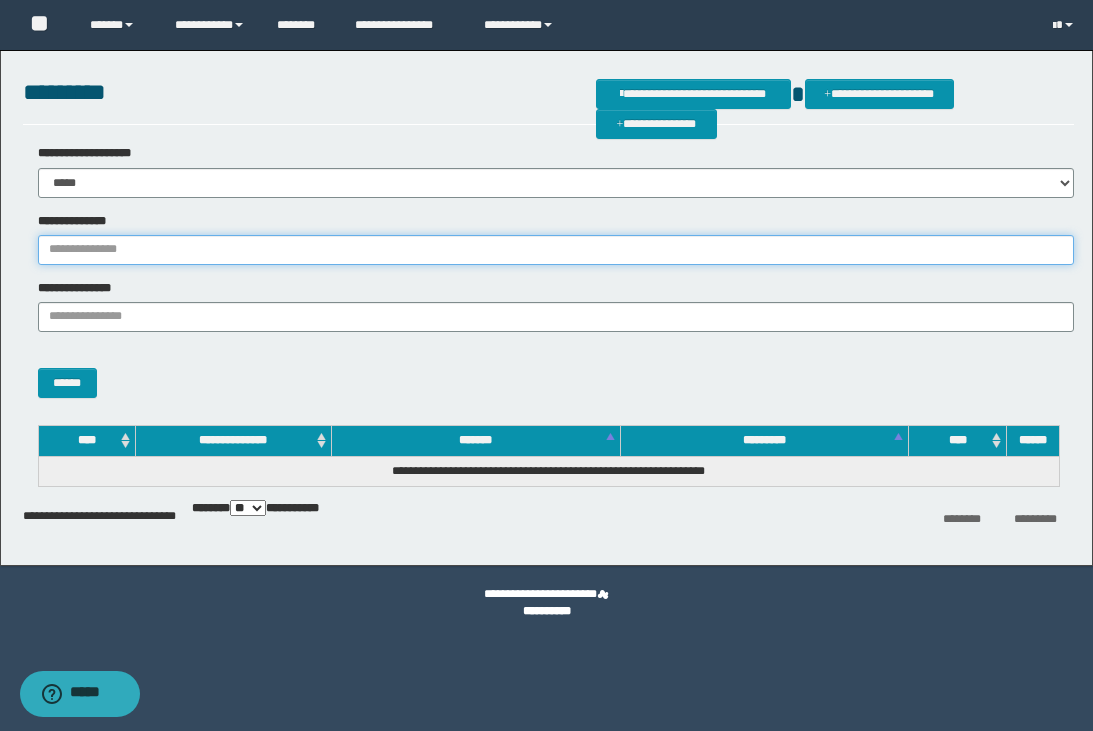 click on "**********" at bounding box center (556, 250) 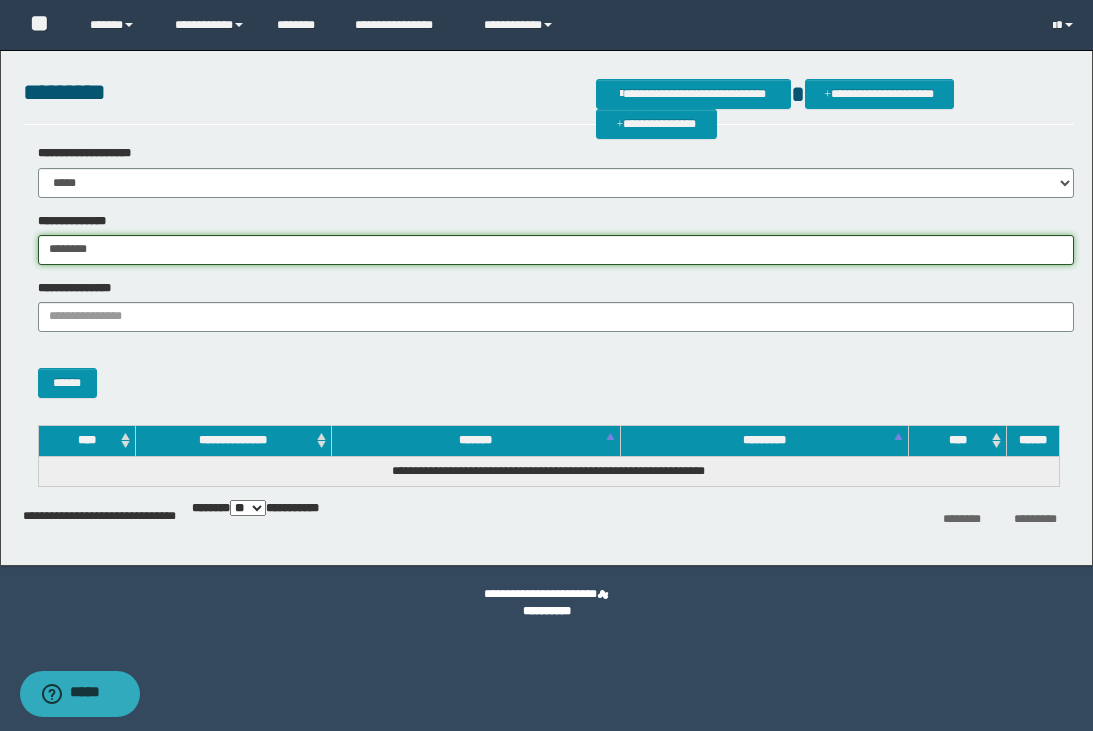type on "********" 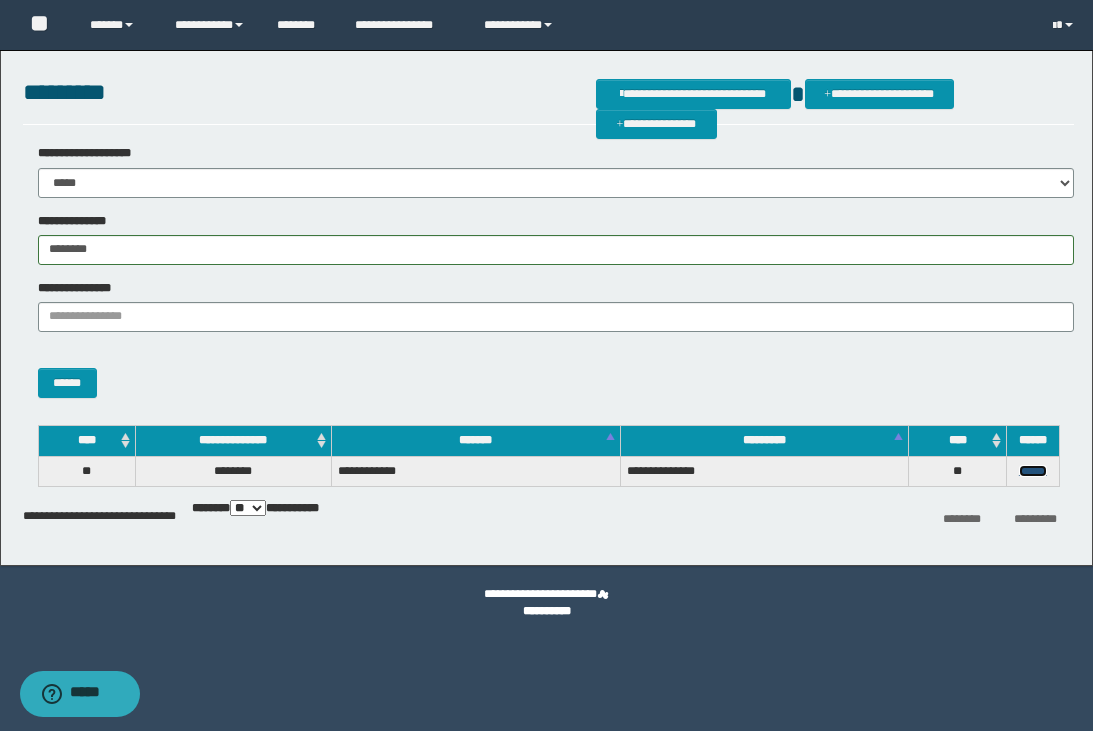 click on "******" at bounding box center [1033, 471] 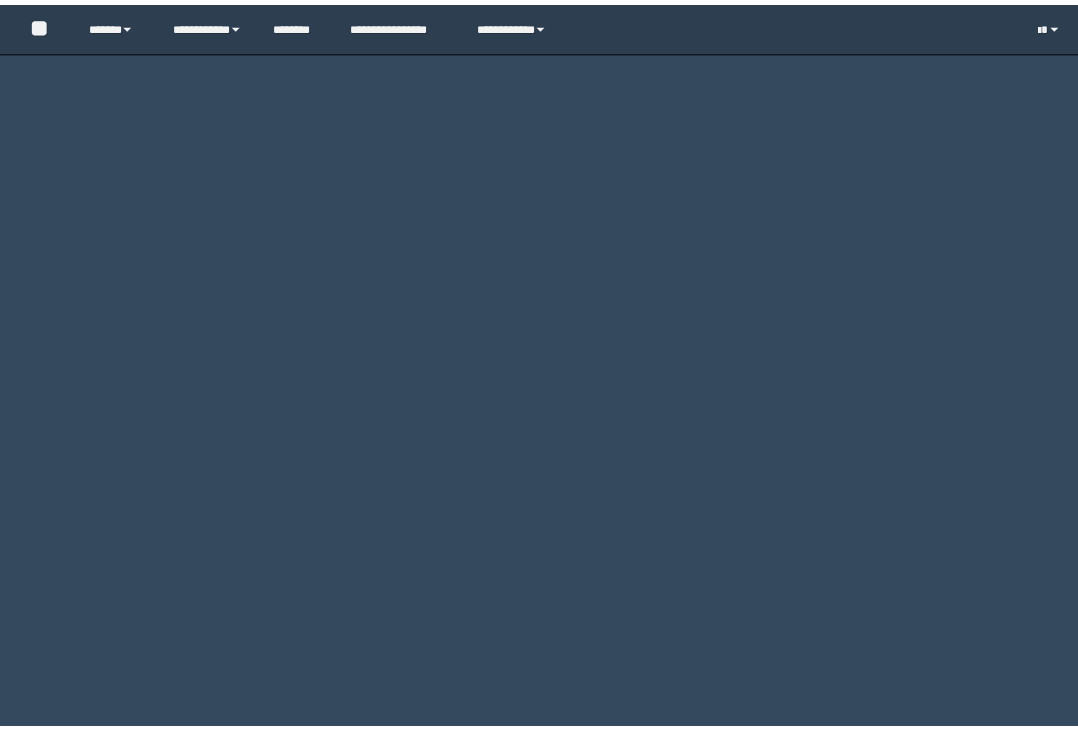 scroll, scrollTop: 0, scrollLeft: 0, axis: both 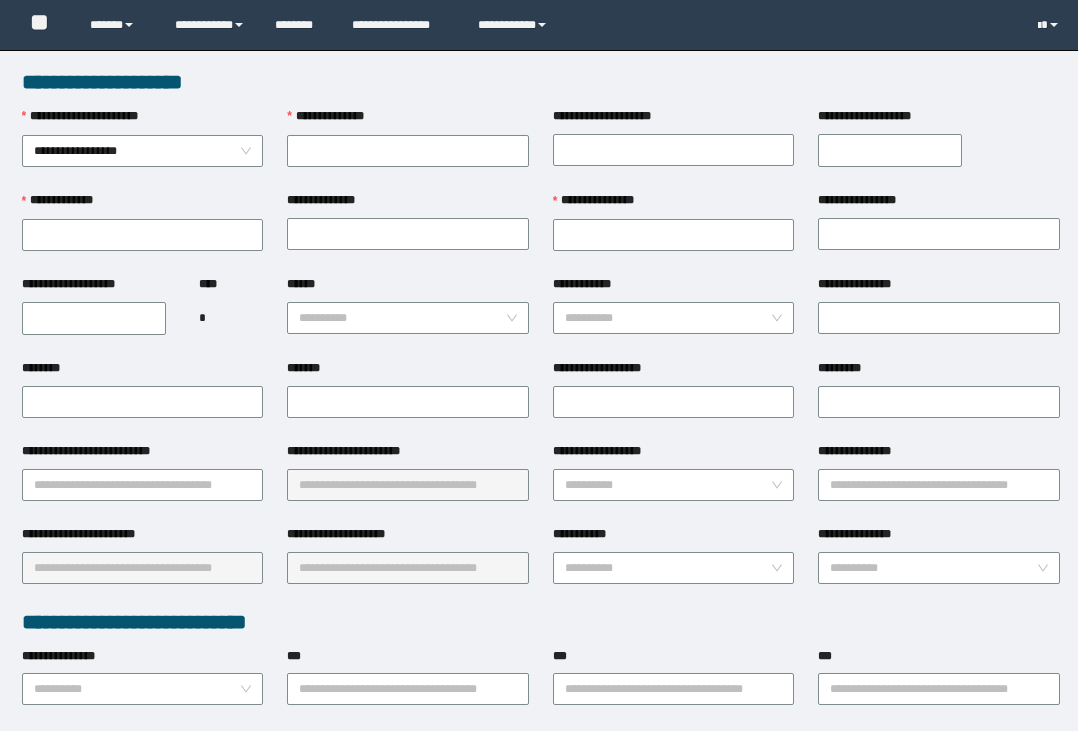 type on "********" 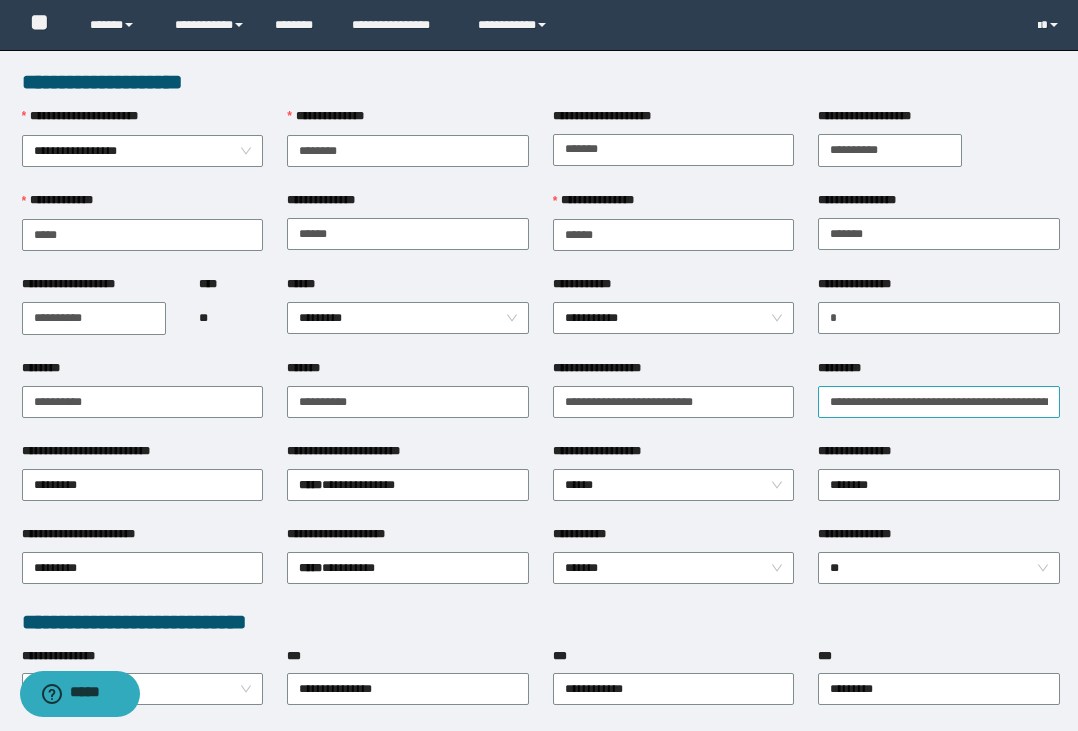 scroll, scrollTop: 0, scrollLeft: 0, axis: both 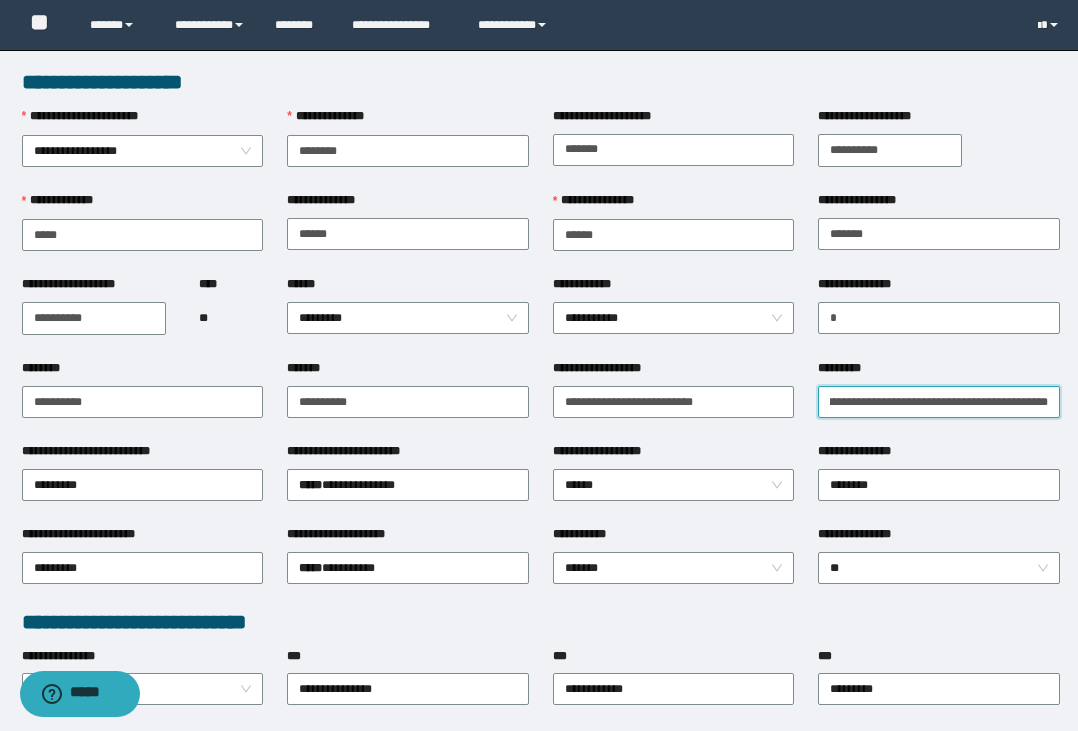 drag, startPoint x: 821, startPoint y: 403, endPoint x: 1107, endPoint y: 394, distance: 286.14157 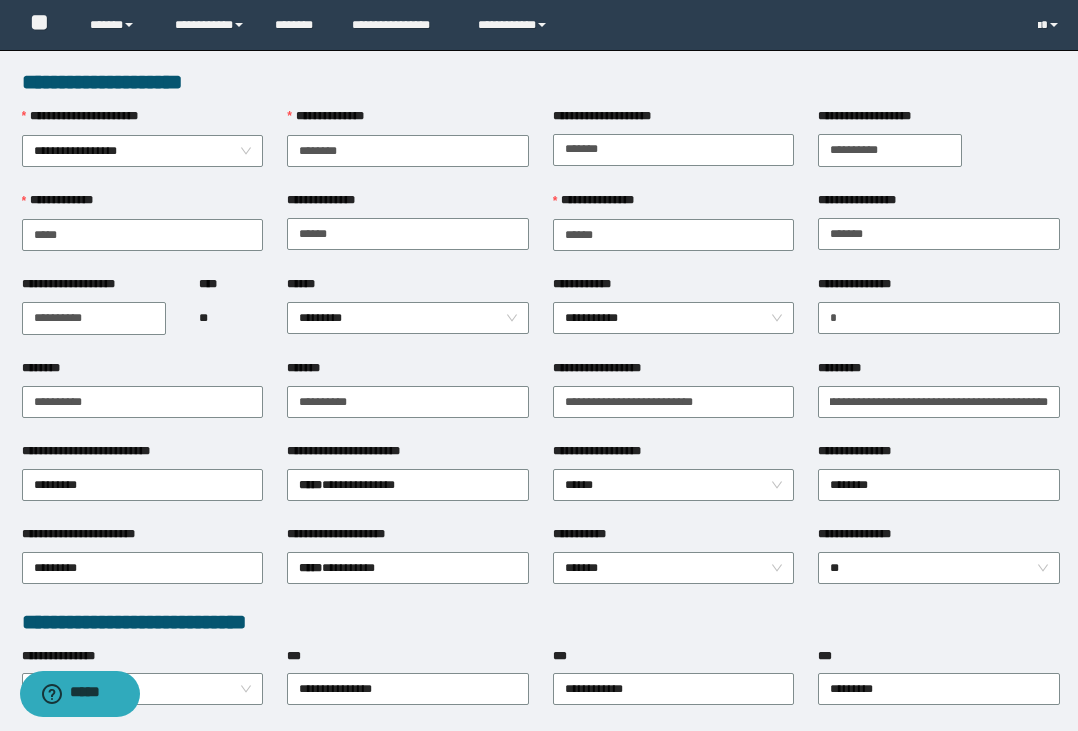scroll, scrollTop: 0, scrollLeft: 0, axis: both 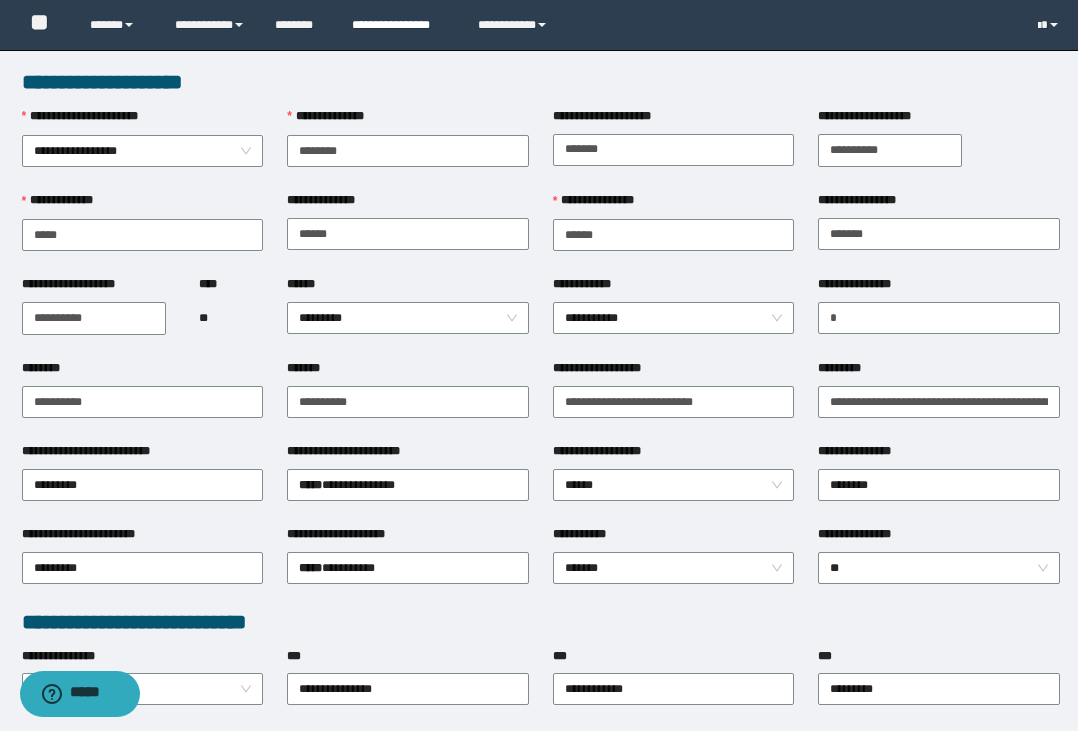 drag, startPoint x: 1037, startPoint y: 146, endPoint x: 426, endPoint y: 2, distance: 627.7396 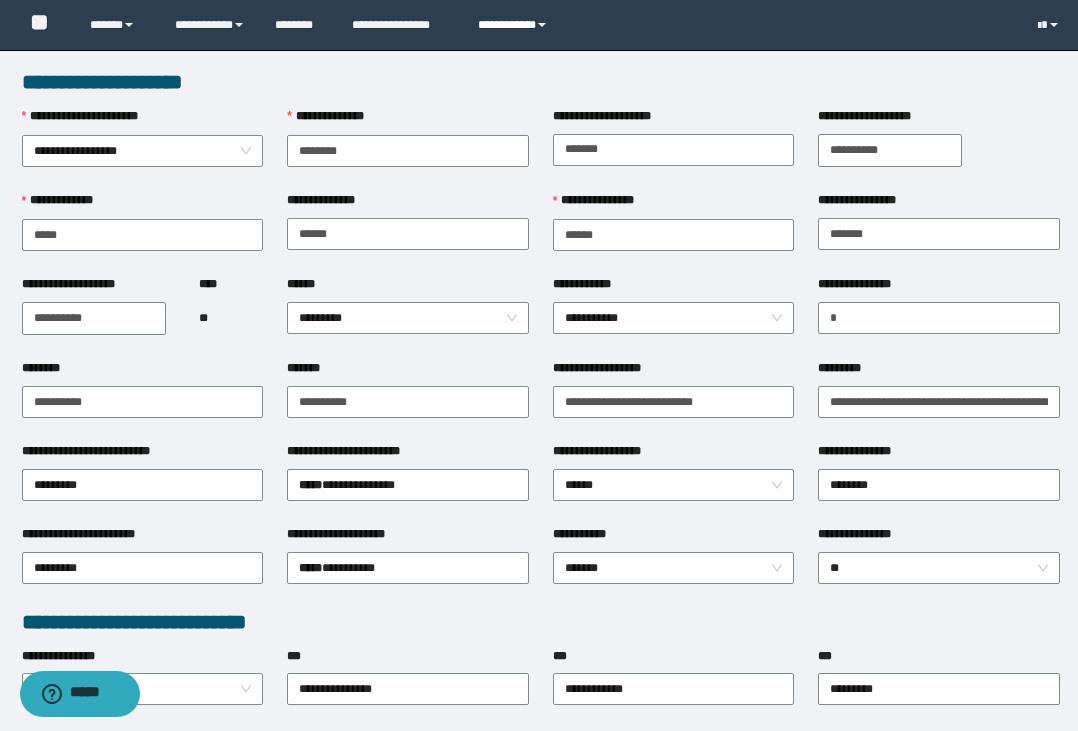 click on "**********" at bounding box center [515, 25] 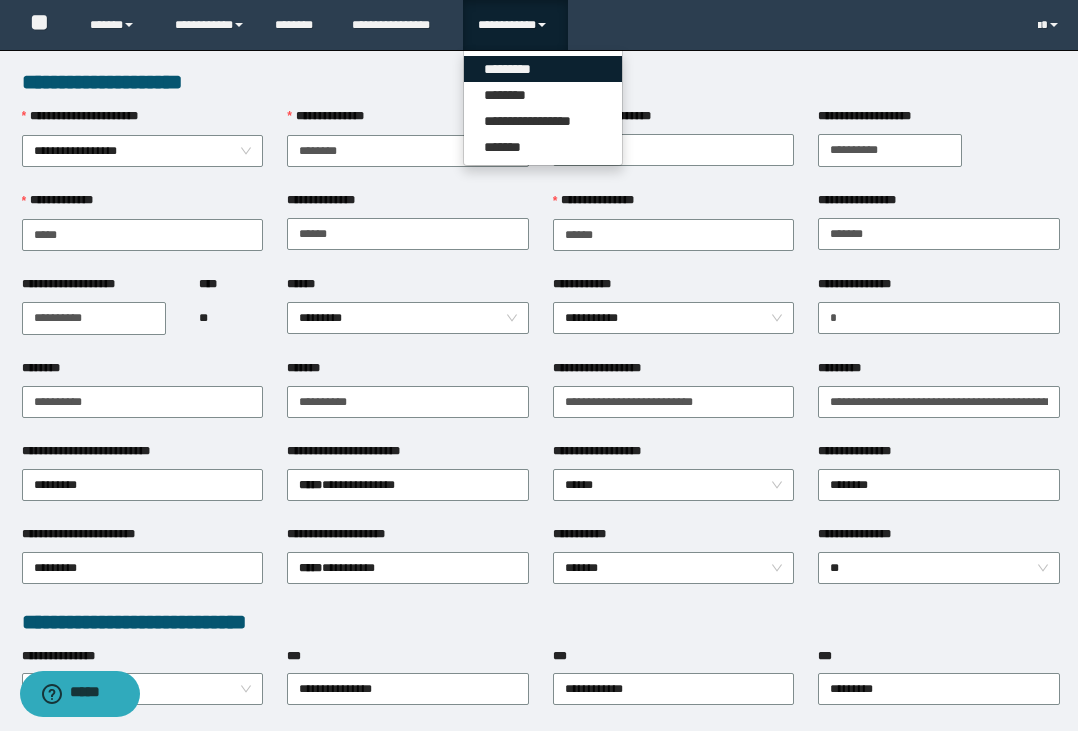 drag, startPoint x: 530, startPoint y: 67, endPoint x: 579, endPoint y: 70, distance: 49.09175 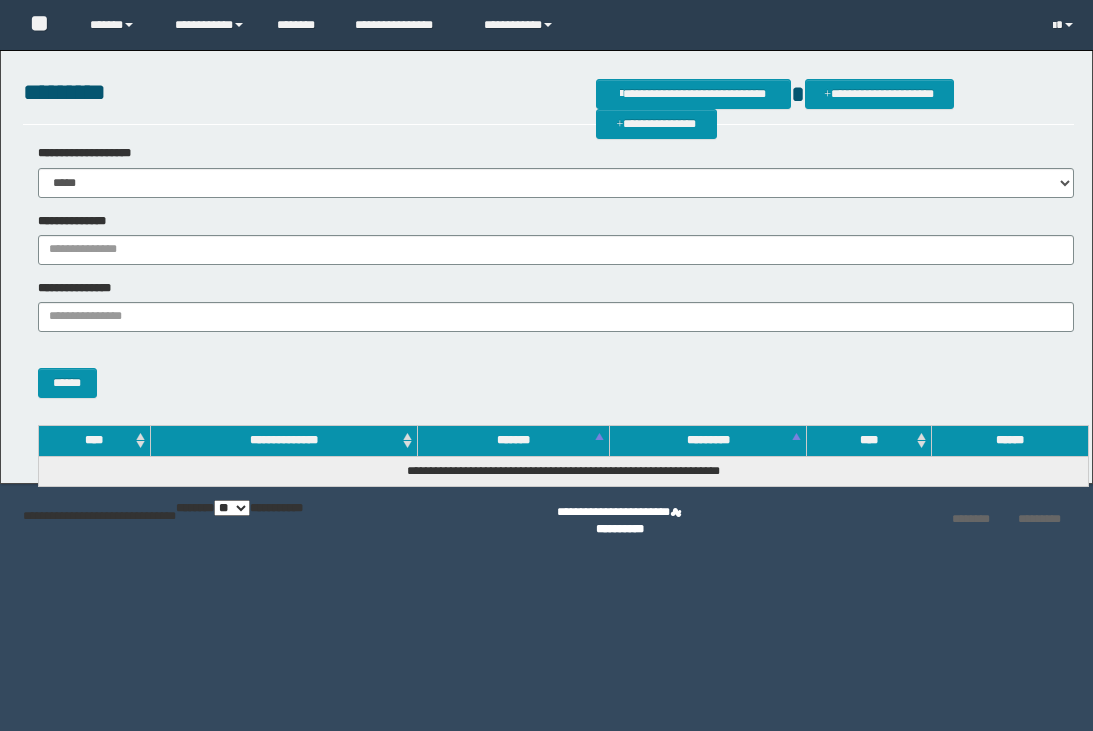scroll, scrollTop: 0, scrollLeft: 0, axis: both 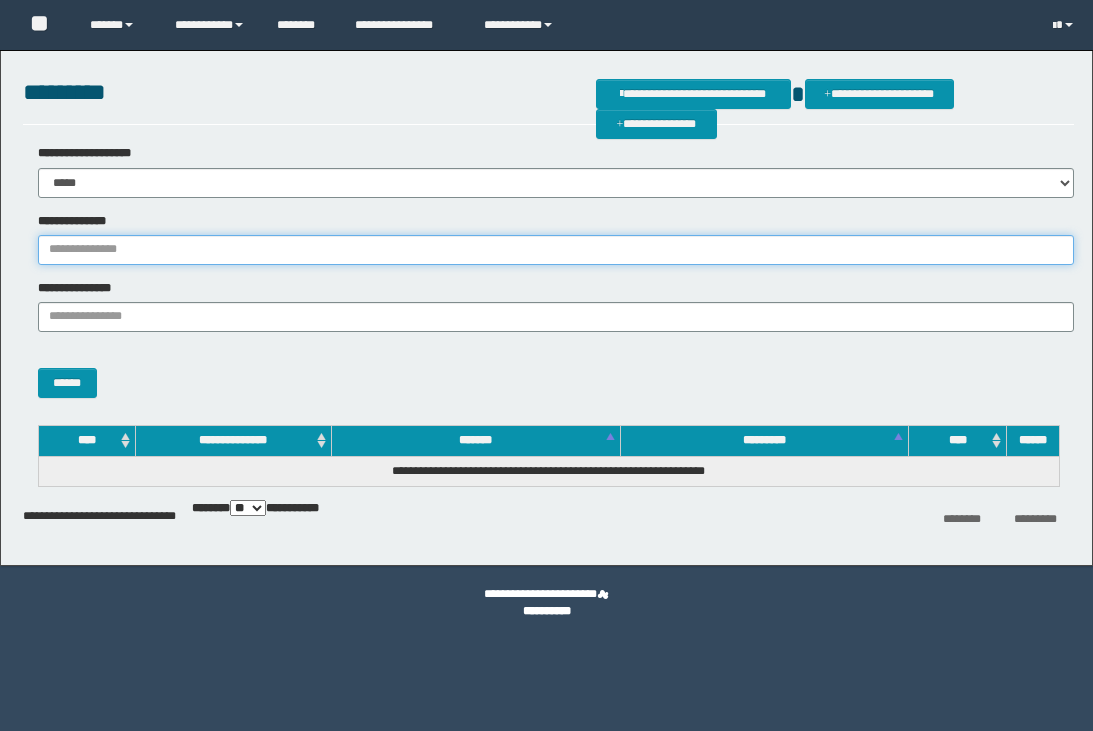click on "**********" at bounding box center (556, 250) 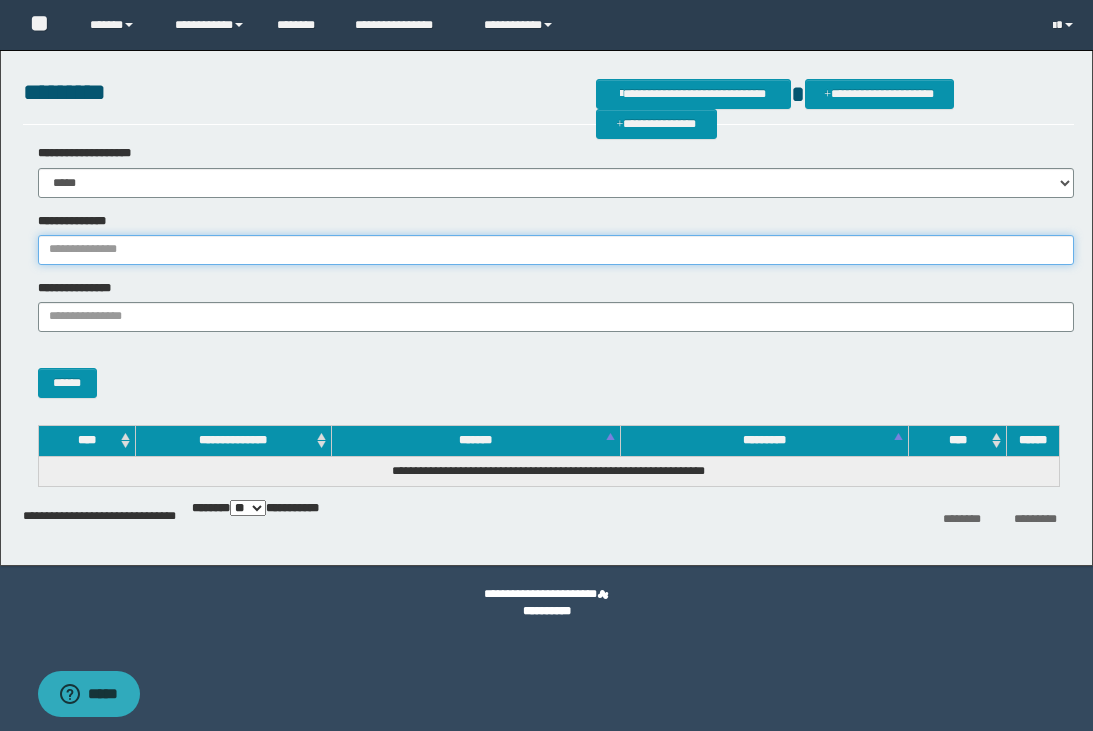 paste on "********" 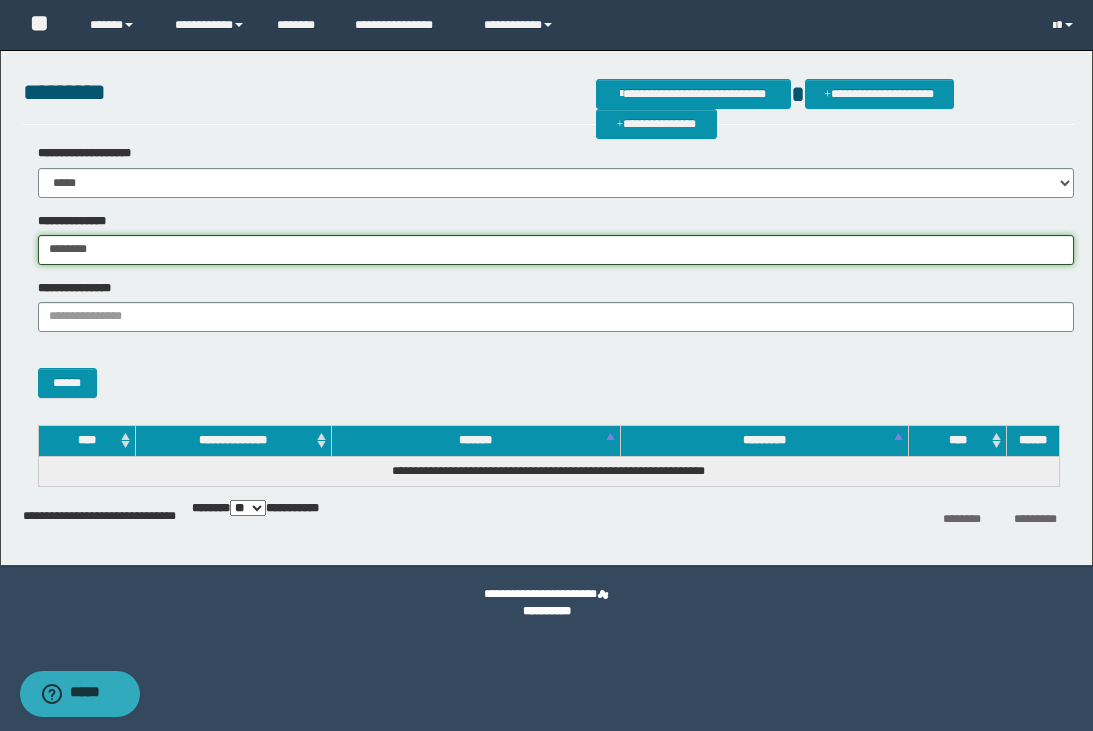 scroll, scrollTop: 0, scrollLeft: 0, axis: both 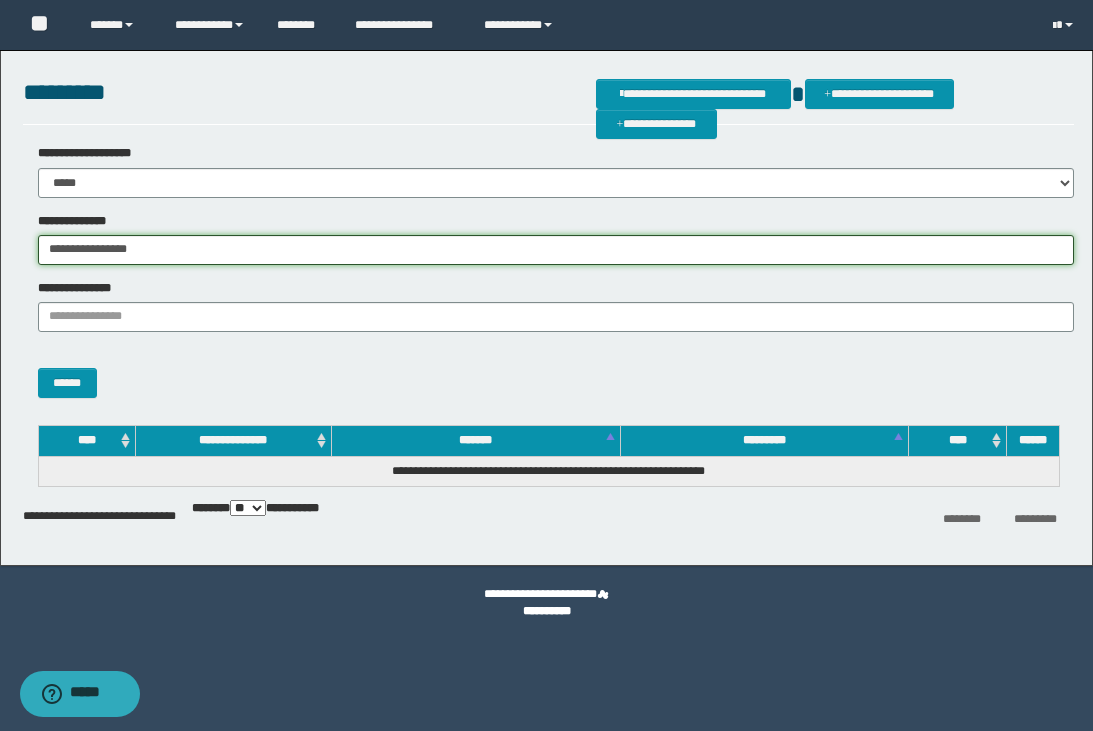 drag, startPoint x: 123, startPoint y: 251, endPoint x: -11, endPoint y: 241, distance: 134.37262 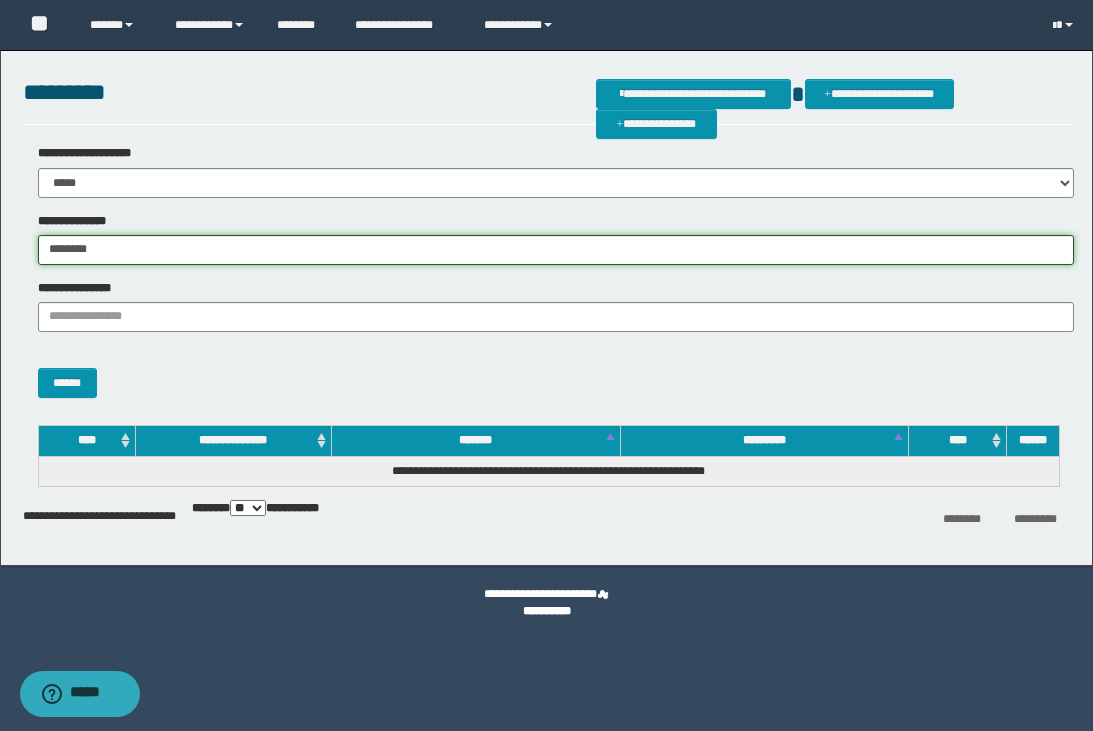 click on "********" at bounding box center [556, 250] 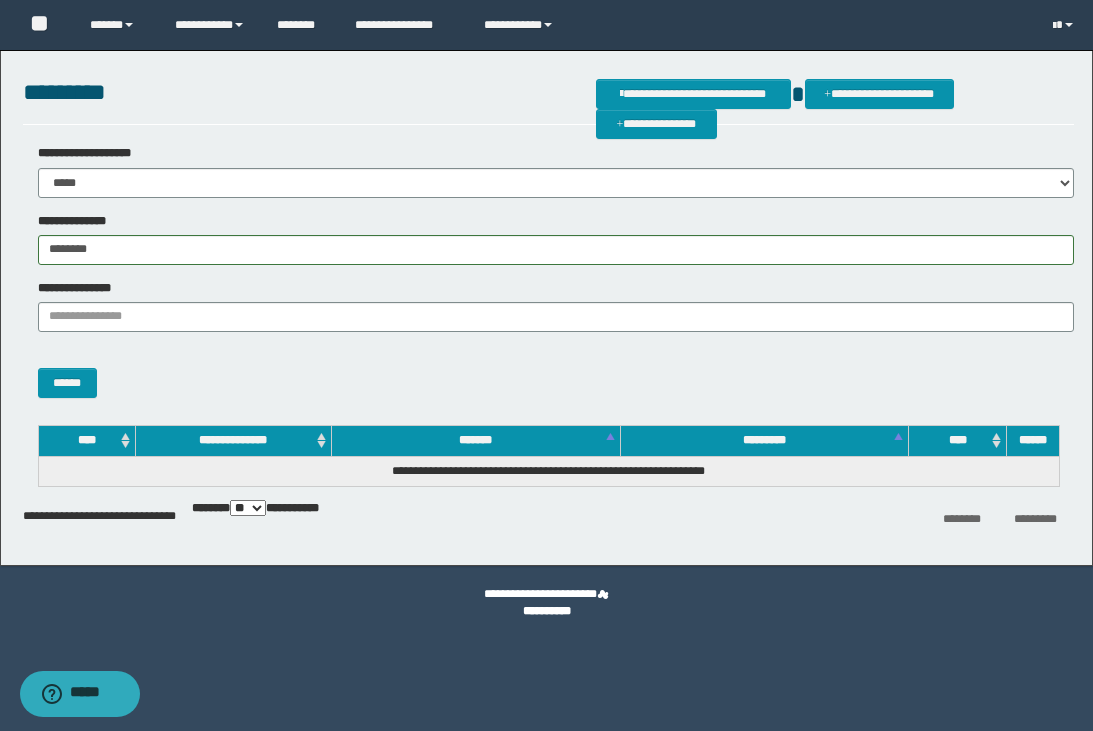 click on "**********" at bounding box center [546, 303] 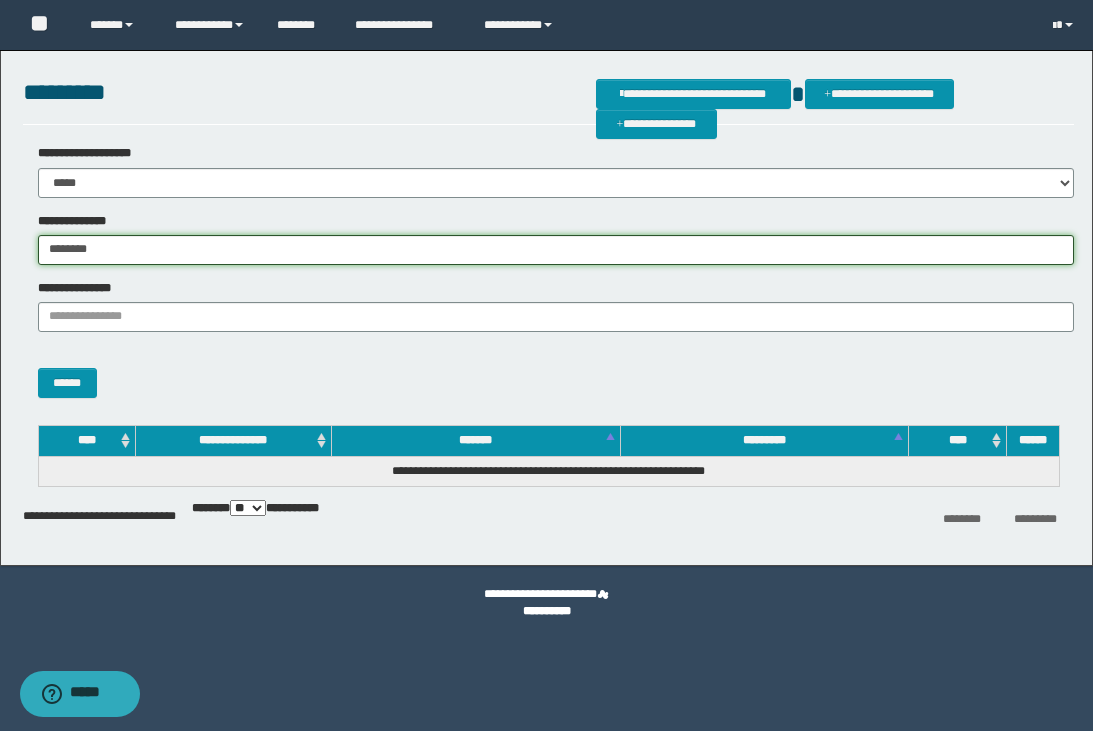 drag, startPoint x: 133, startPoint y: 258, endPoint x: -68, endPoint y: 258, distance: 201 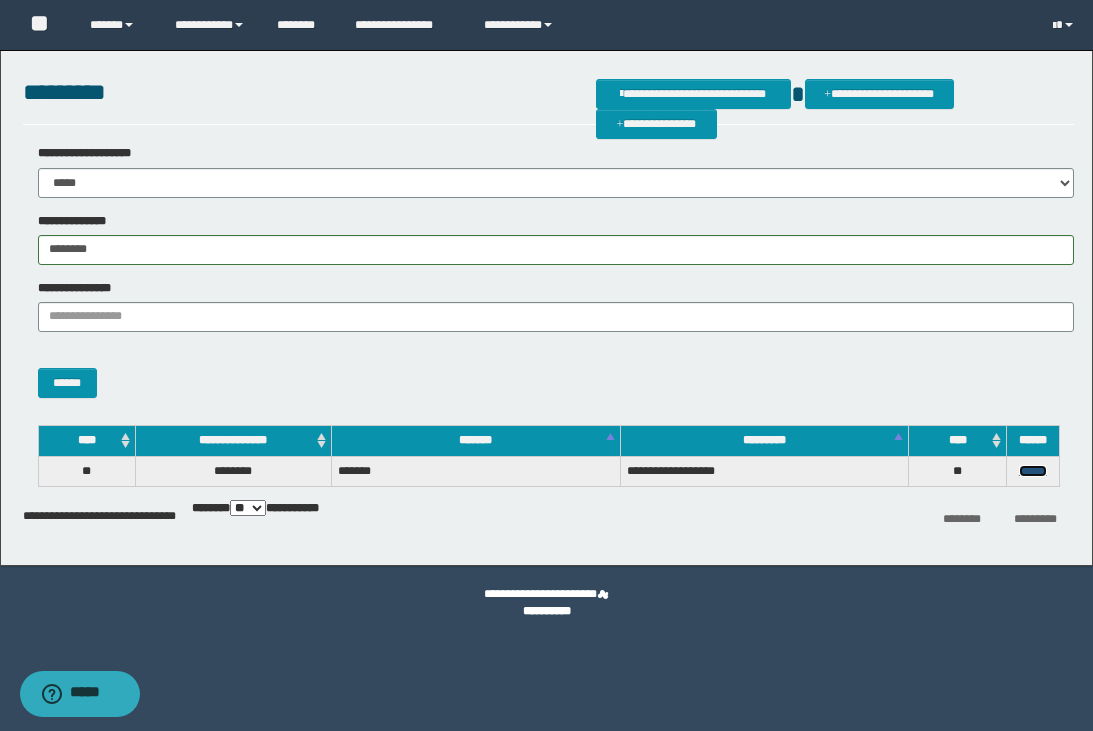 click on "******" at bounding box center (1033, 471) 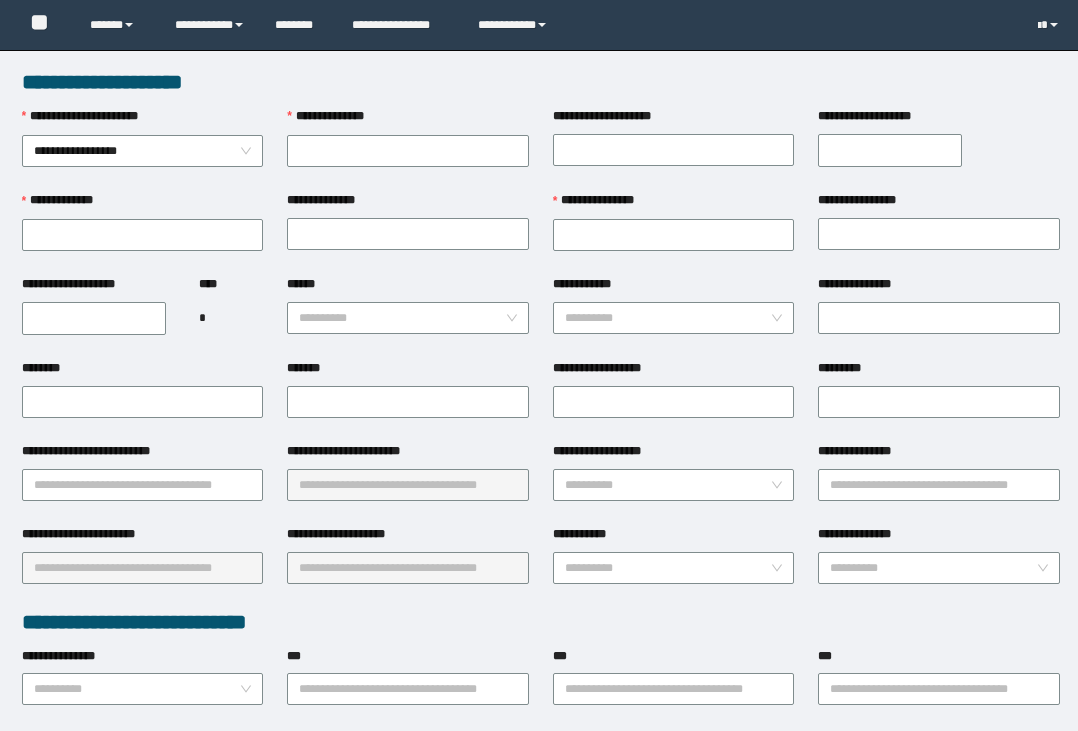 scroll, scrollTop: 0, scrollLeft: 0, axis: both 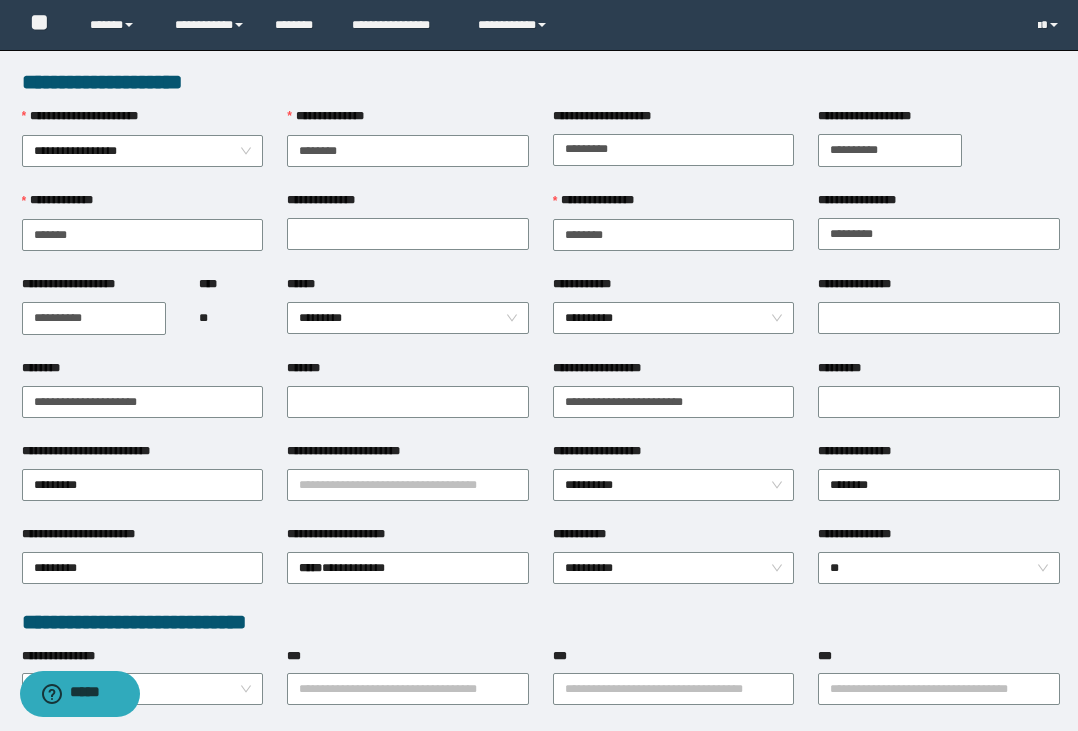 click on "**********" at bounding box center [939, 120] 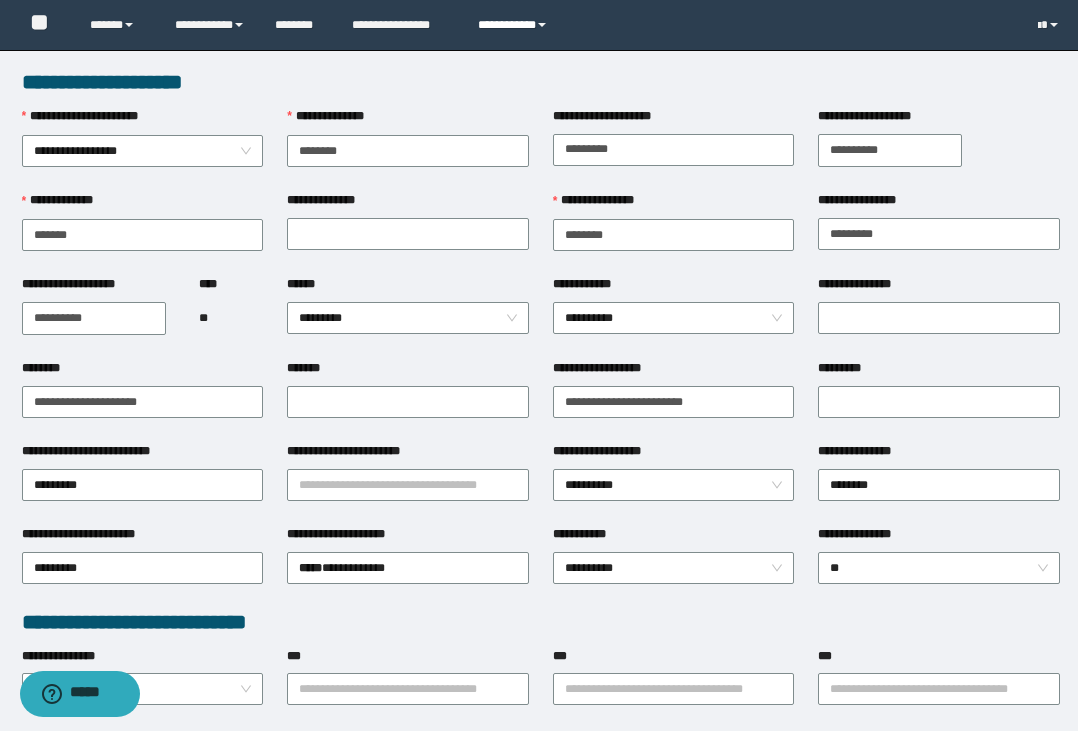 drag, startPoint x: 516, startPoint y: 26, endPoint x: 542, endPoint y: 31, distance: 26.476404 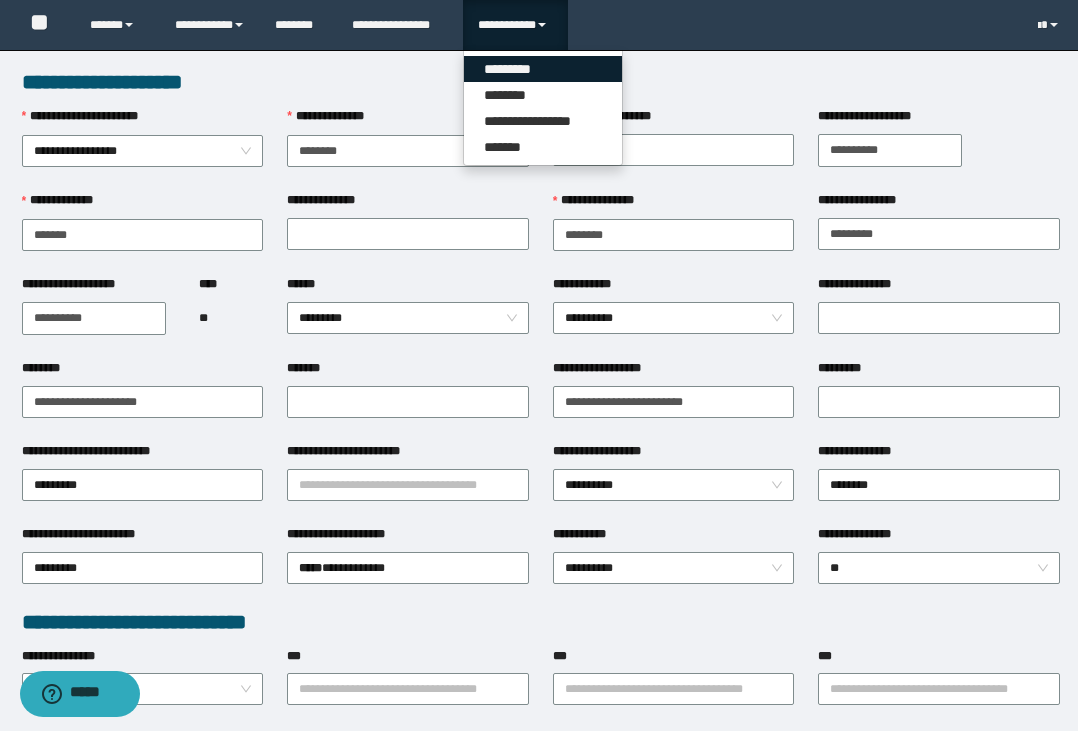 click on "*********" at bounding box center (543, 69) 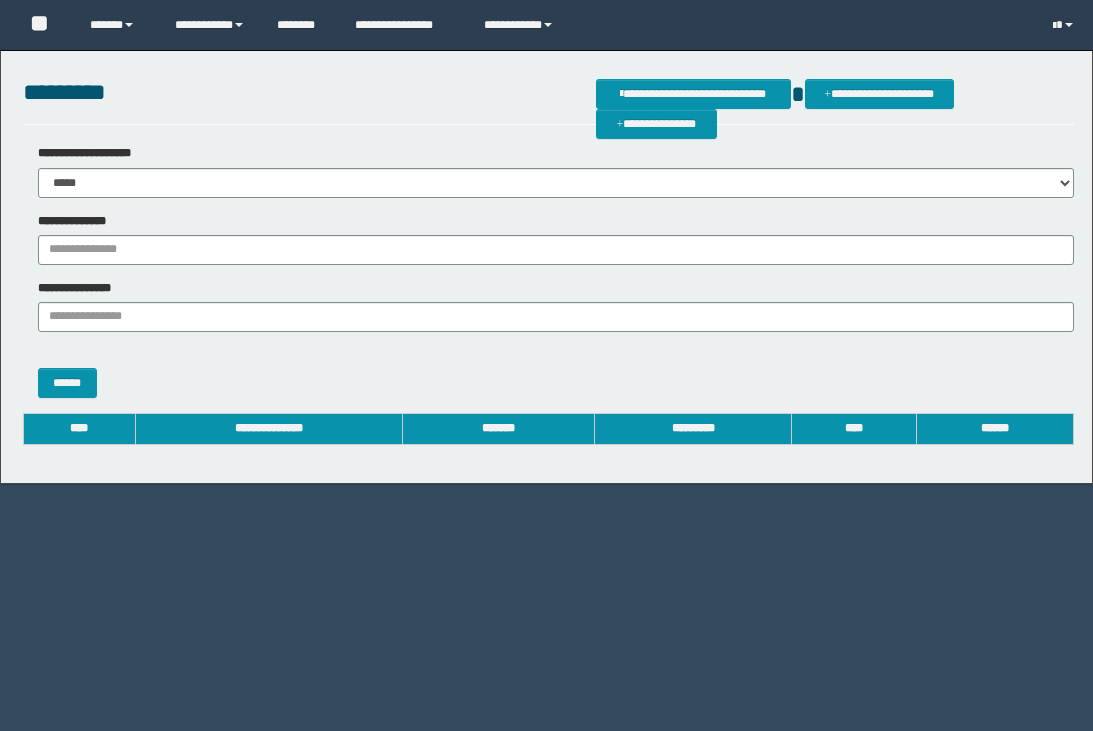 scroll, scrollTop: 0, scrollLeft: 0, axis: both 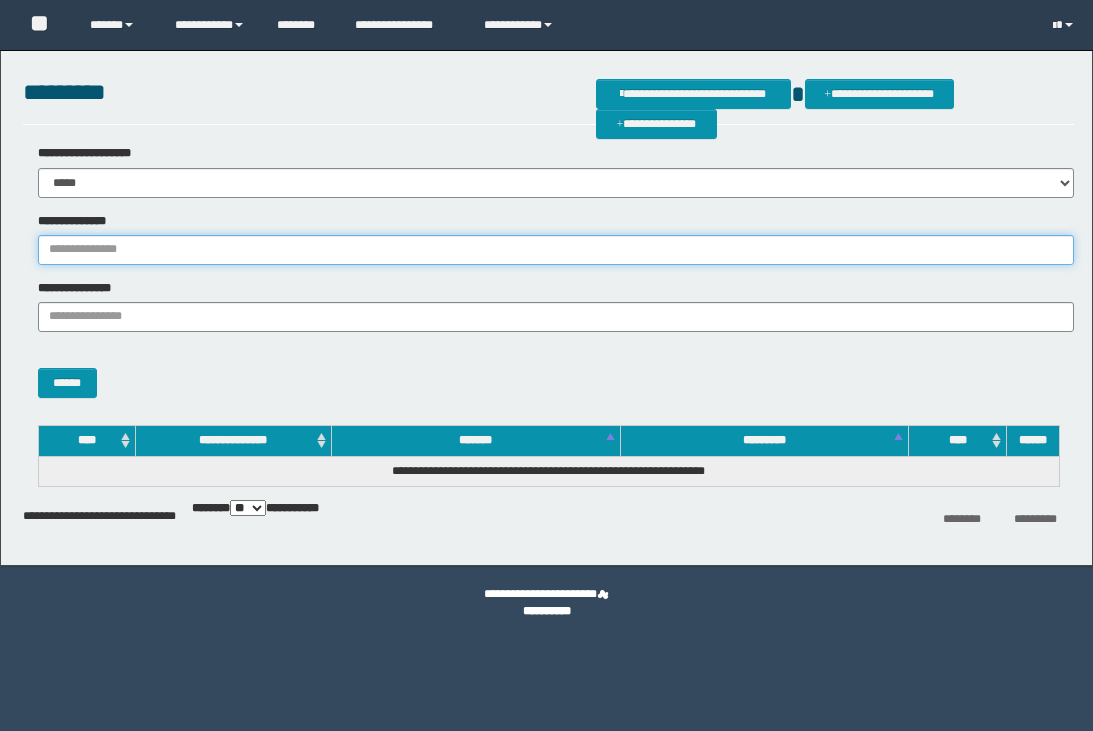 click on "**********" at bounding box center [556, 250] 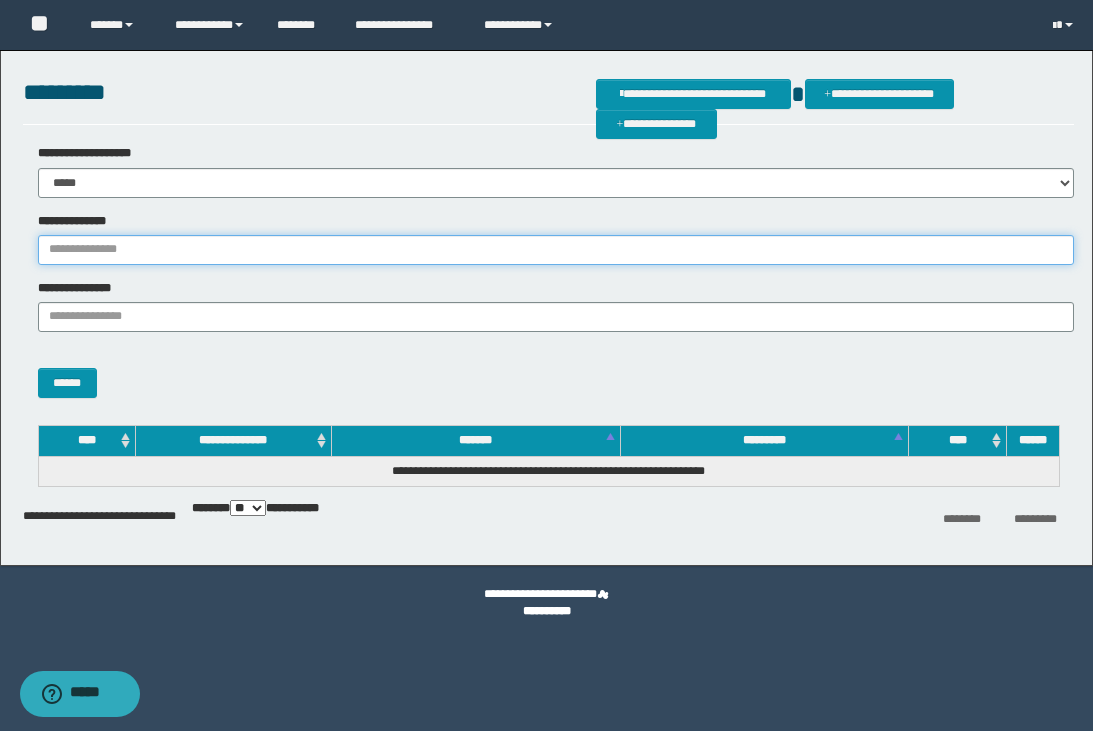 scroll, scrollTop: 0, scrollLeft: 0, axis: both 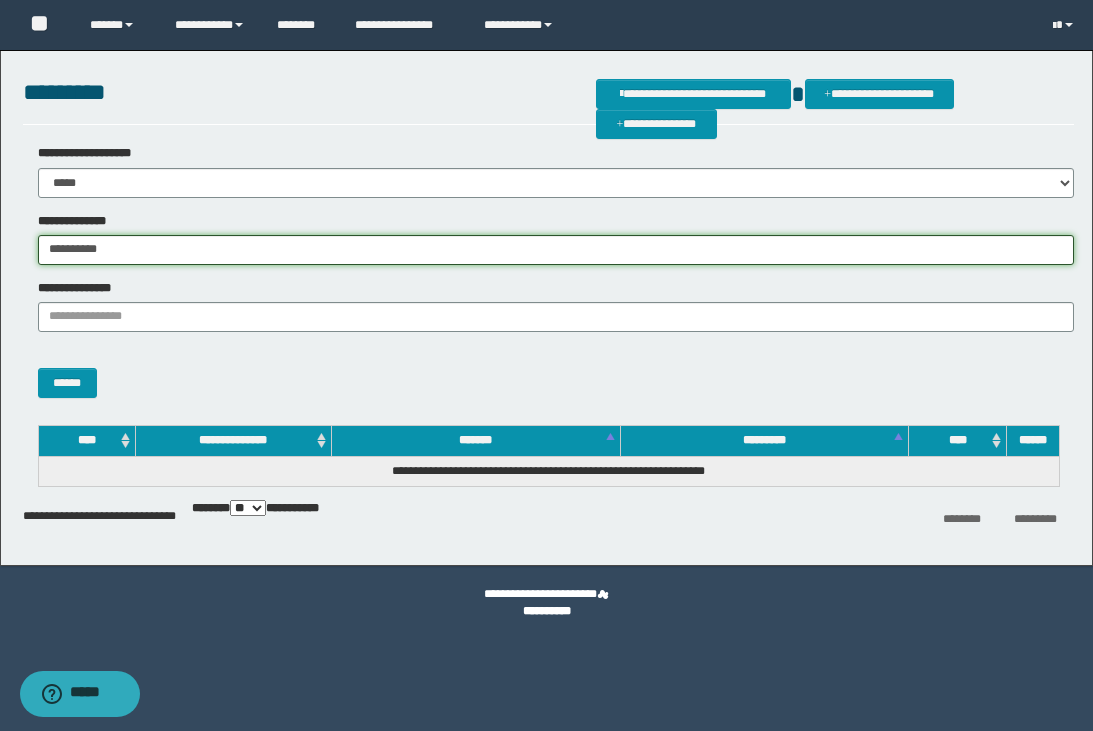 type on "**********" 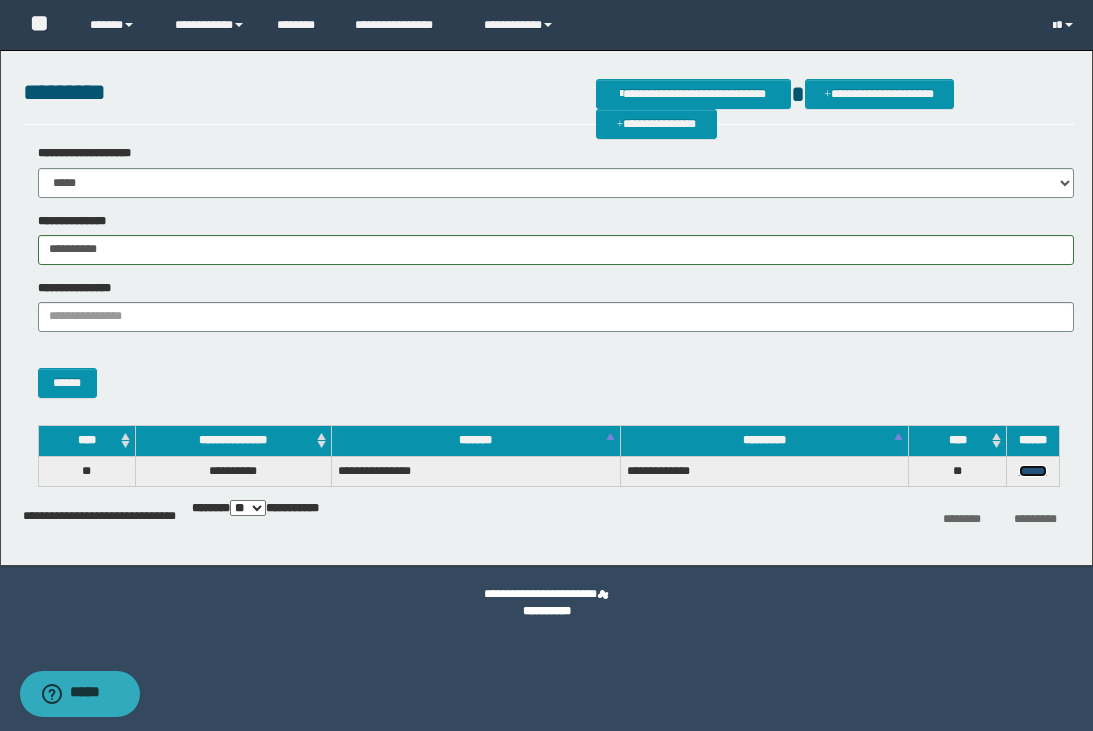 click on "******" at bounding box center [1033, 471] 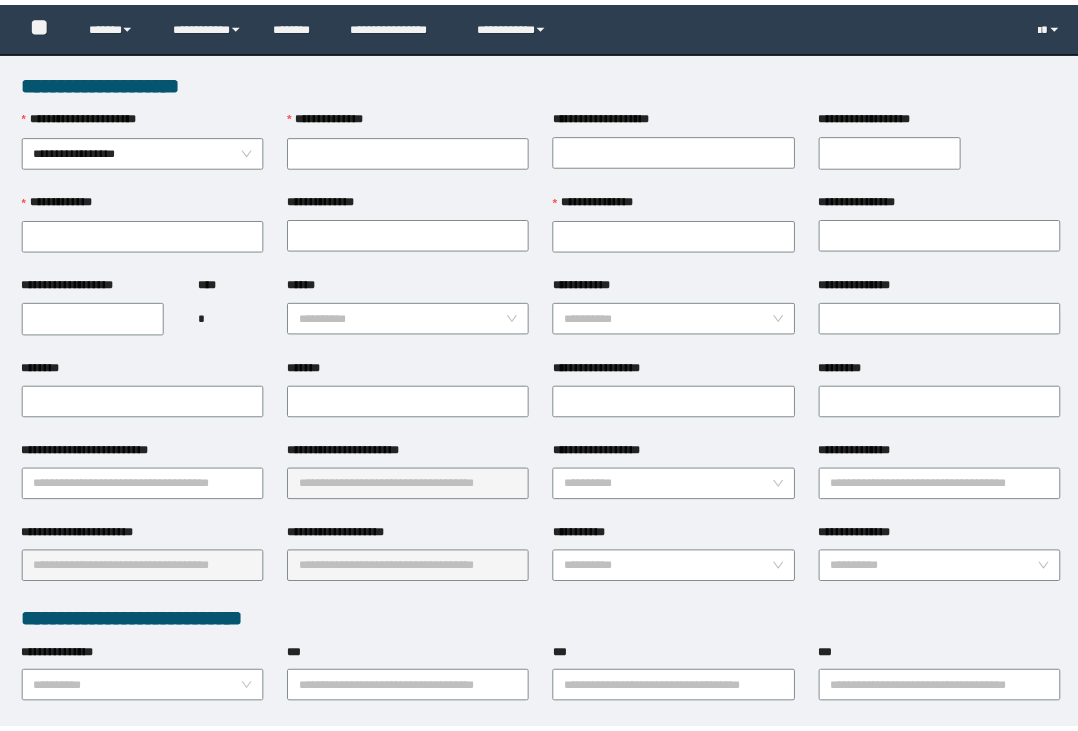 scroll, scrollTop: 0, scrollLeft: 0, axis: both 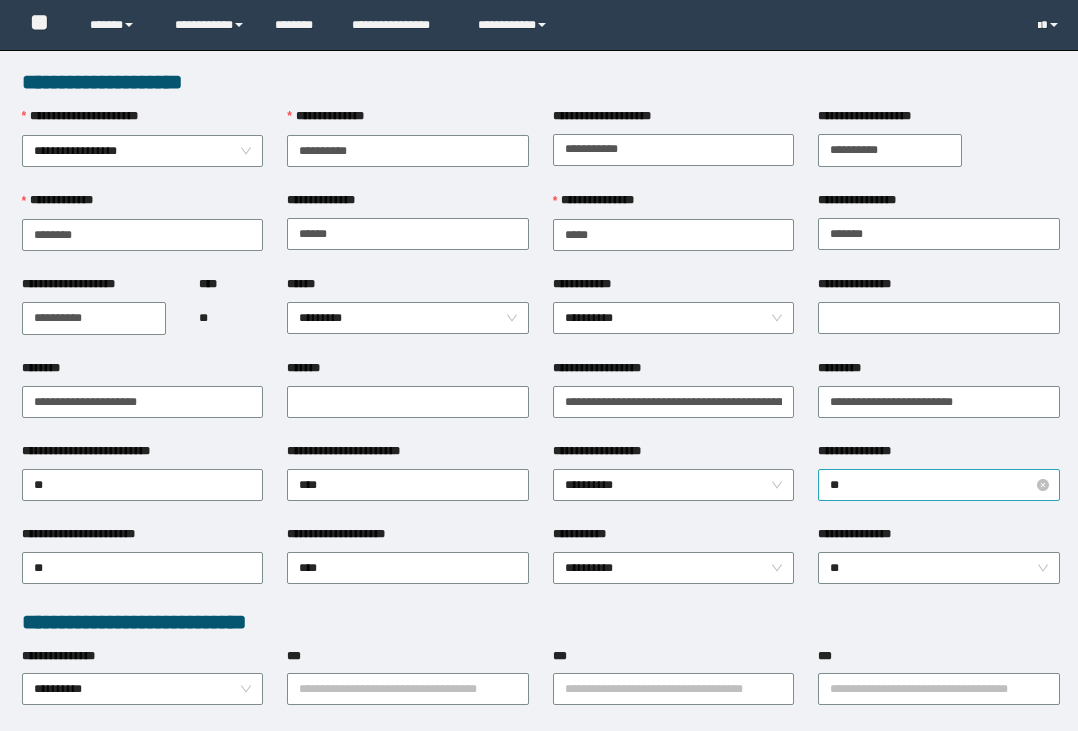 type on "**********" 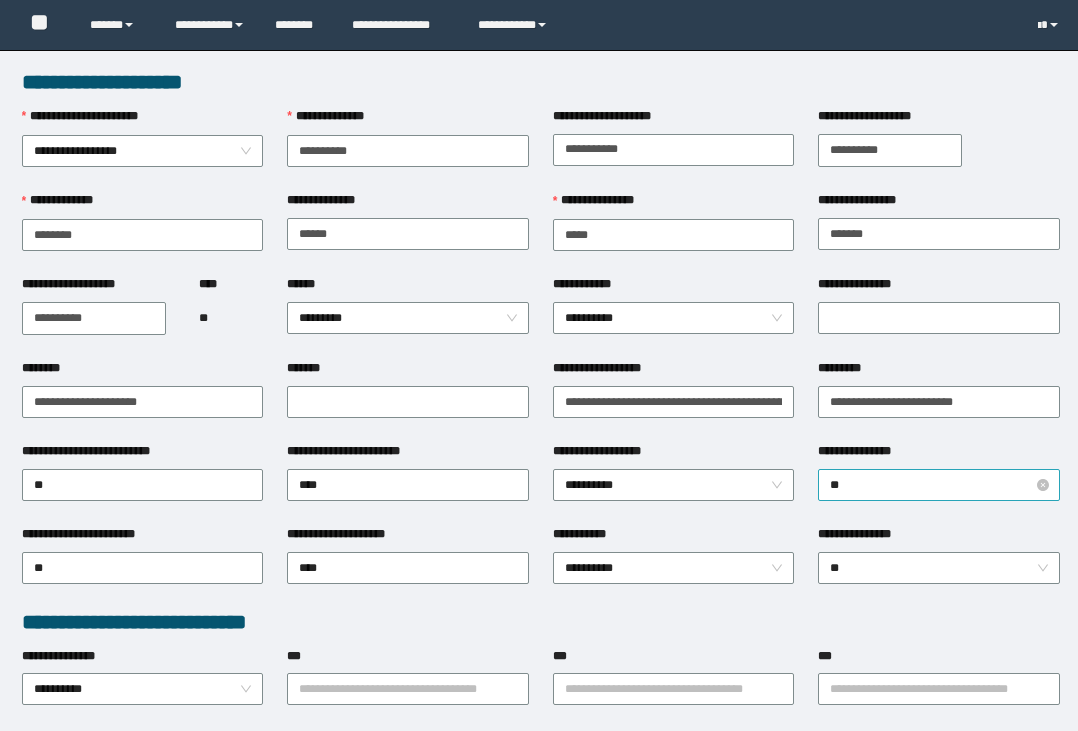 scroll, scrollTop: 0, scrollLeft: 0, axis: both 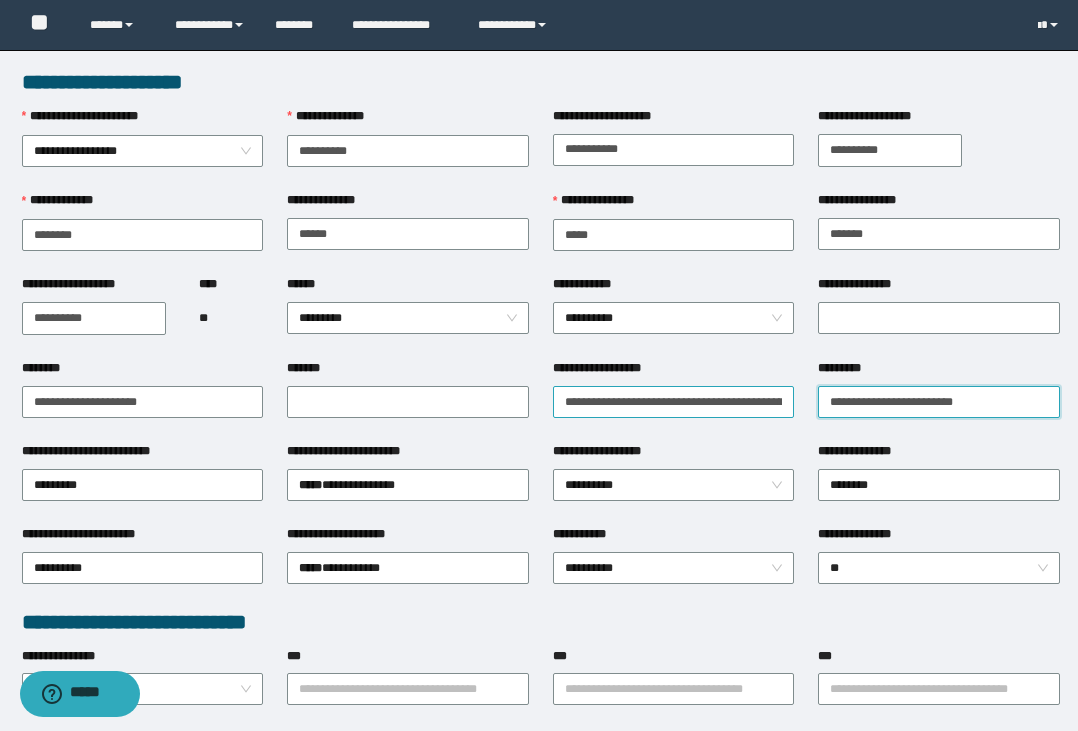drag, startPoint x: 970, startPoint y: 396, endPoint x: 781, endPoint y: 402, distance: 189.09521 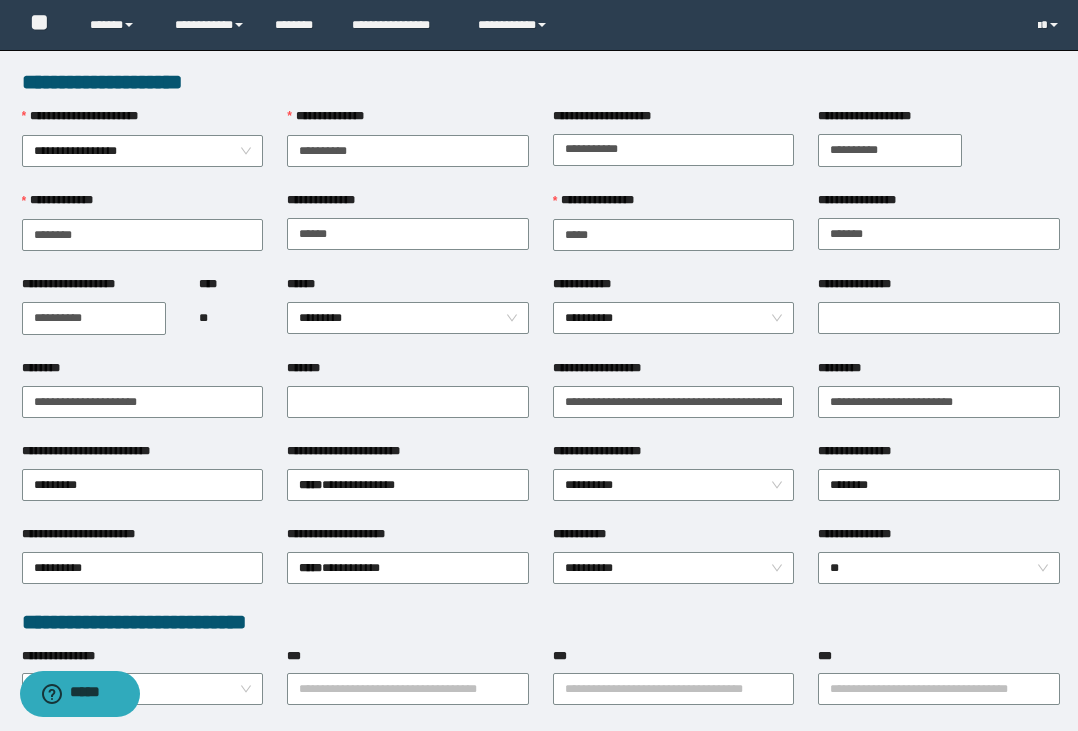 click on "**********" at bounding box center [541, 622] 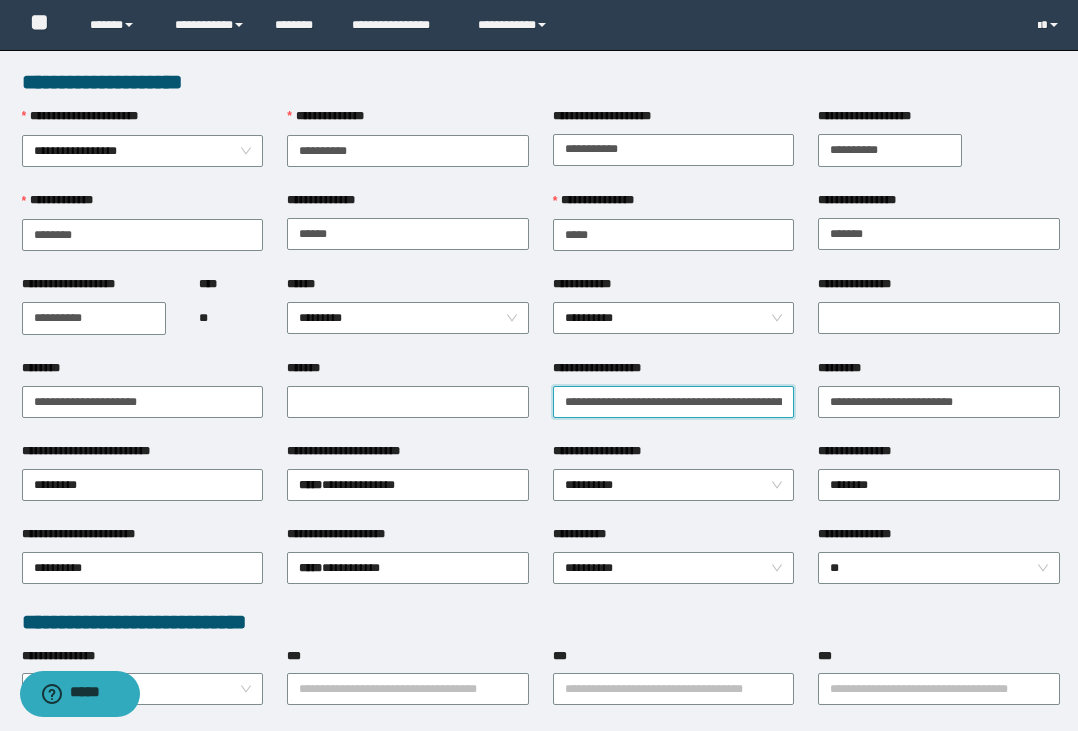 scroll, scrollTop: 0, scrollLeft: 49, axis: horizontal 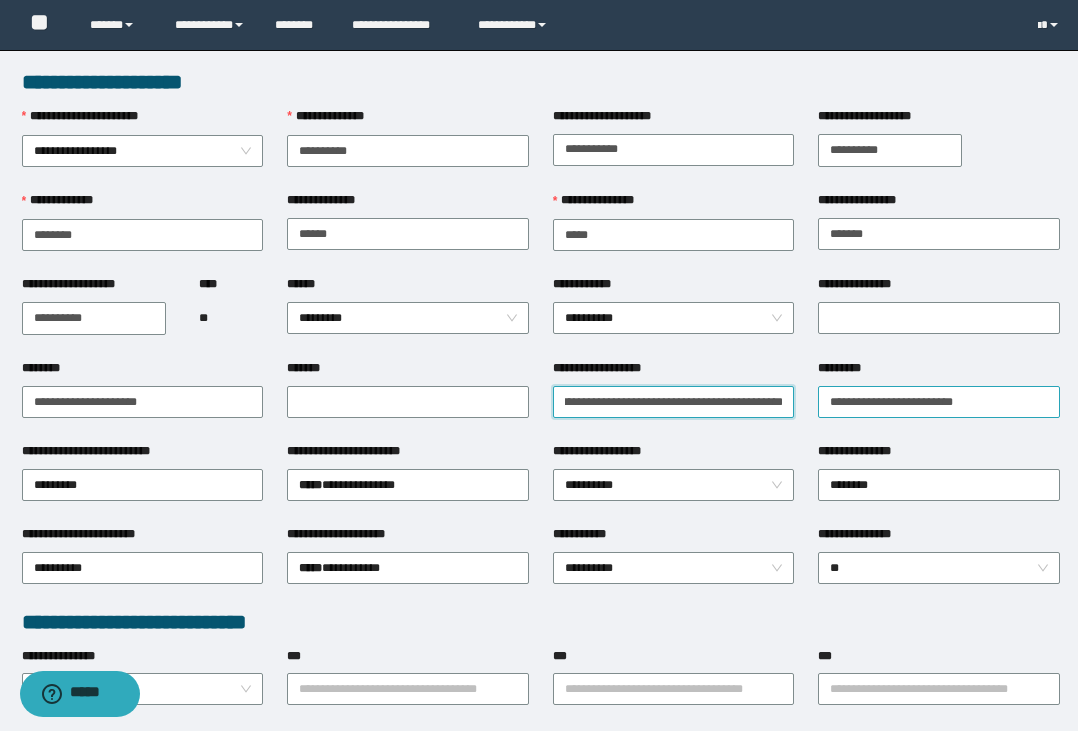 drag, startPoint x: 713, startPoint y: 404, endPoint x: 835, endPoint y: 401, distance: 122.03688 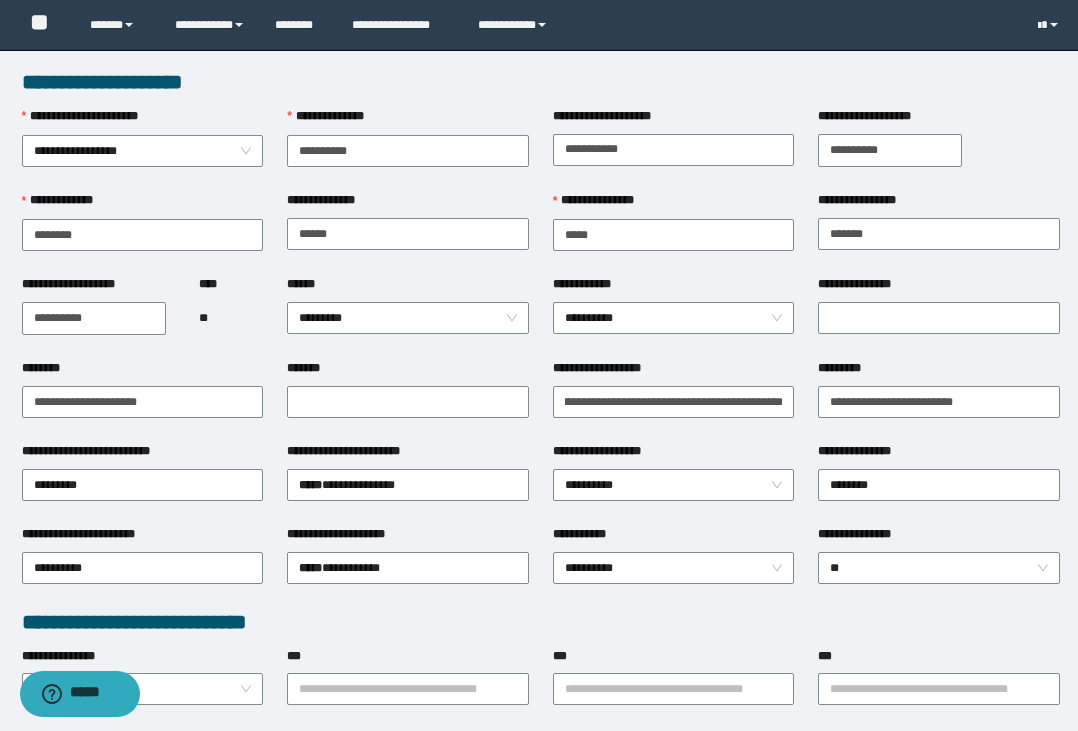 scroll, scrollTop: 0, scrollLeft: 0, axis: both 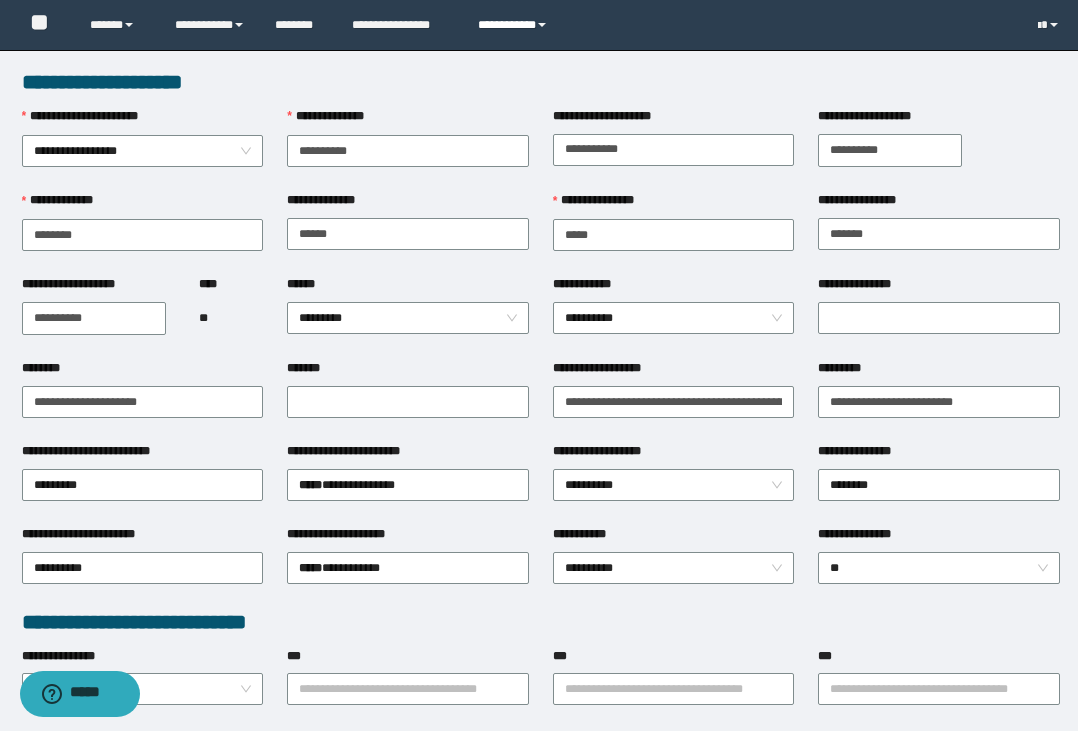 click on "**********" at bounding box center (515, 25) 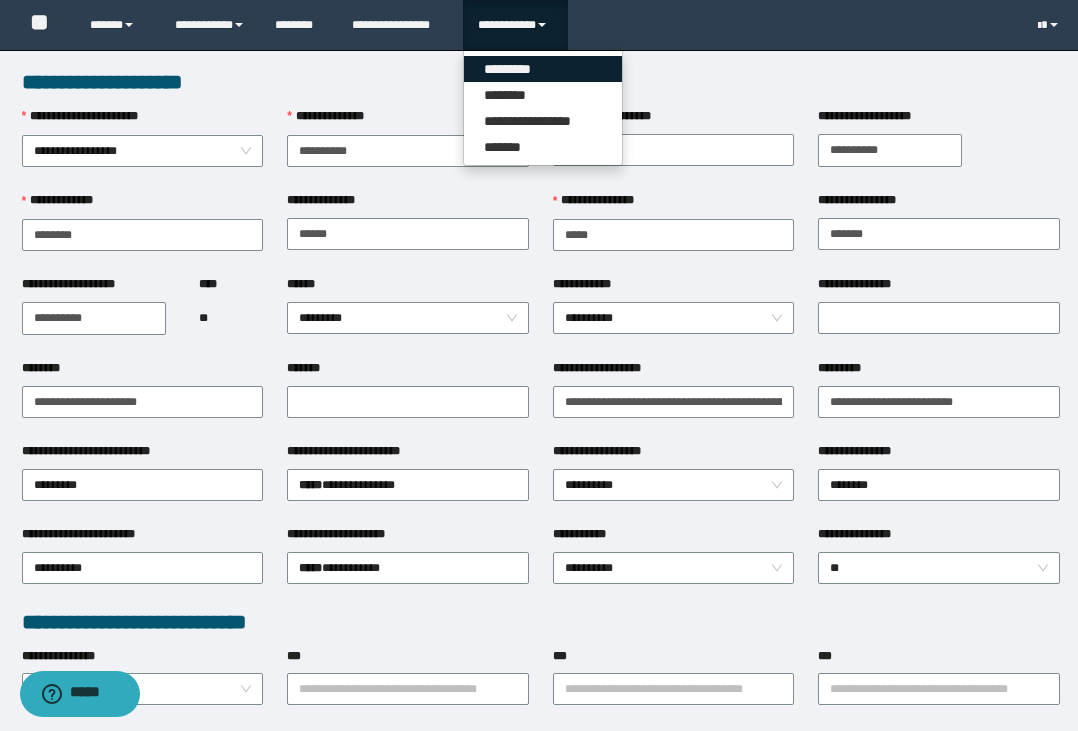 click on "*********" at bounding box center (543, 69) 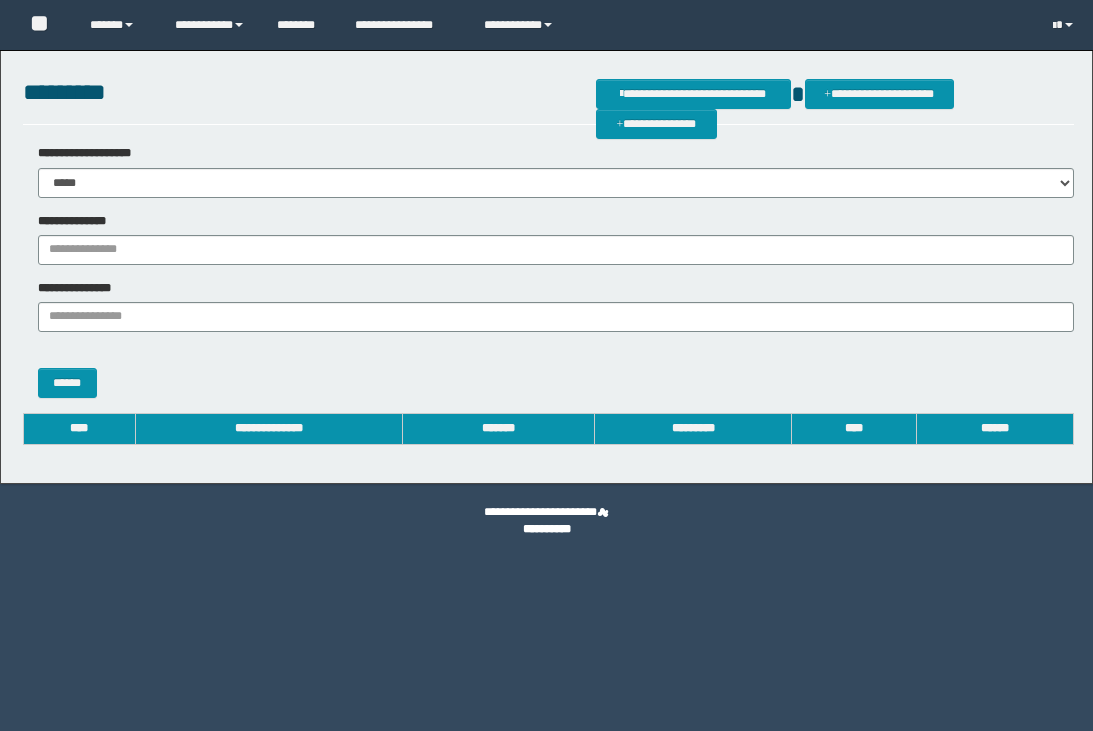 scroll, scrollTop: 0, scrollLeft: 0, axis: both 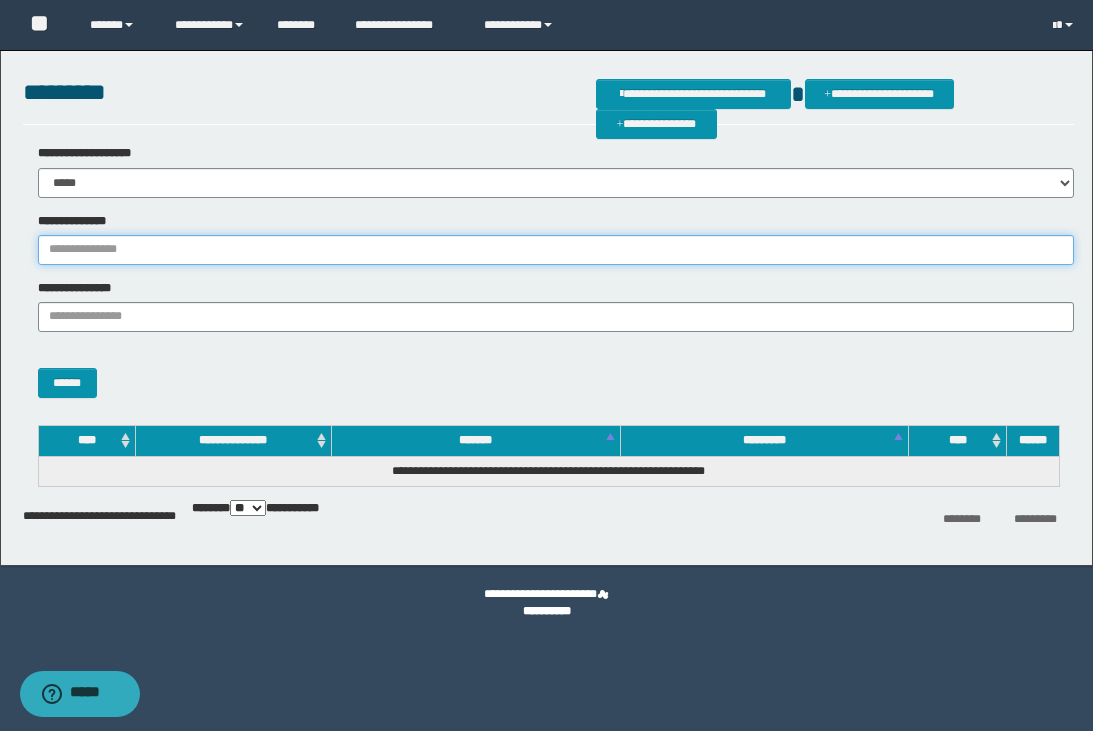 click on "**********" at bounding box center (556, 250) 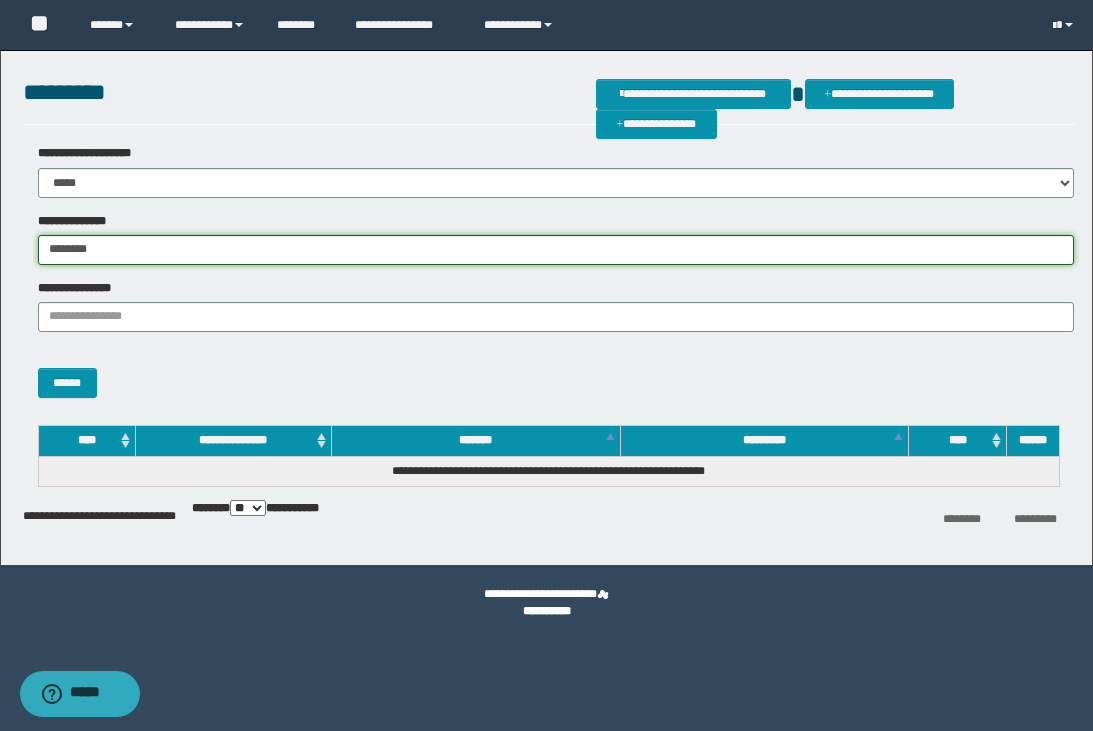 type on "********" 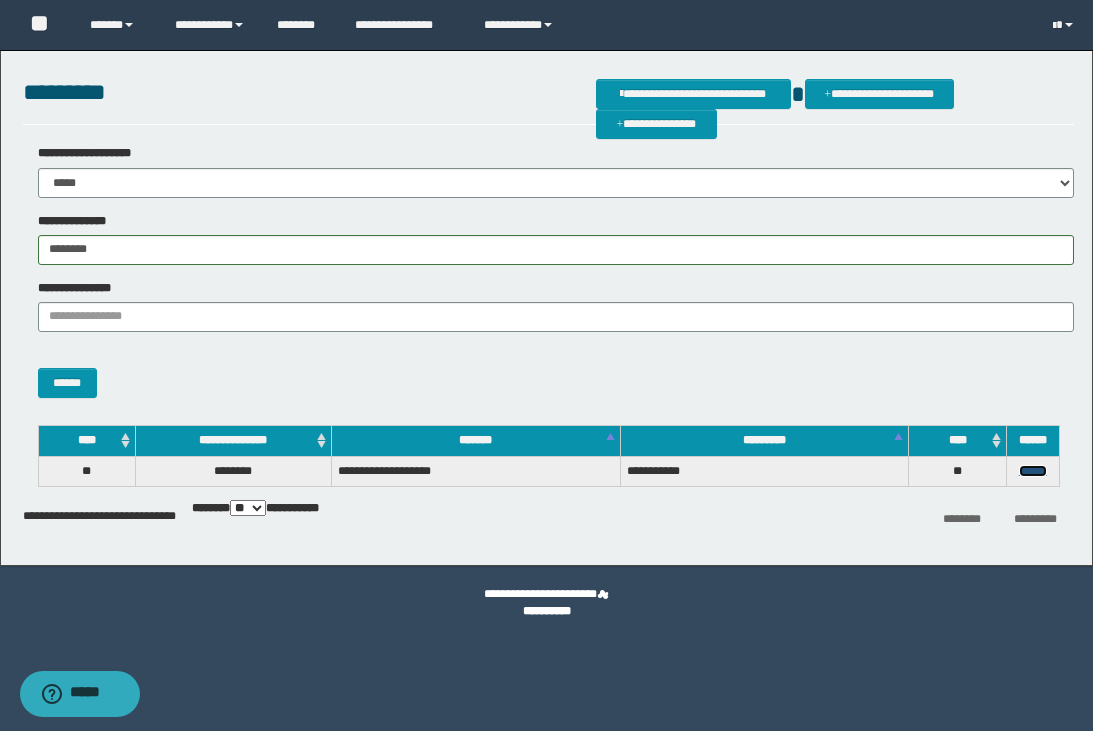 click on "******" at bounding box center (1033, 471) 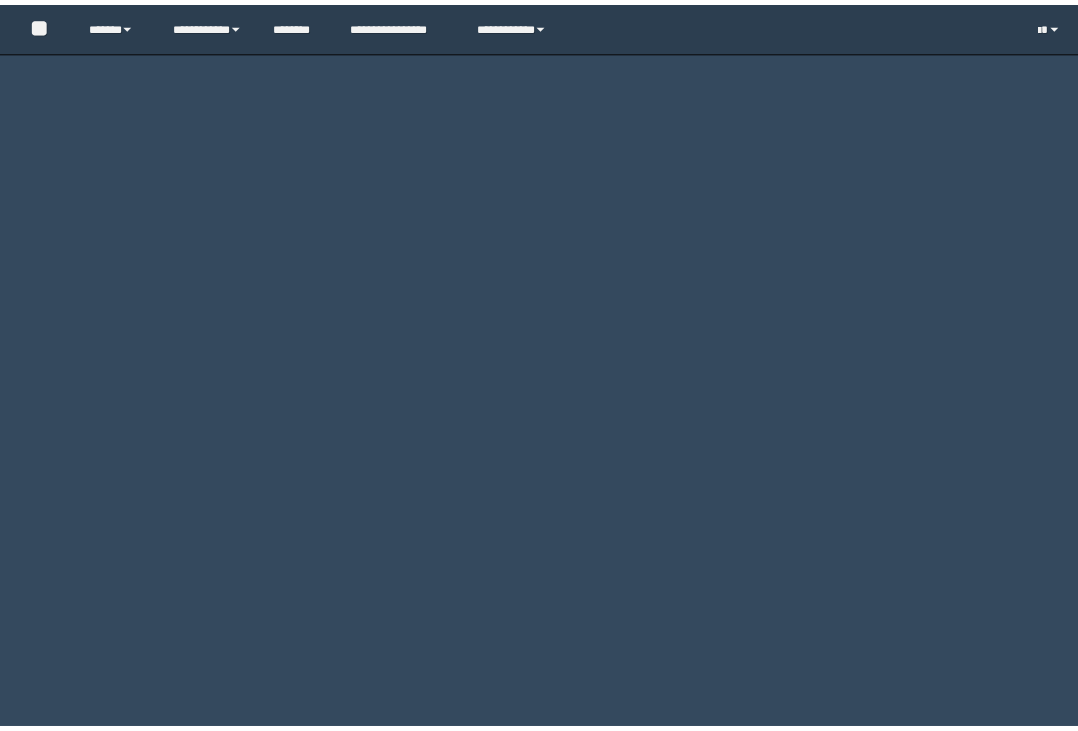 scroll, scrollTop: 0, scrollLeft: 0, axis: both 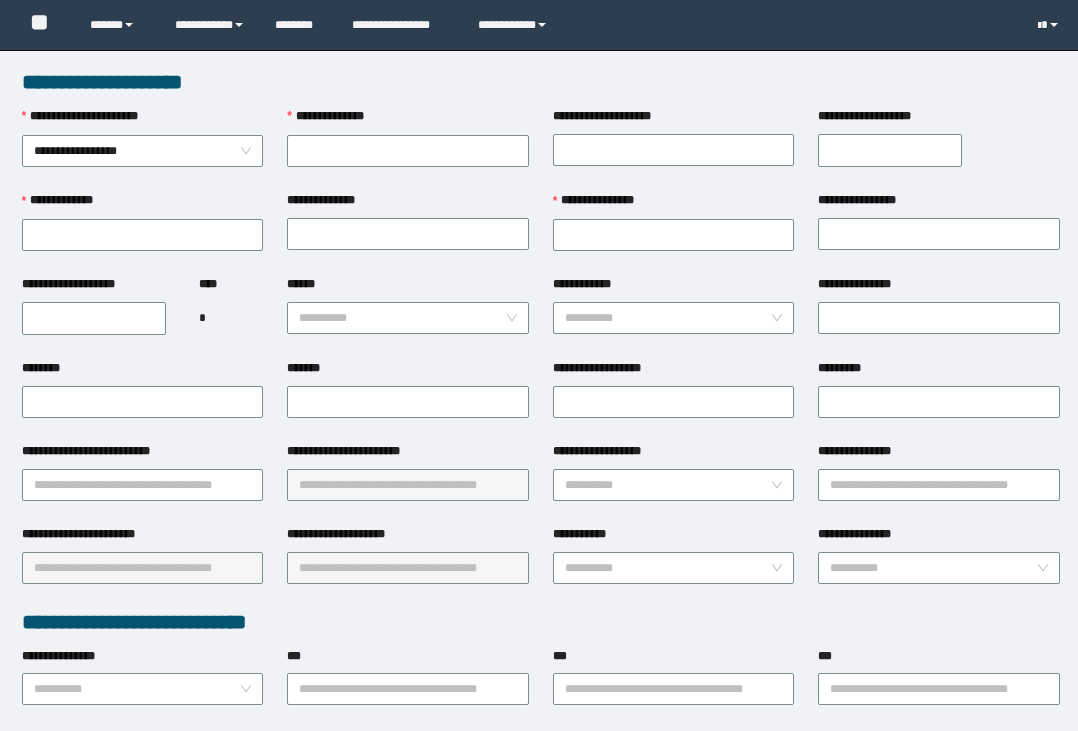 type on "********" 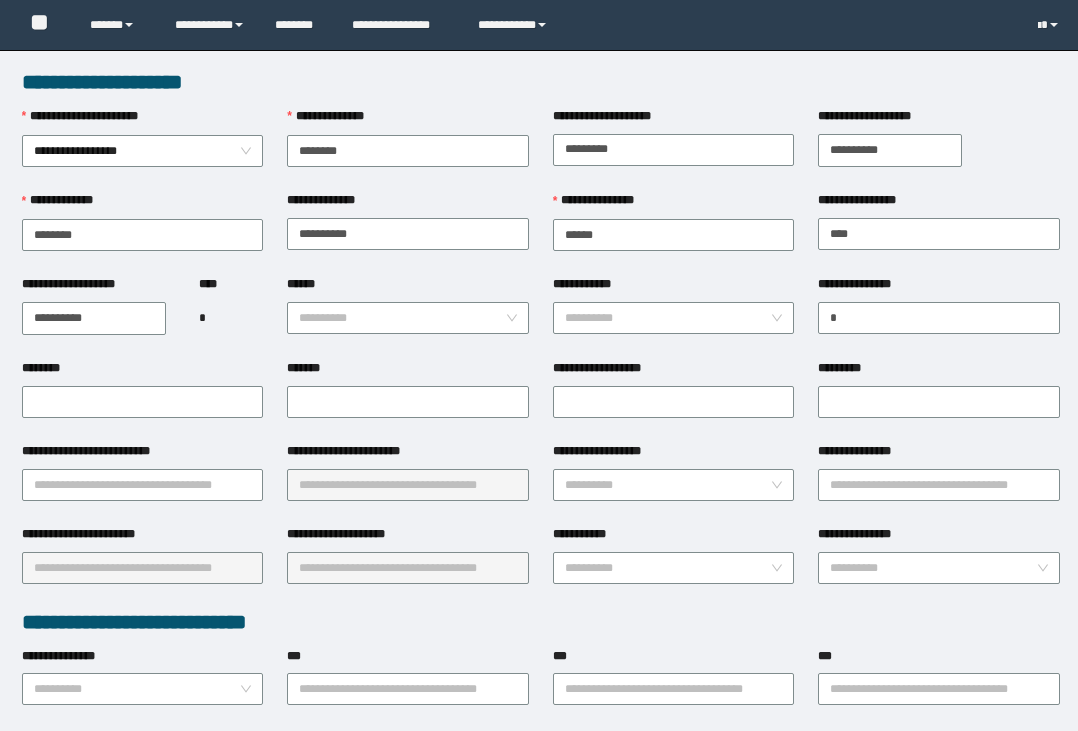 type on "**********" 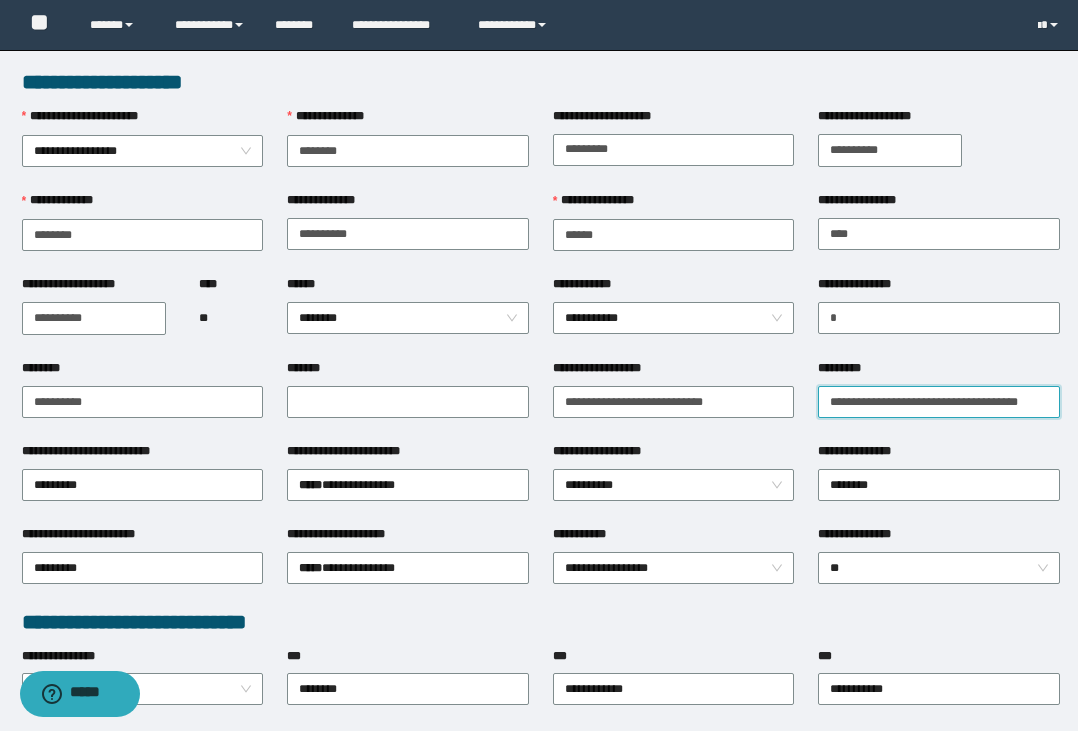 scroll, scrollTop: 0, scrollLeft: 0, axis: both 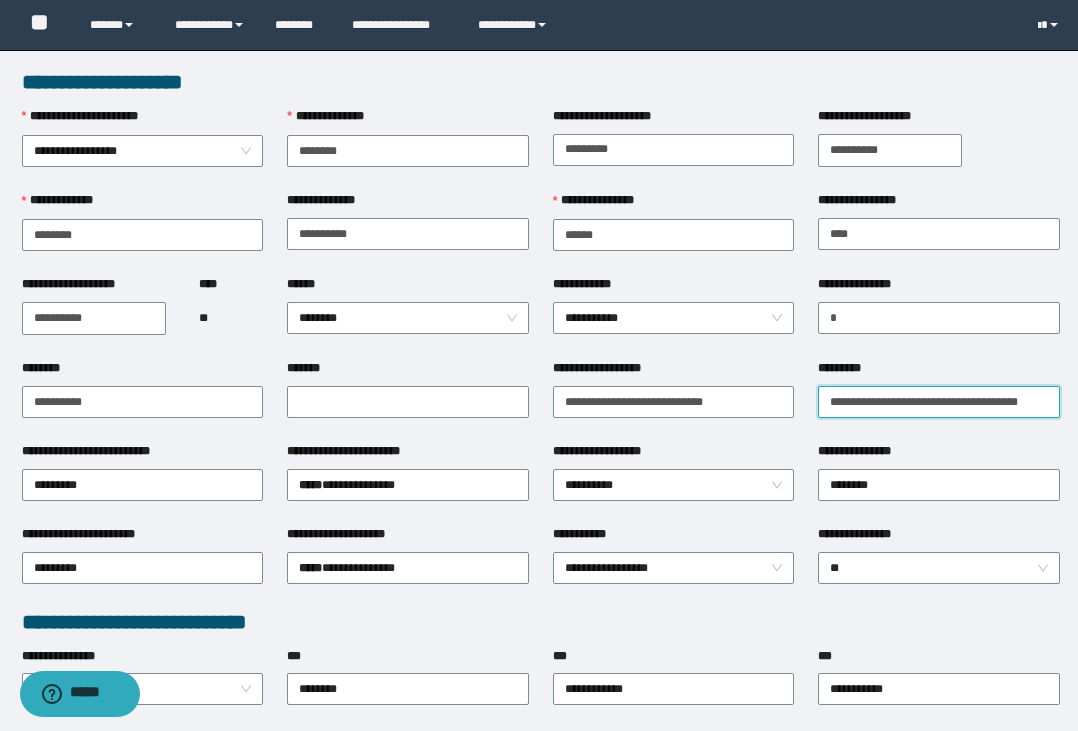 drag, startPoint x: 830, startPoint y: 399, endPoint x: 1078, endPoint y: 400, distance: 248.00201 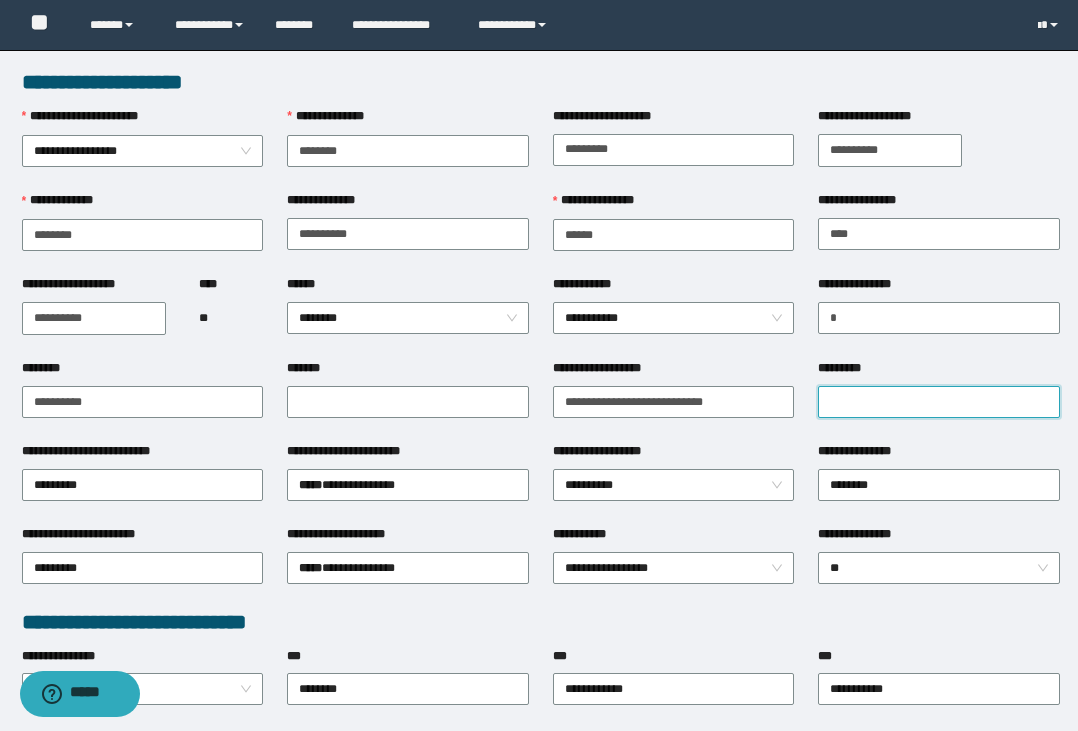 type on "**********" 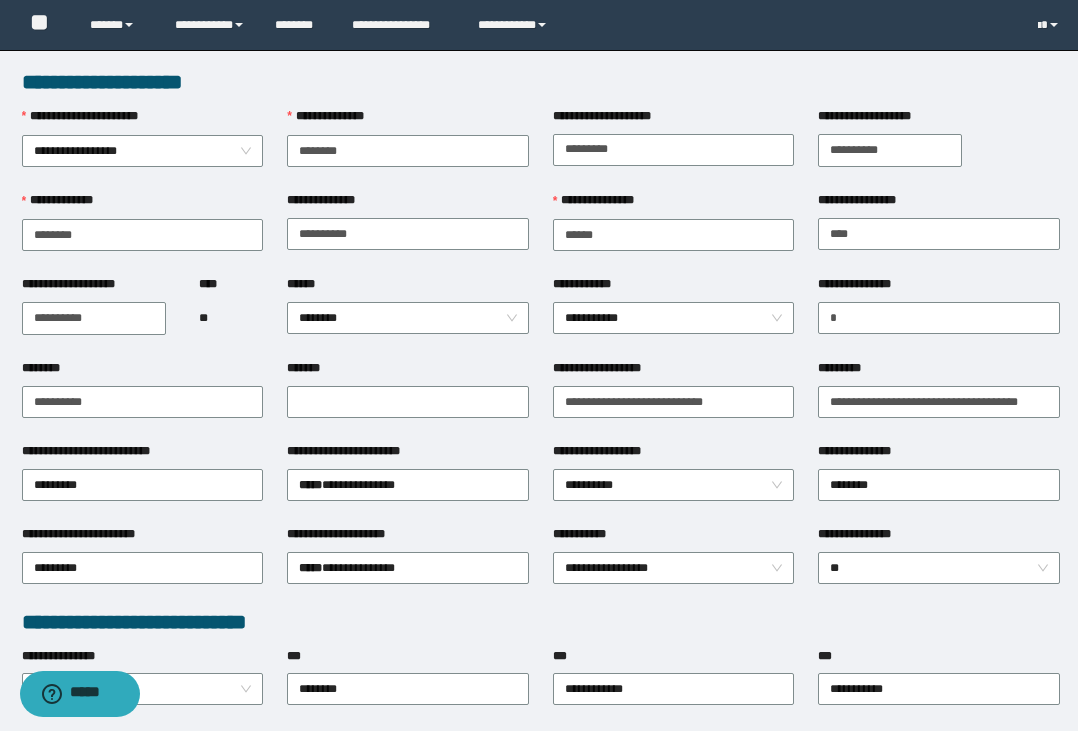 click on "*********" at bounding box center (939, 372) 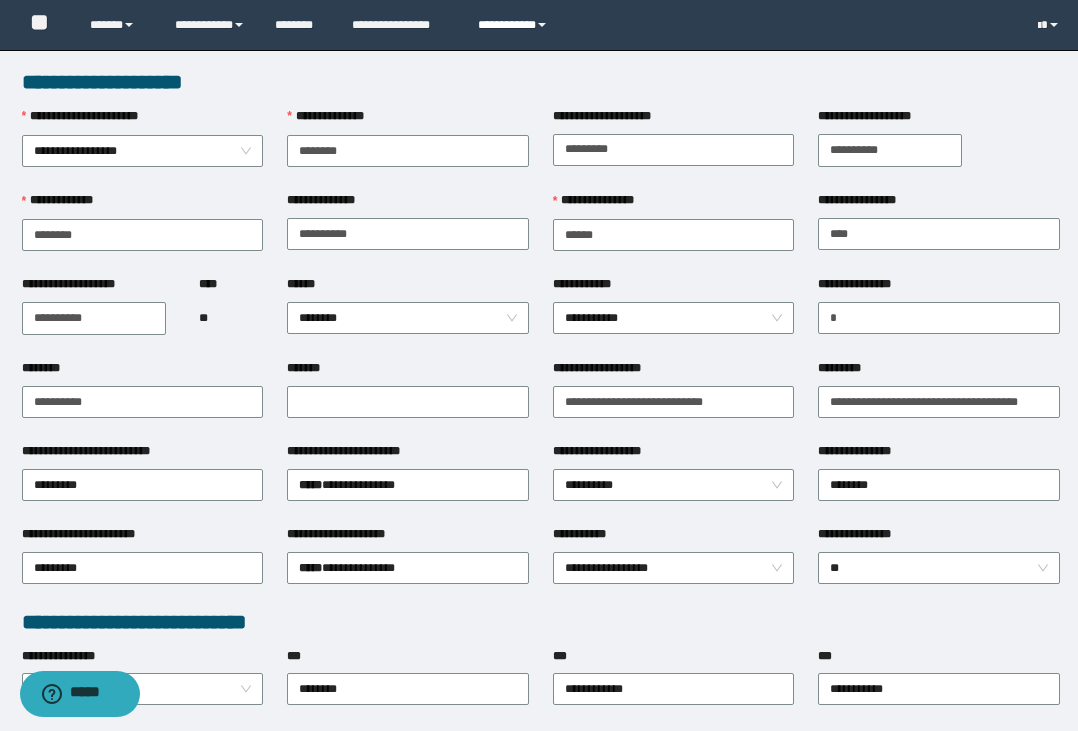 click on "**********" at bounding box center [515, 25] 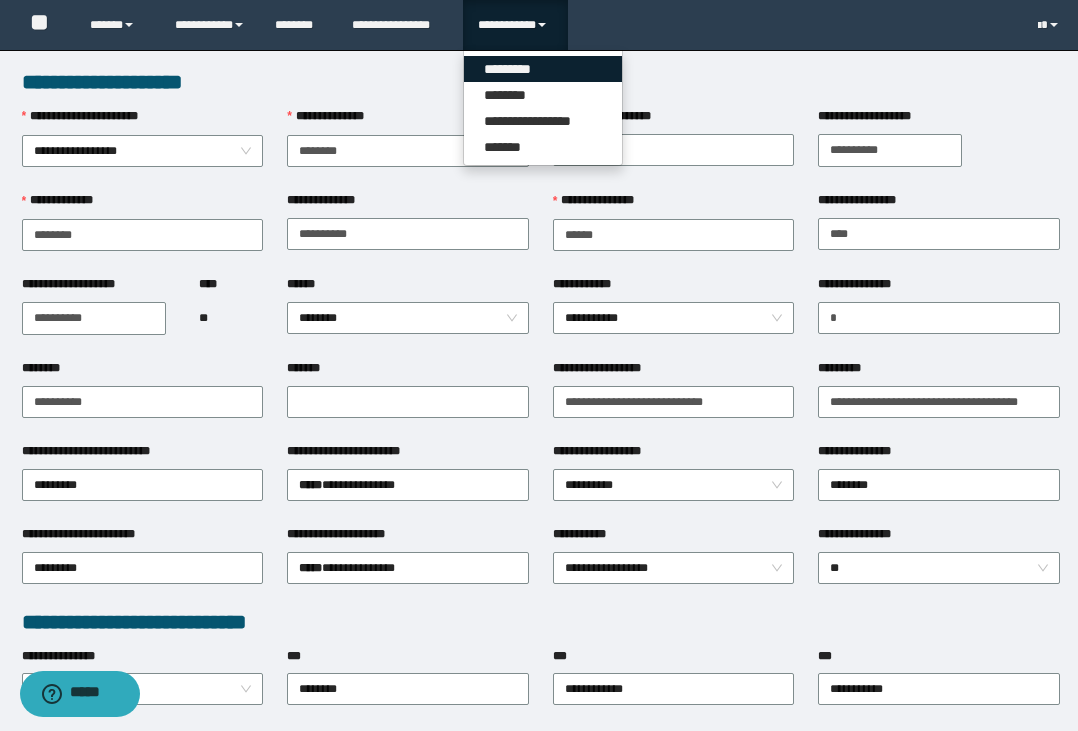 click on "*********" at bounding box center [543, 69] 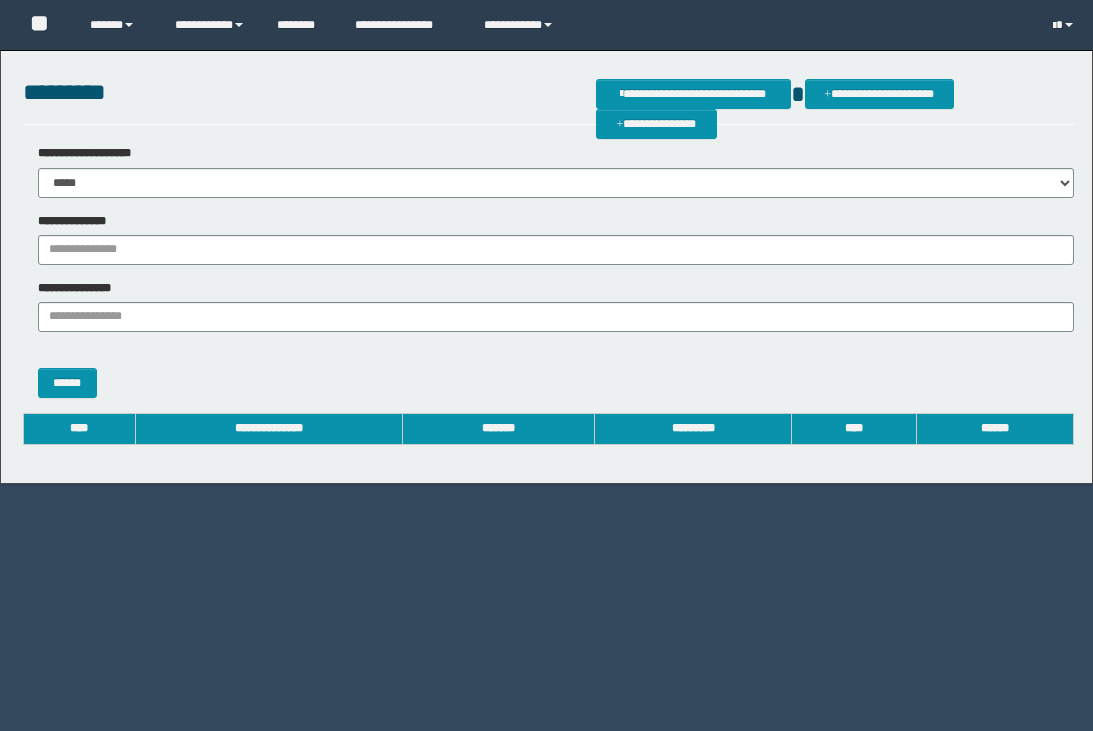 scroll, scrollTop: 0, scrollLeft: 0, axis: both 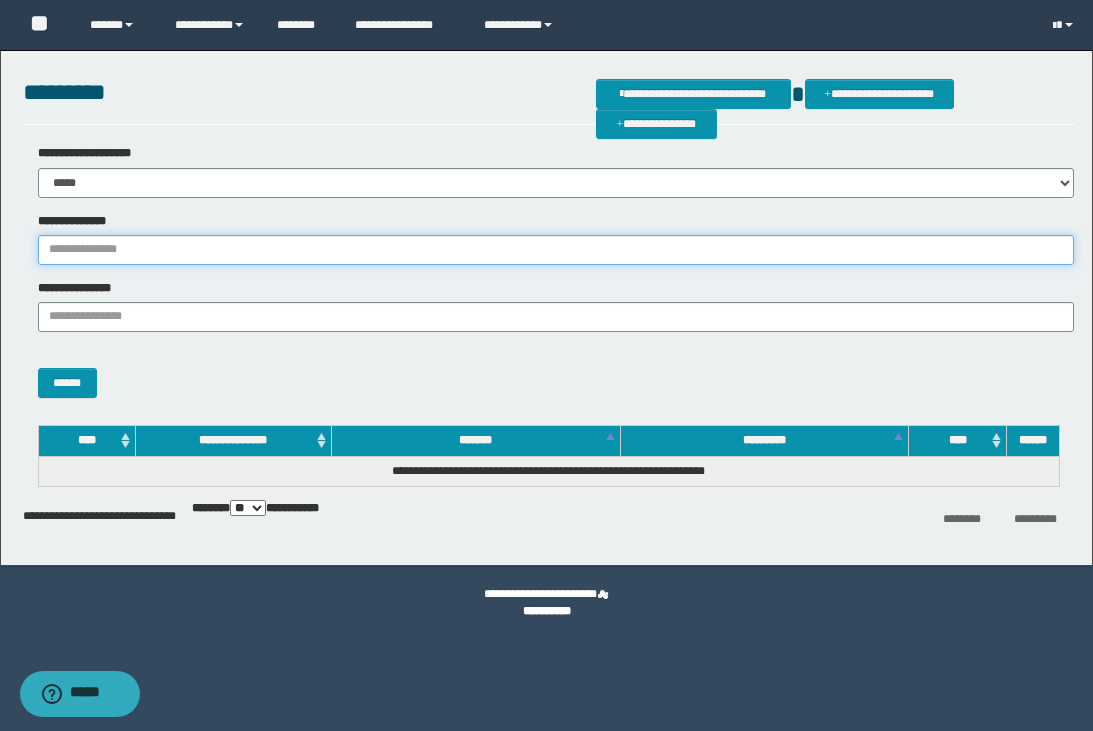 click on "**********" at bounding box center (556, 250) 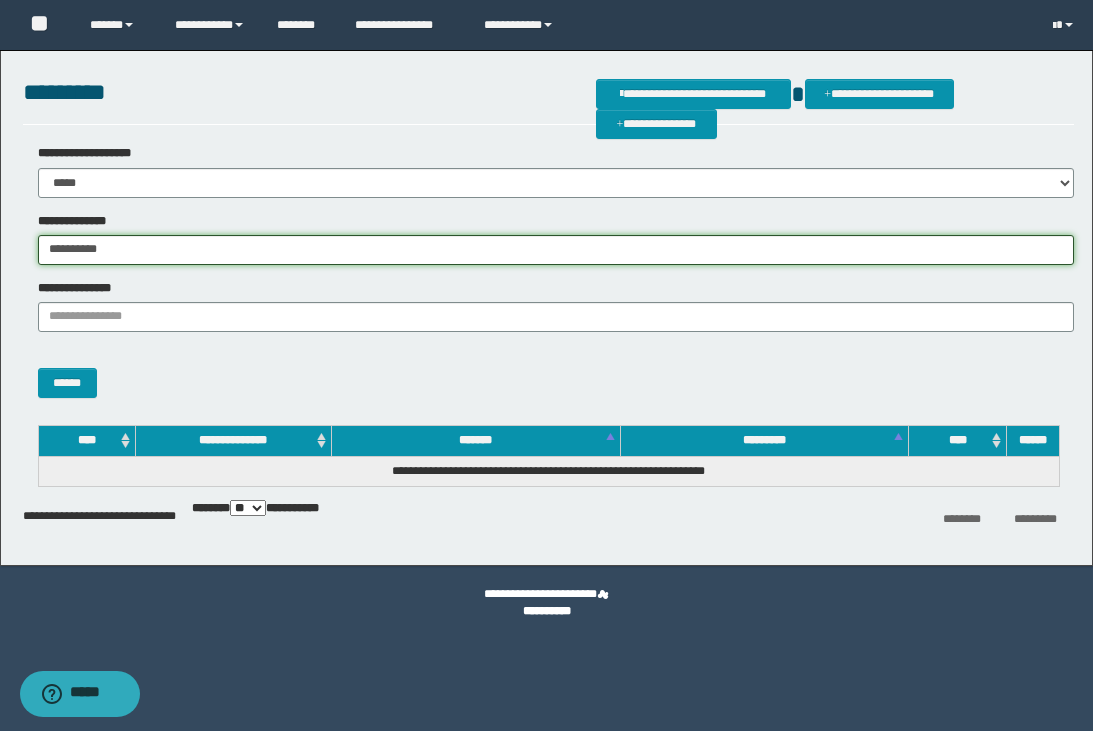 type on "**********" 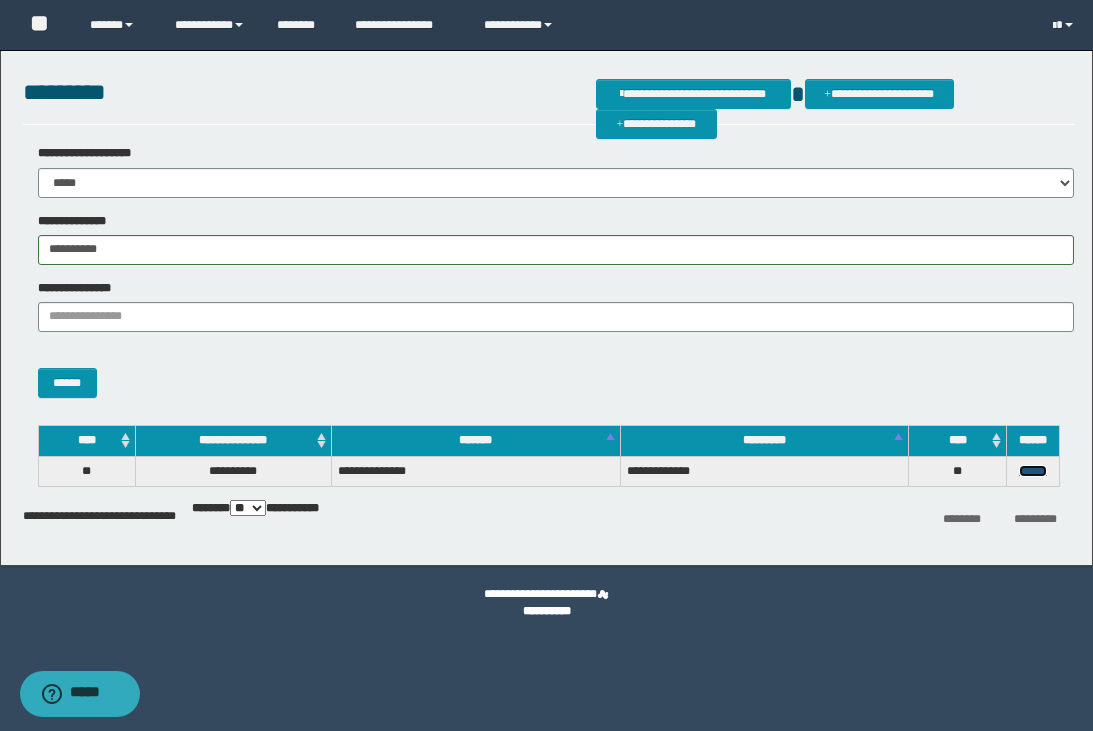 click on "******" at bounding box center [1033, 471] 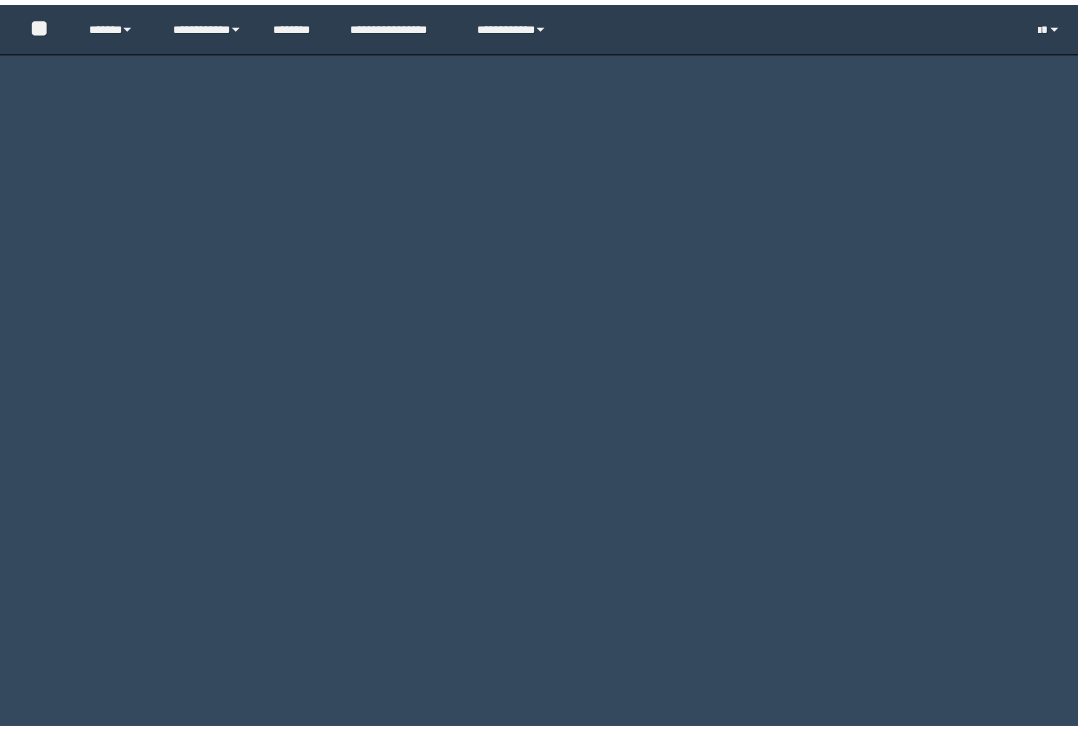 scroll, scrollTop: 0, scrollLeft: 0, axis: both 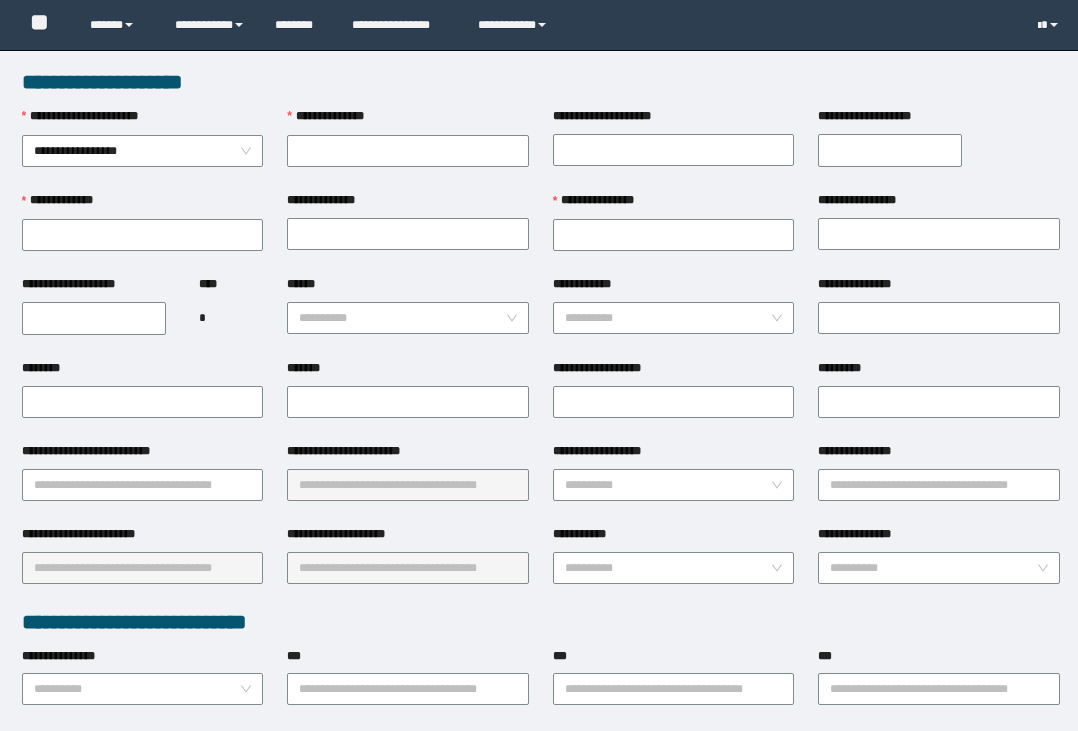 type on "**********" 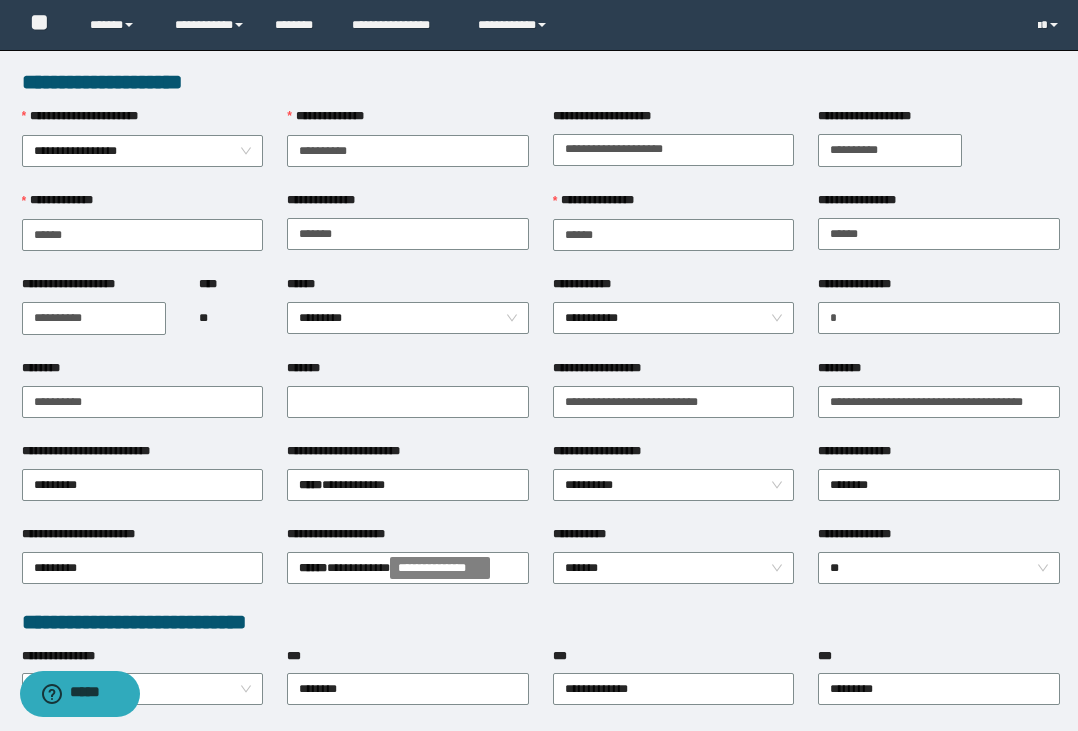 scroll, scrollTop: 0, scrollLeft: 0, axis: both 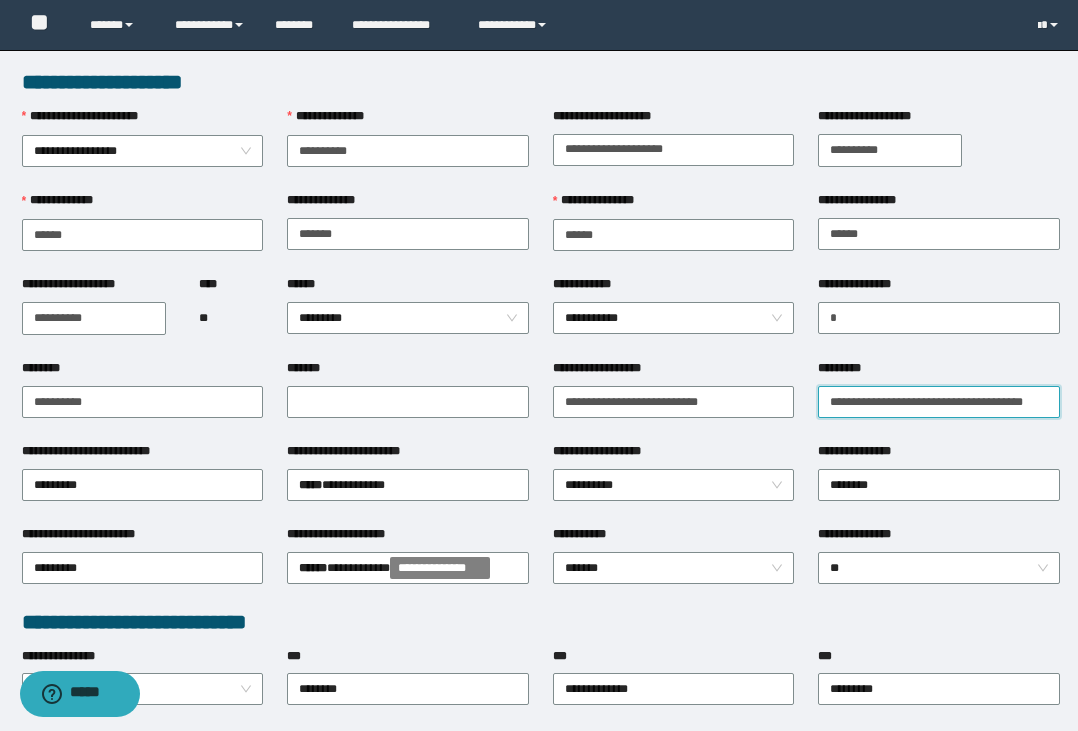 drag, startPoint x: 857, startPoint y: 402, endPoint x: 1033, endPoint y: 399, distance: 176.02557 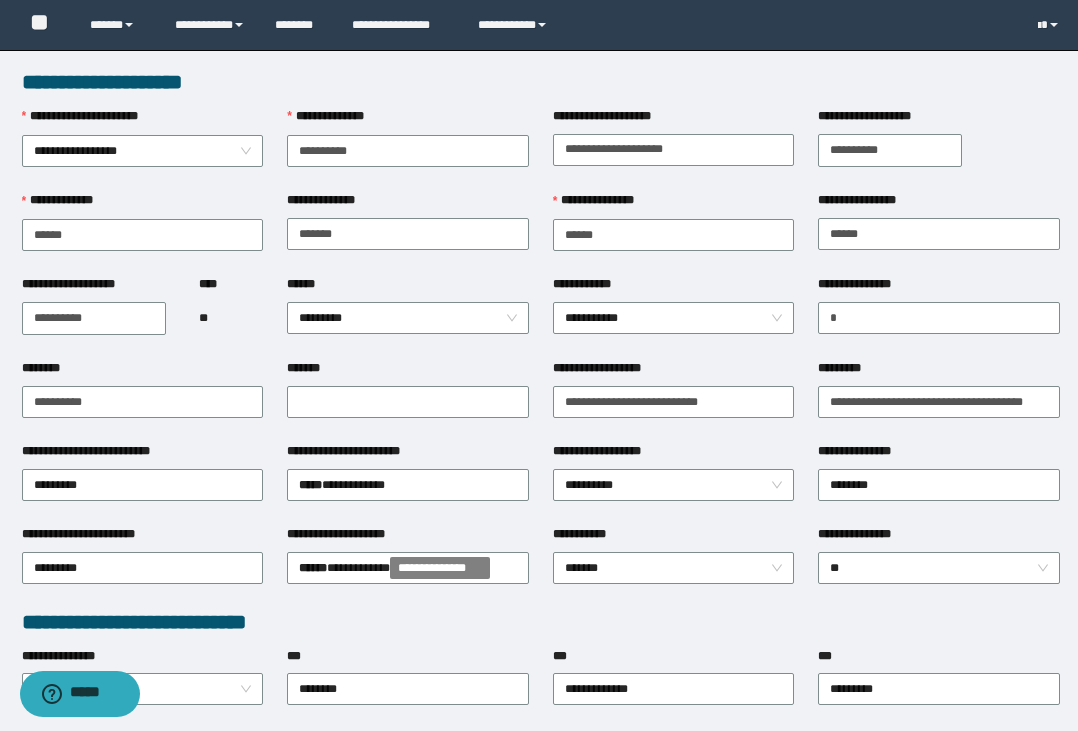 click on "*********" at bounding box center [939, 372] 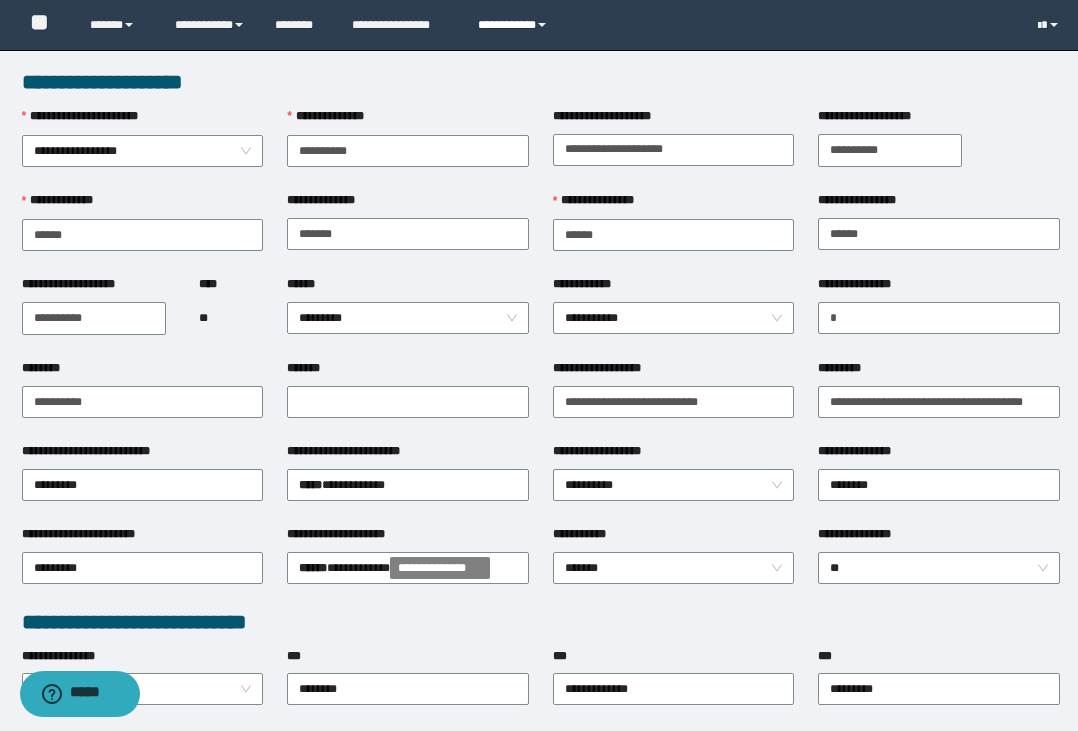 click on "**********" at bounding box center [515, 25] 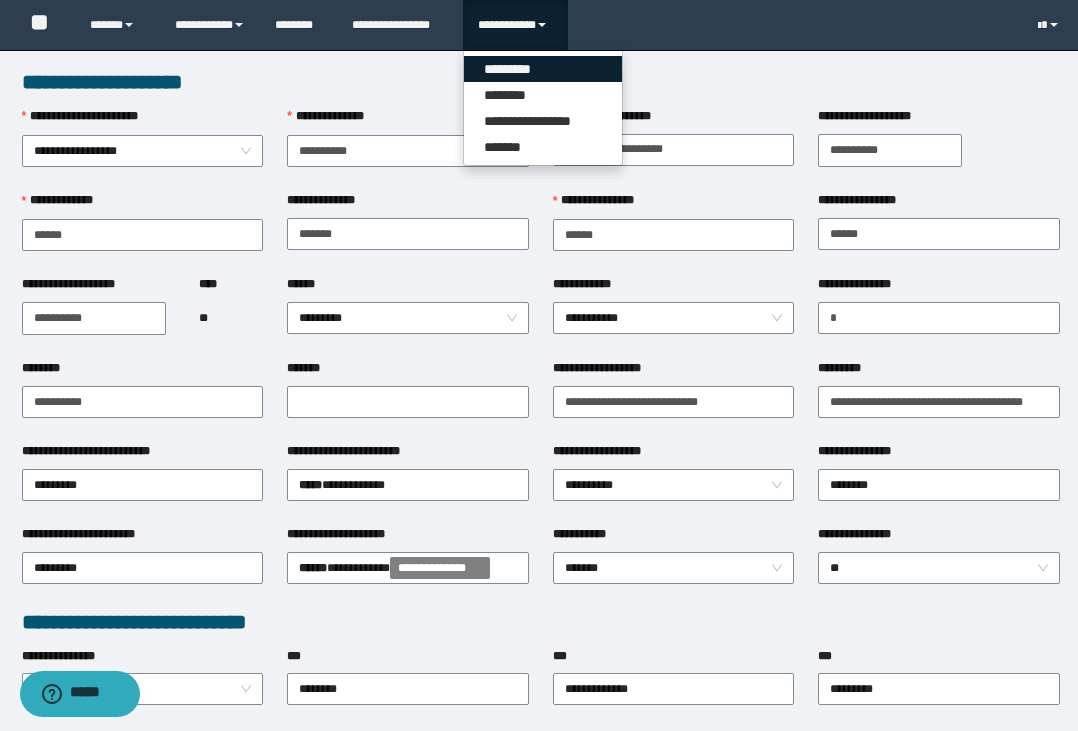 click on "*********" at bounding box center (543, 69) 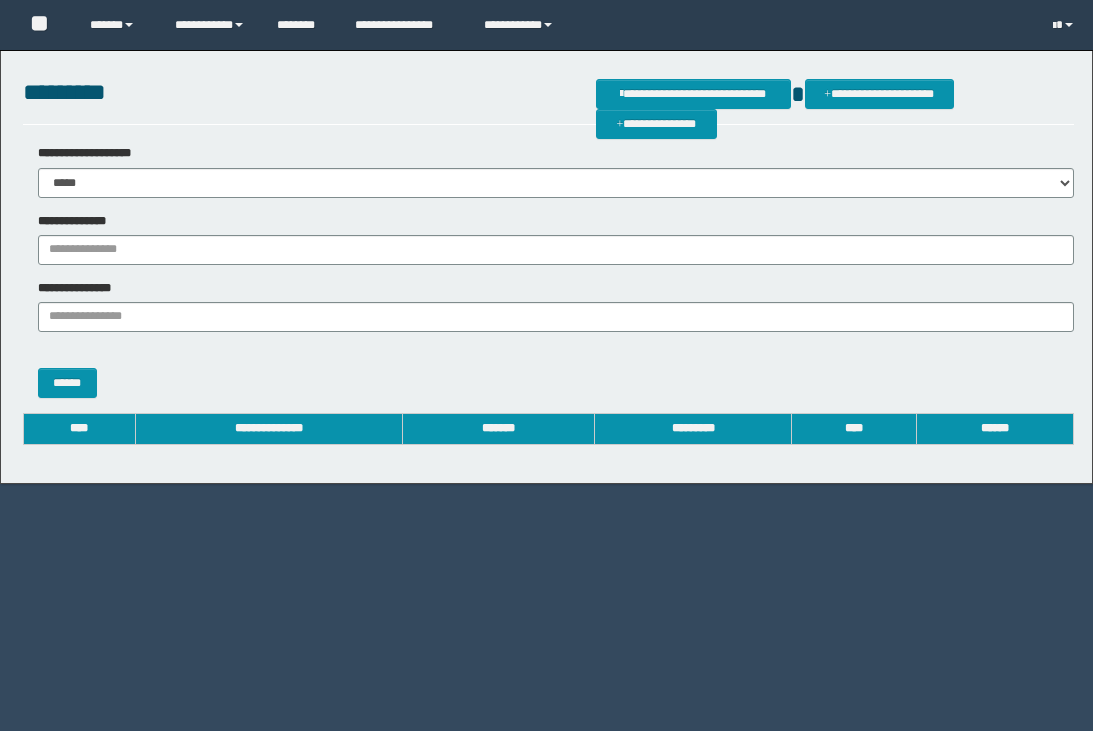 scroll, scrollTop: 0, scrollLeft: 0, axis: both 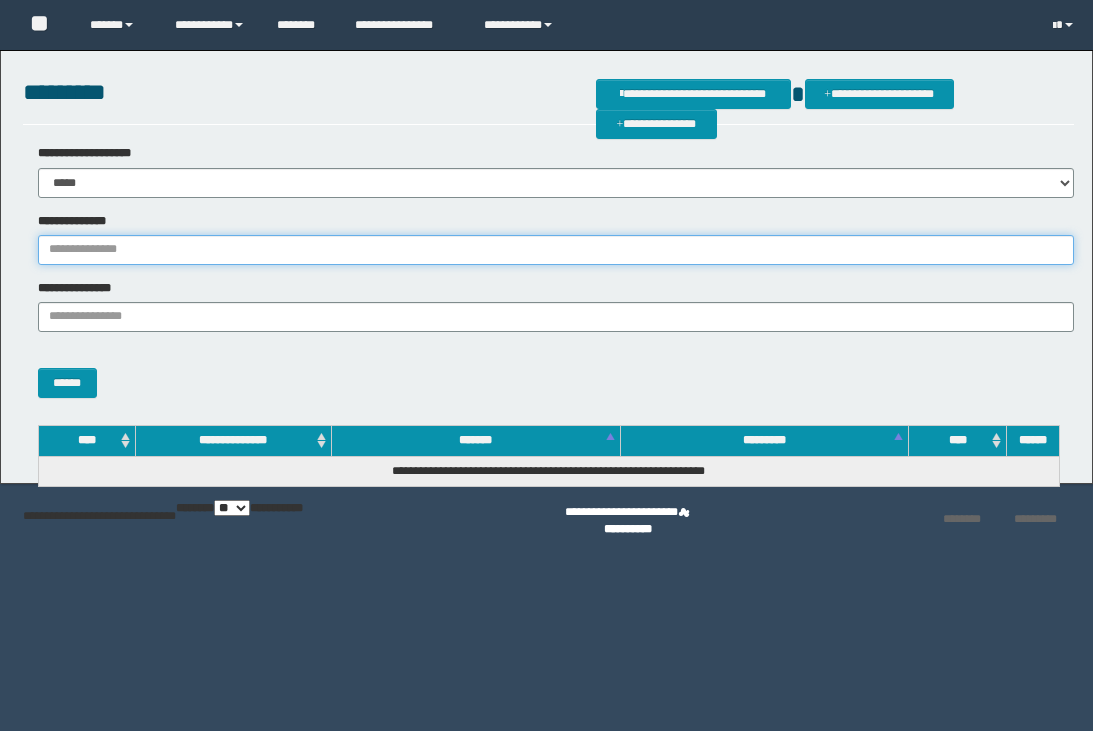 click on "**********" at bounding box center [556, 250] 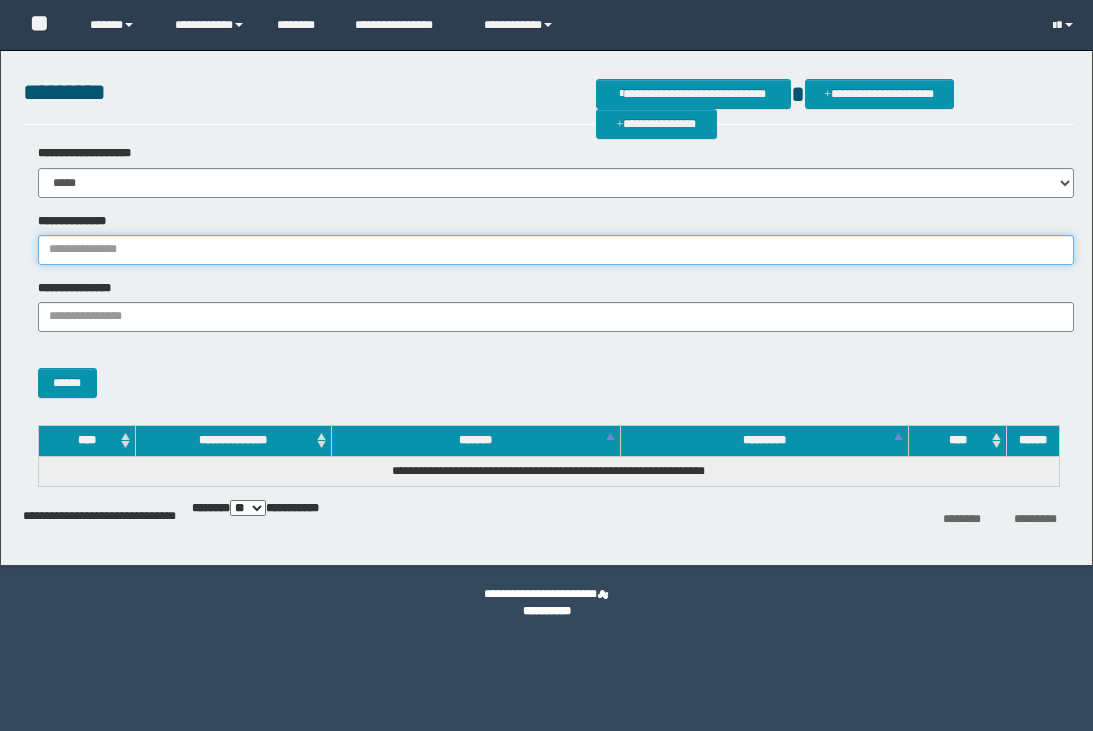 scroll, scrollTop: 0, scrollLeft: 0, axis: both 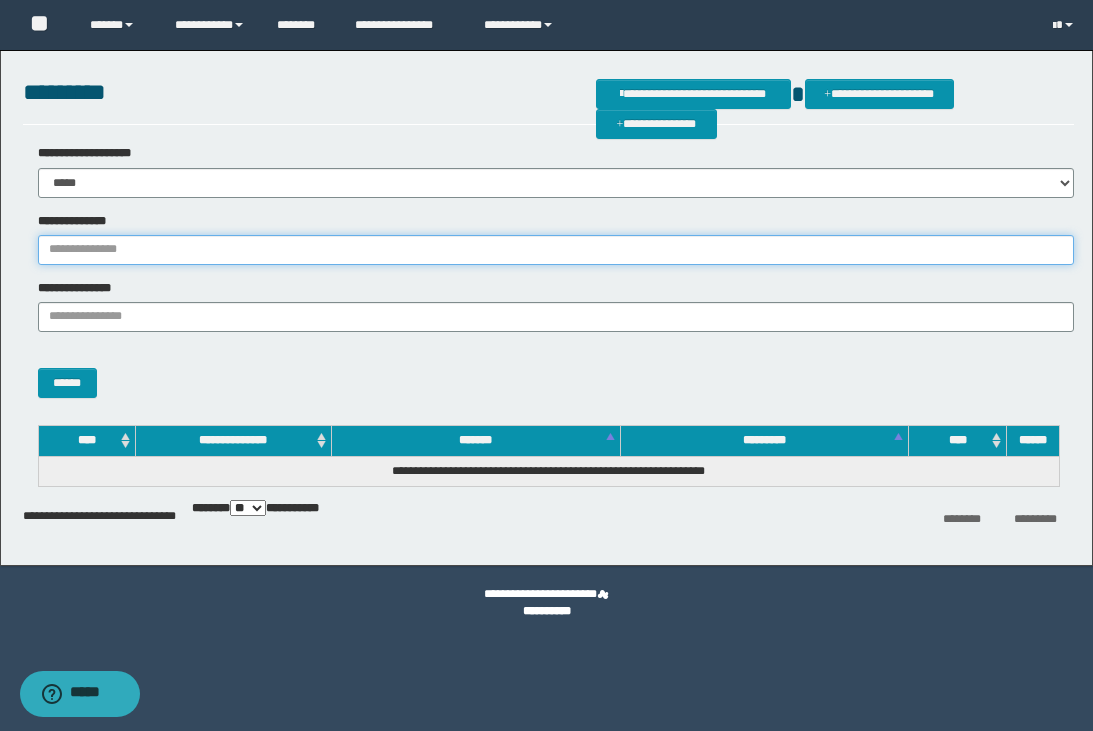 paste on "*******" 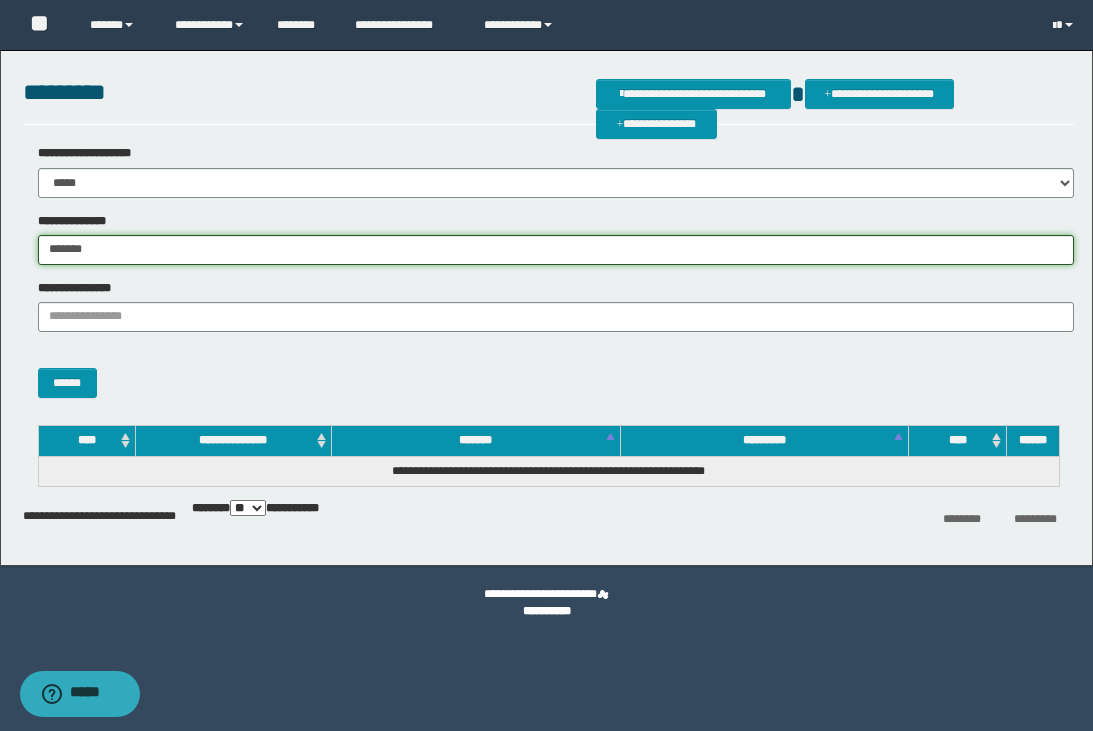 click on "*******" at bounding box center [556, 250] 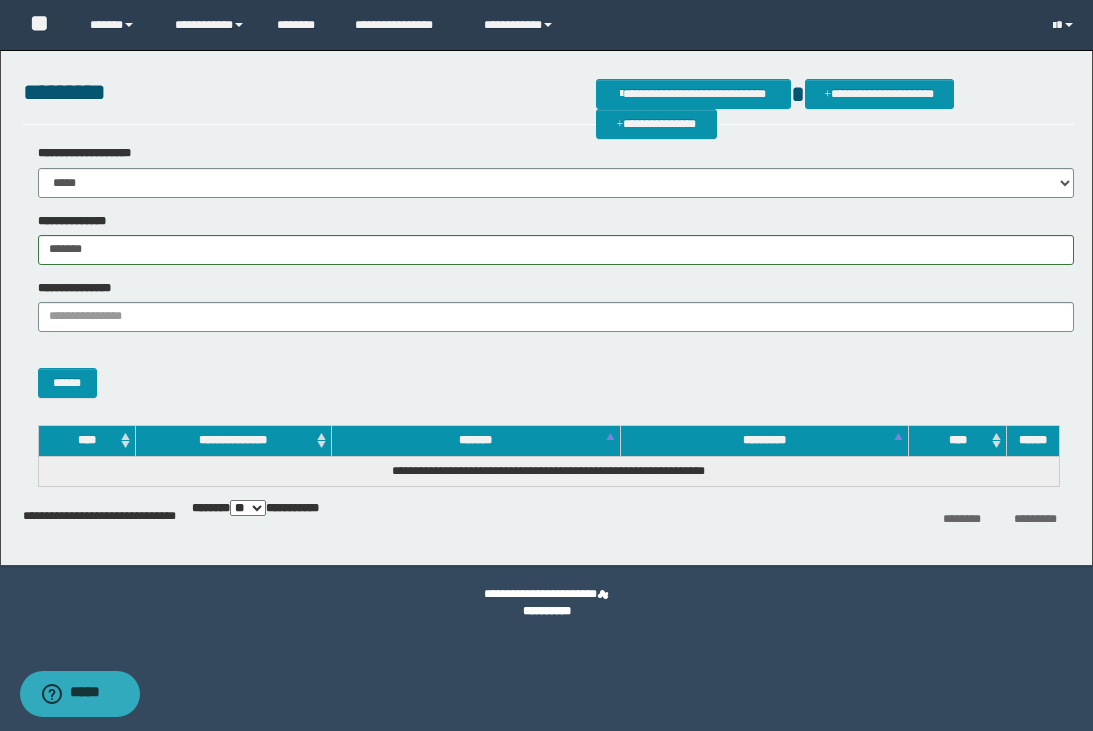 drag, startPoint x: 889, startPoint y: 378, endPoint x: 525, endPoint y: 260, distance: 382.64865 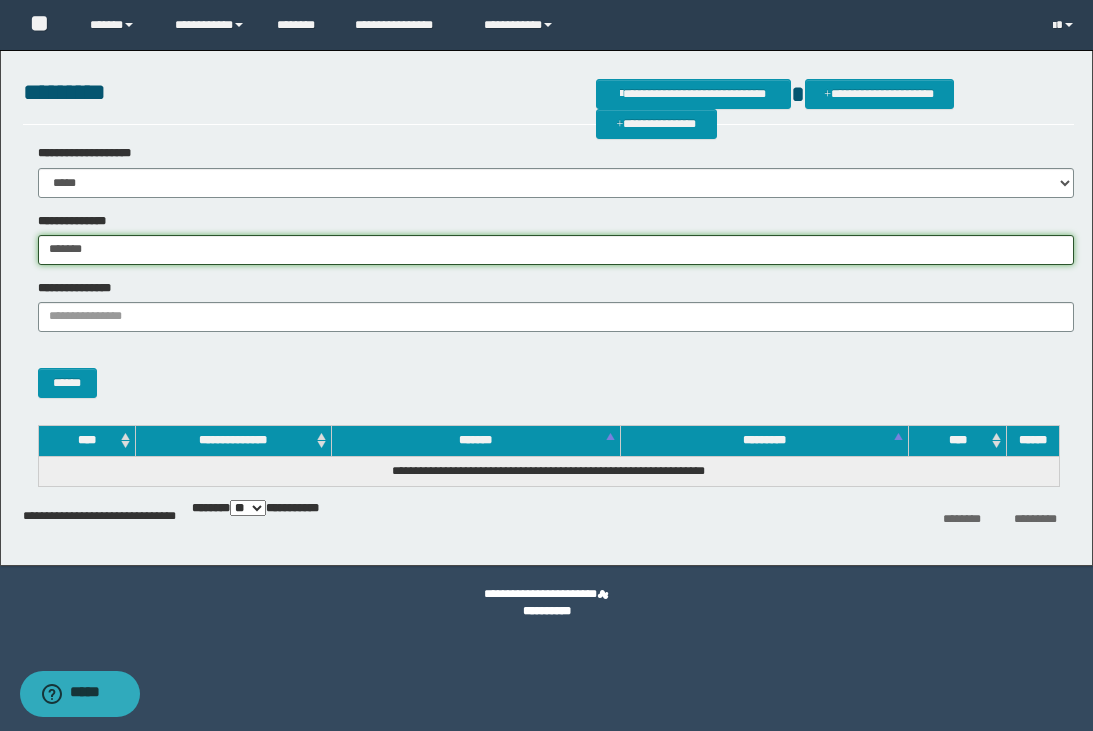 drag, startPoint x: 41, startPoint y: 251, endPoint x: -14, endPoint y: 256, distance: 55.226807 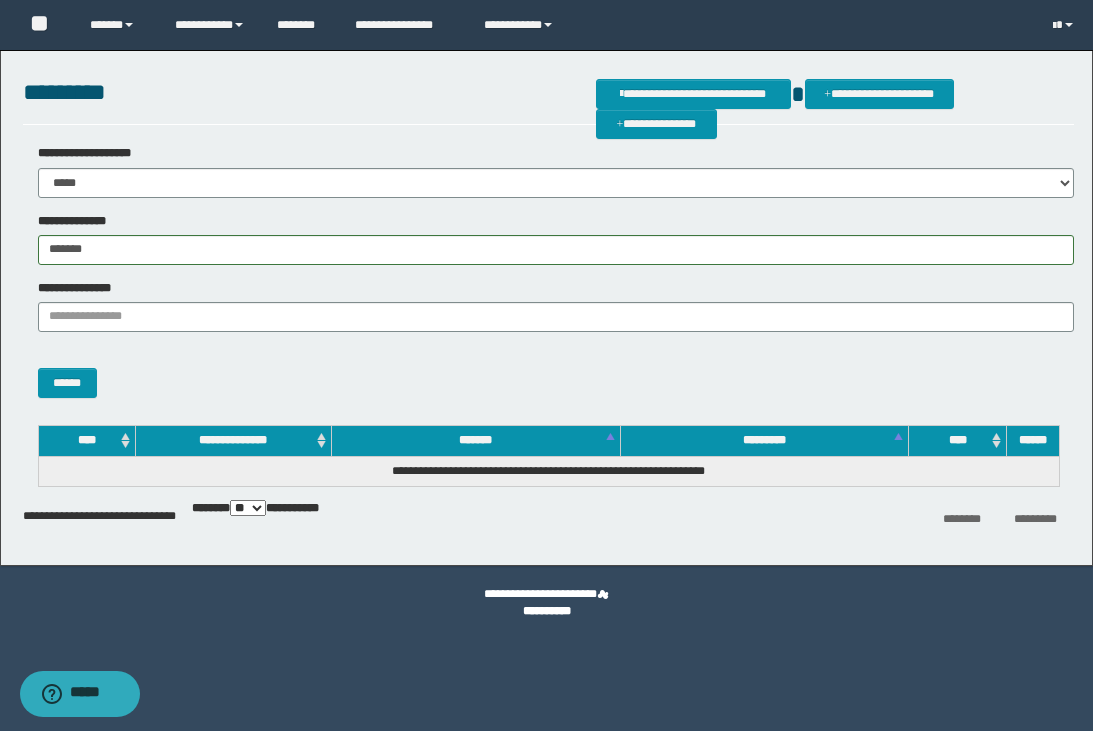 click on "******" at bounding box center (548, 373) 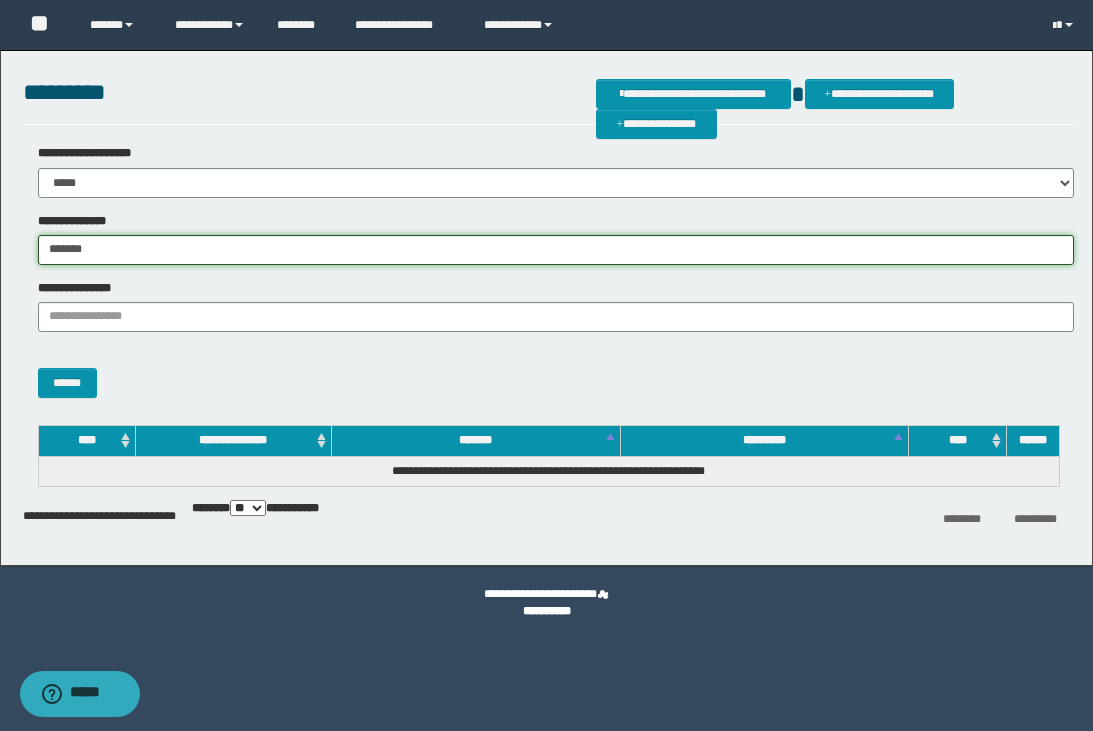 click on "*******" at bounding box center (556, 250) 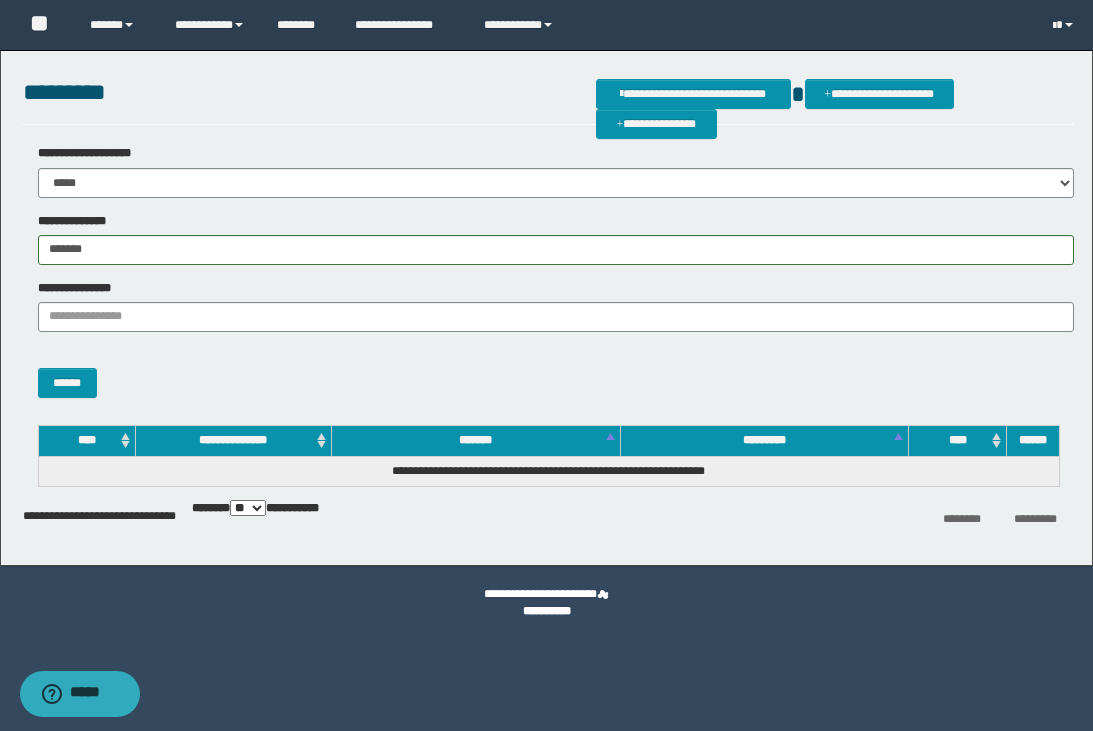 click on "**********" at bounding box center [548, 271] 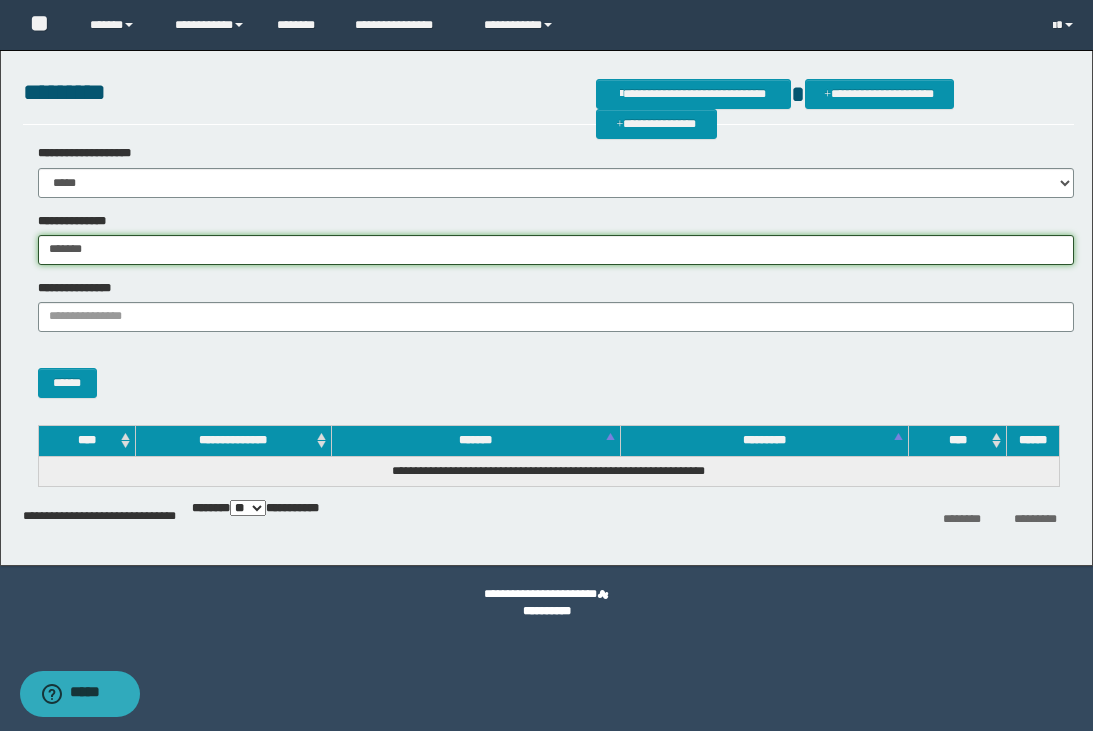 drag, startPoint x: 74, startPoint y: 250, endPoint x: -27, endPoint y: 251, distance: 101.00495 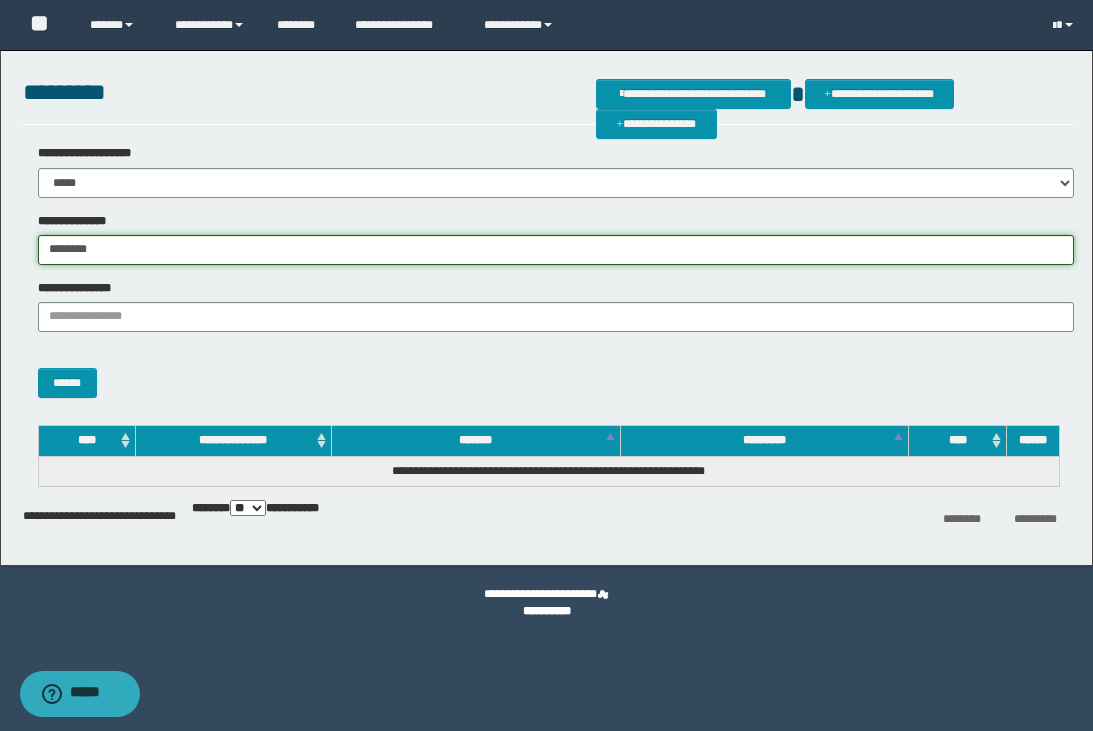 type on "********" 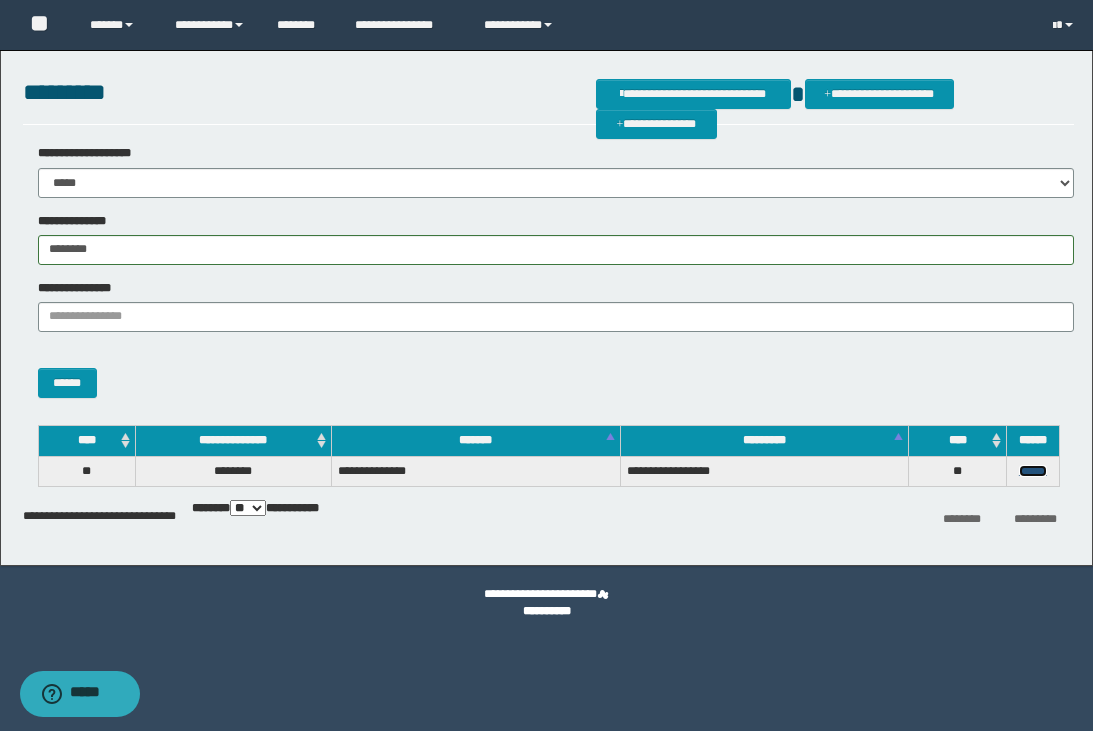 click on "******" at bounding box center (1033, 471) 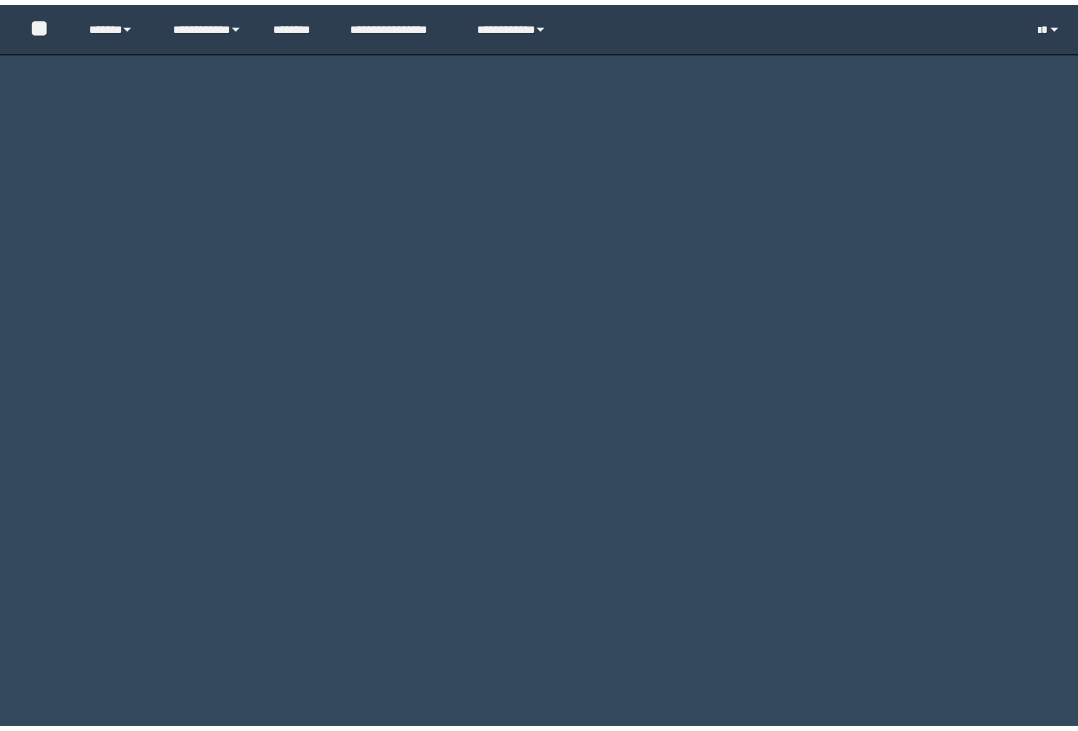 scroll, scrollTop: 0, scrollLeft: 0, axis: both 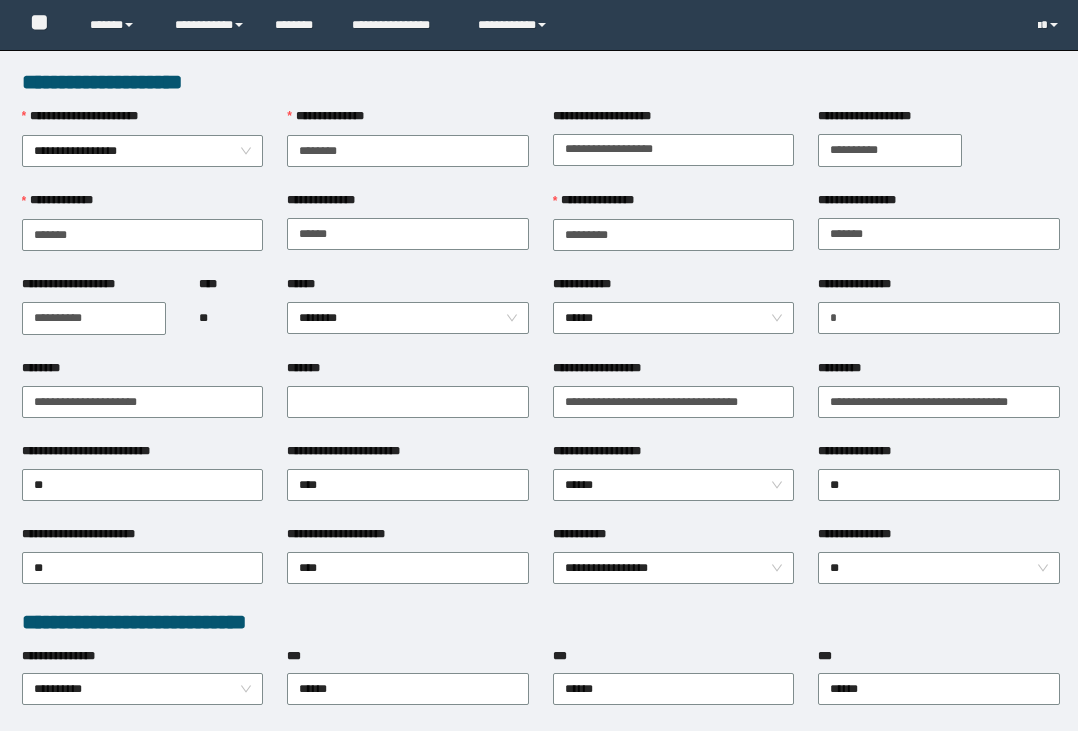 type on "********" 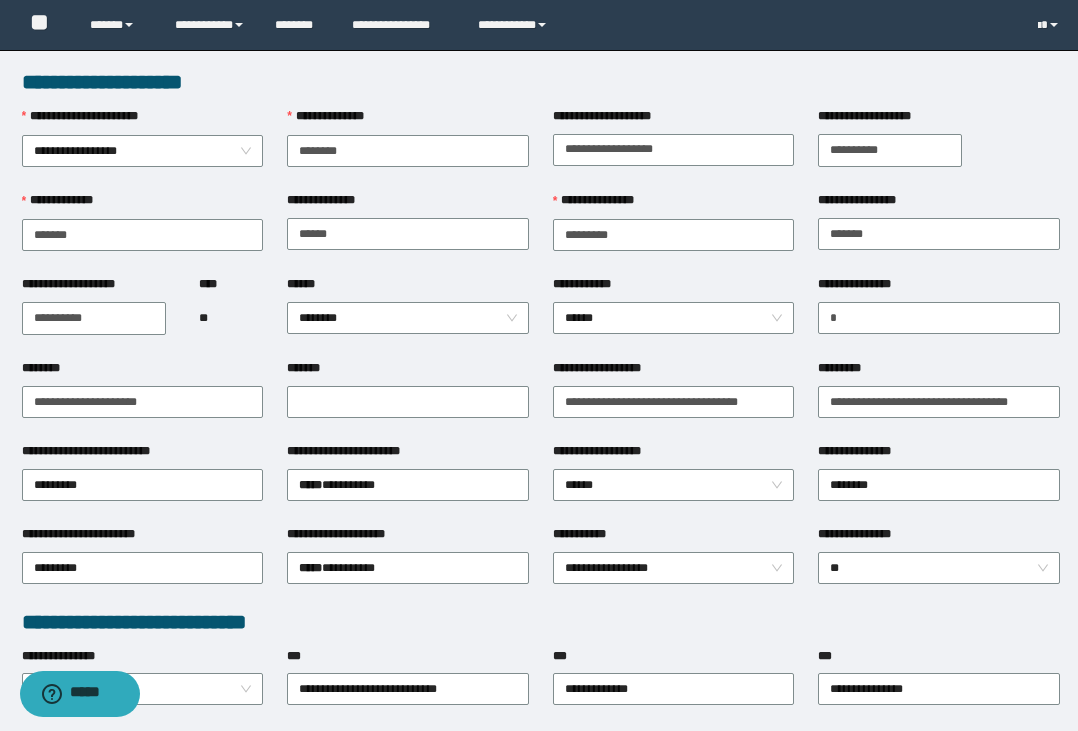 scroll, scrollTop: 0, scrollLeft: 0, axis: both 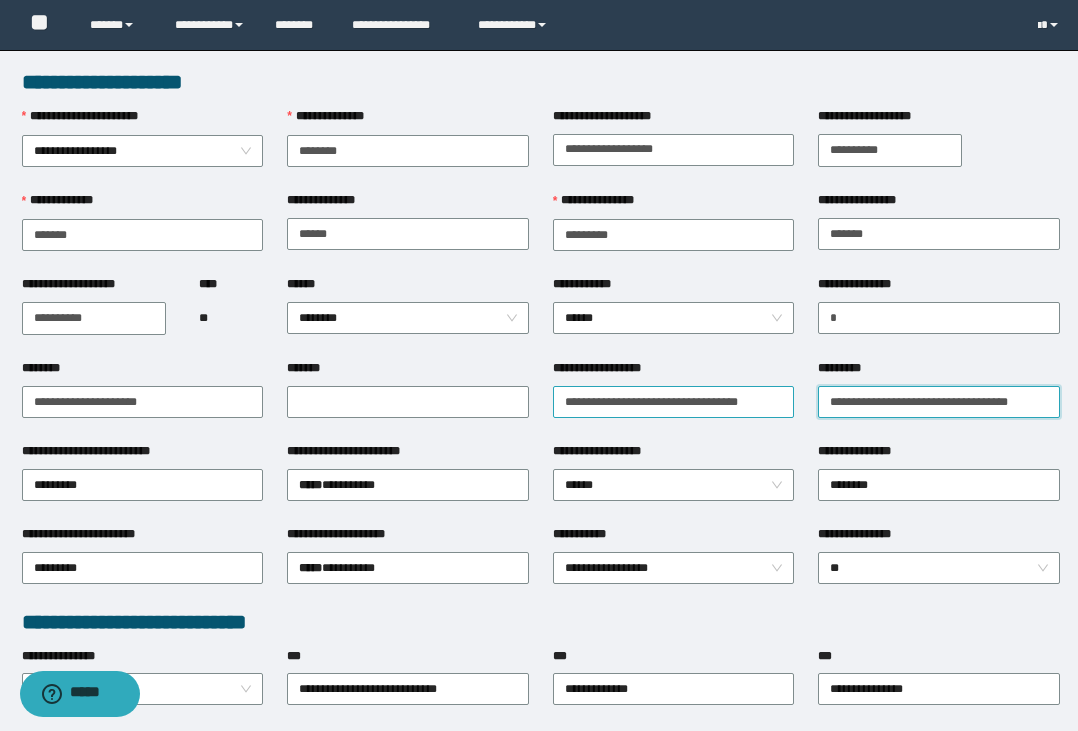 drag, startPoint x: 980, startPoint y: 400, endPoint x: 791, endPoint y: 400, distance: 189 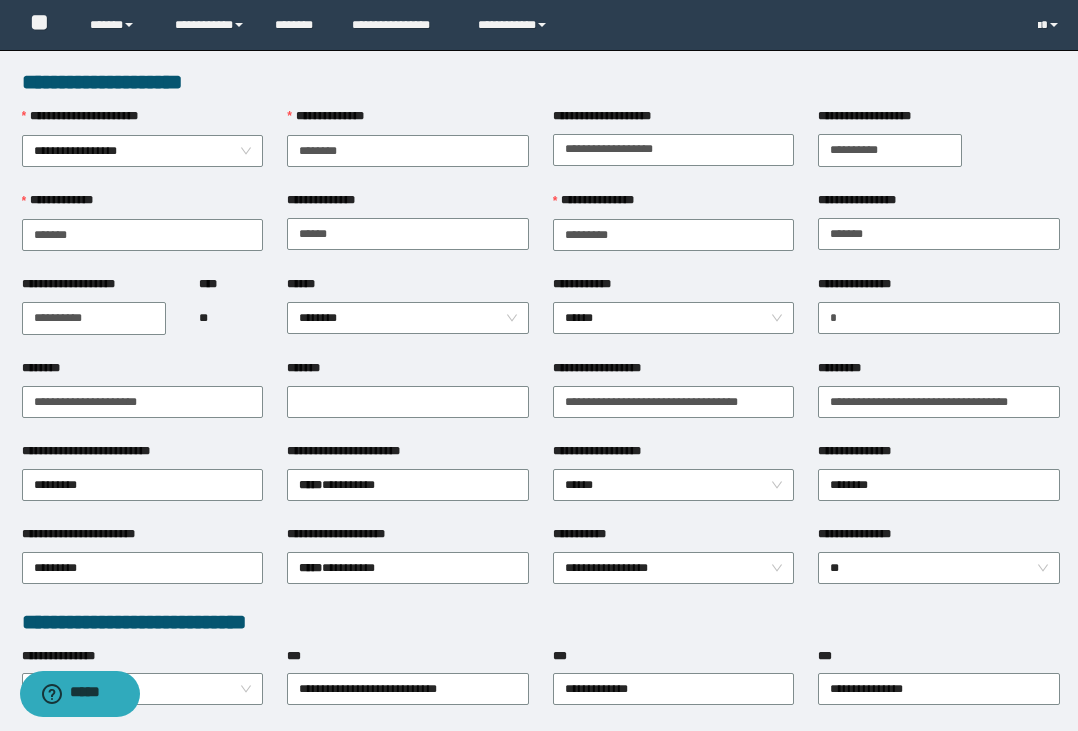 click on "**********" at bounding box center [939, 317] 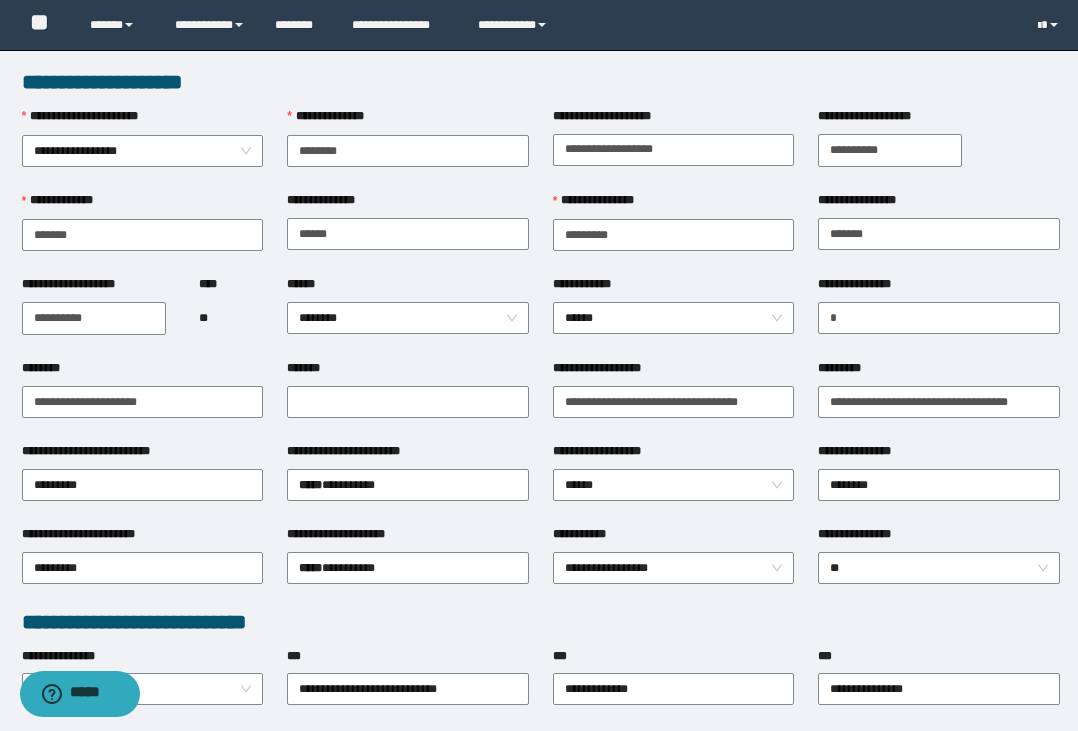 click on "*********" at bounding box center (939, 372) 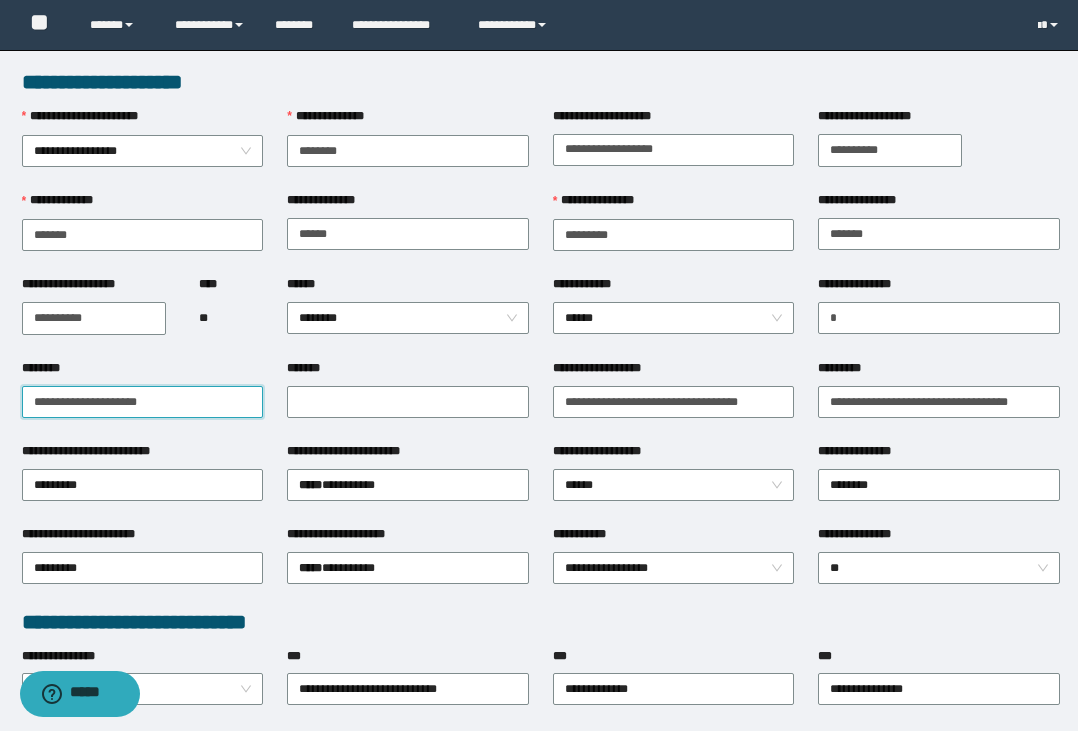 drag, startPoint x: 194, startPoint y: 398, endPoint x: -26, endPoint y: 397, distance: 220.00227 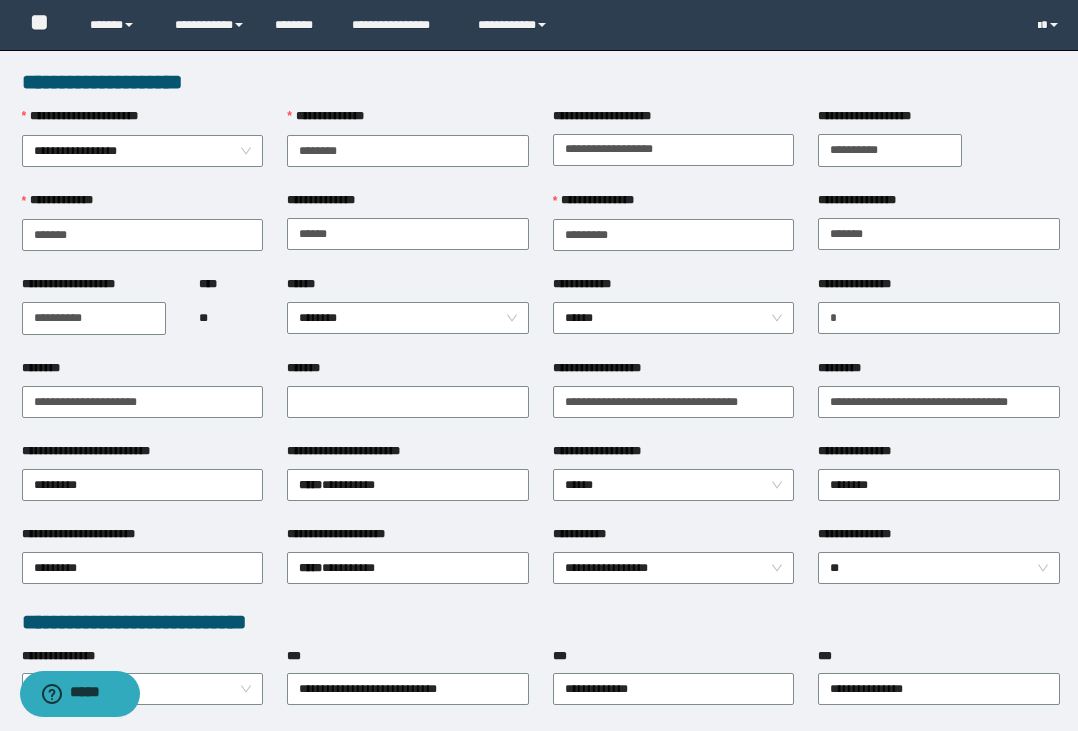 click on "**********" at bounding box center (939, 317) 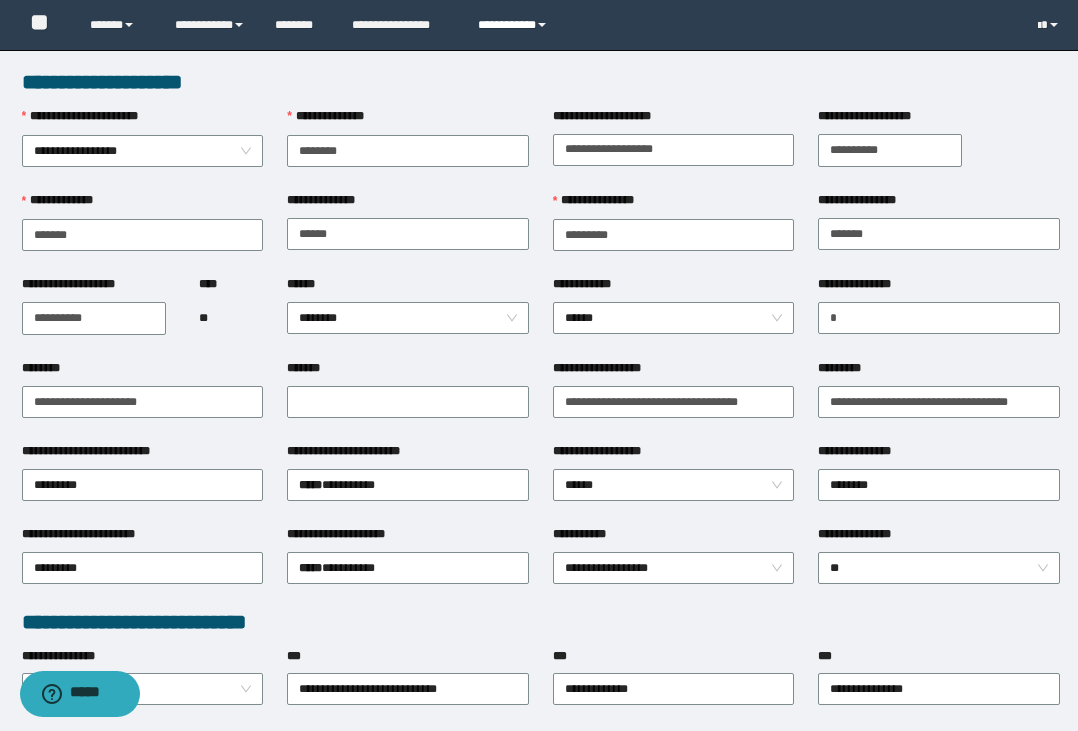 click on "**********" at bounding box center [515, 25] 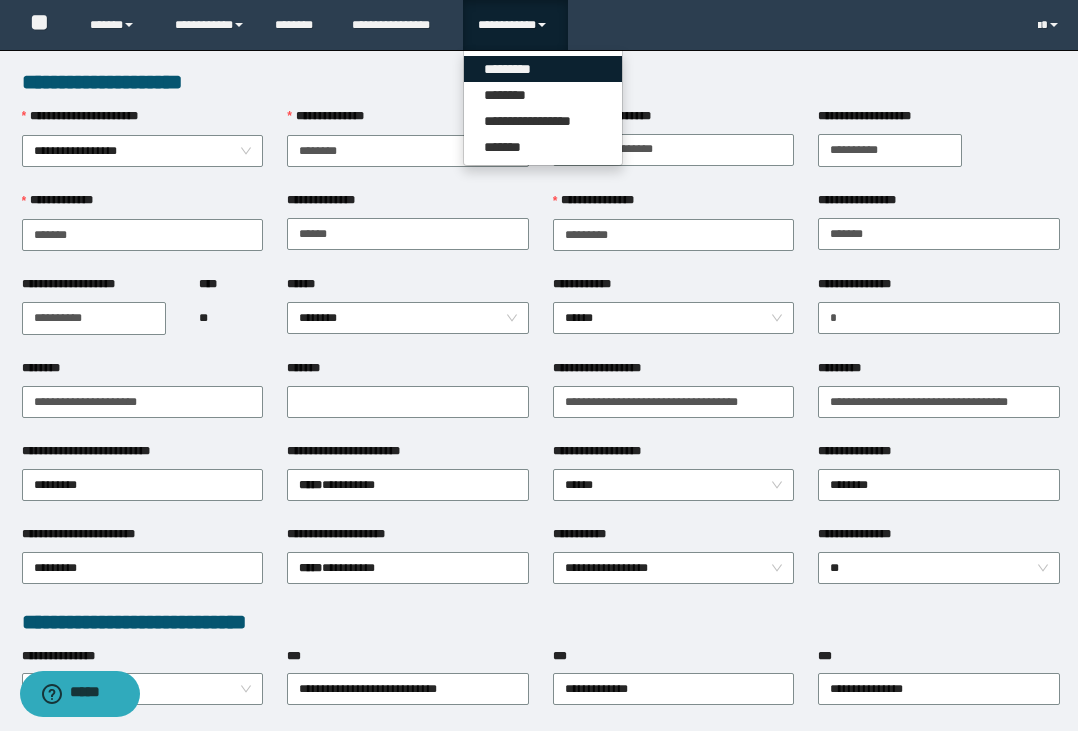 click on "*********" at bounding box center (543, 69) 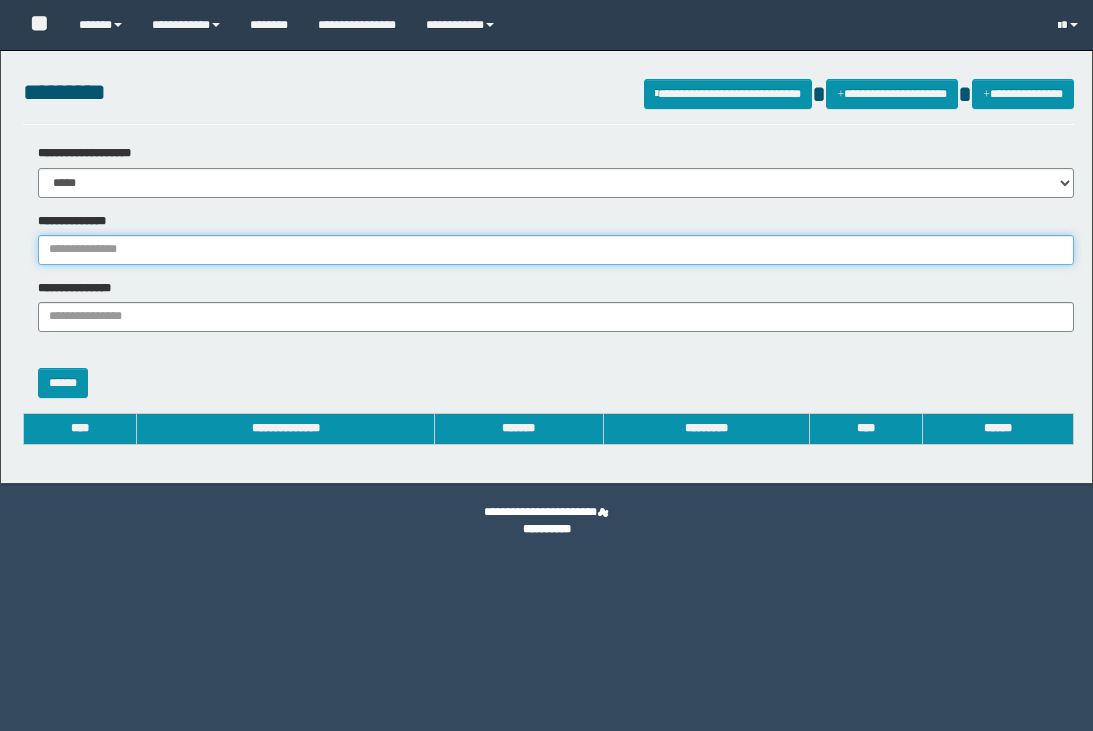click on "**********" at bounding box center [556, 250] 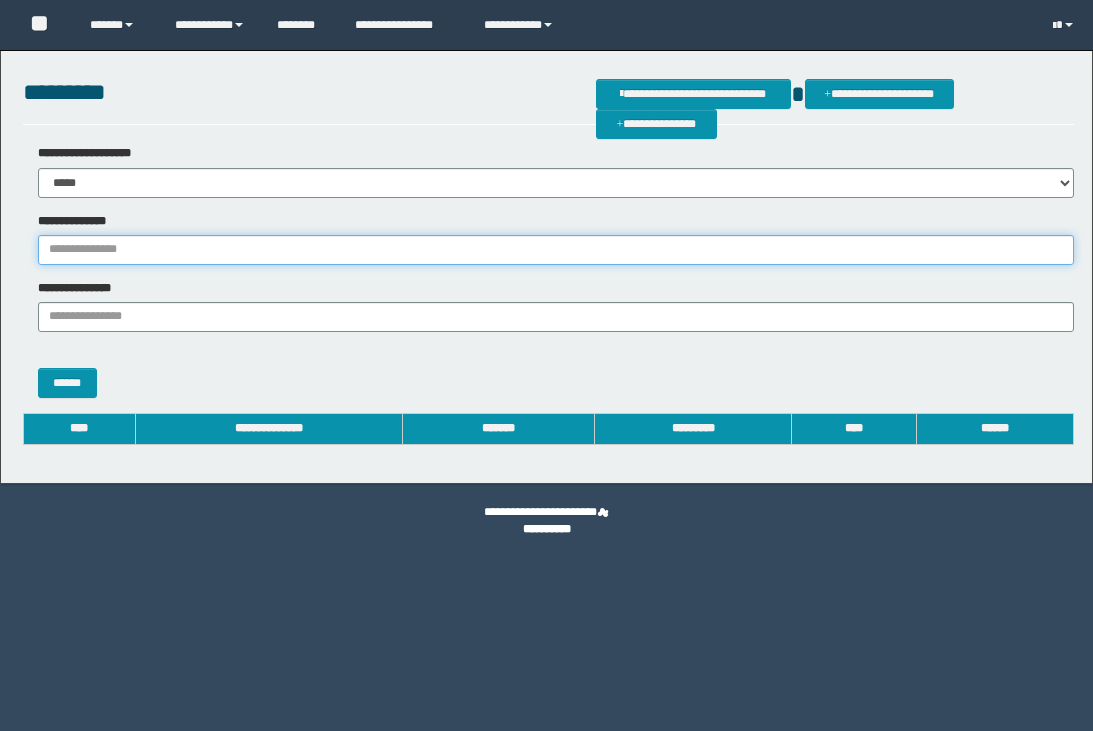 scroll, scrollTop: 0, scrollLeft: 0, axis: both 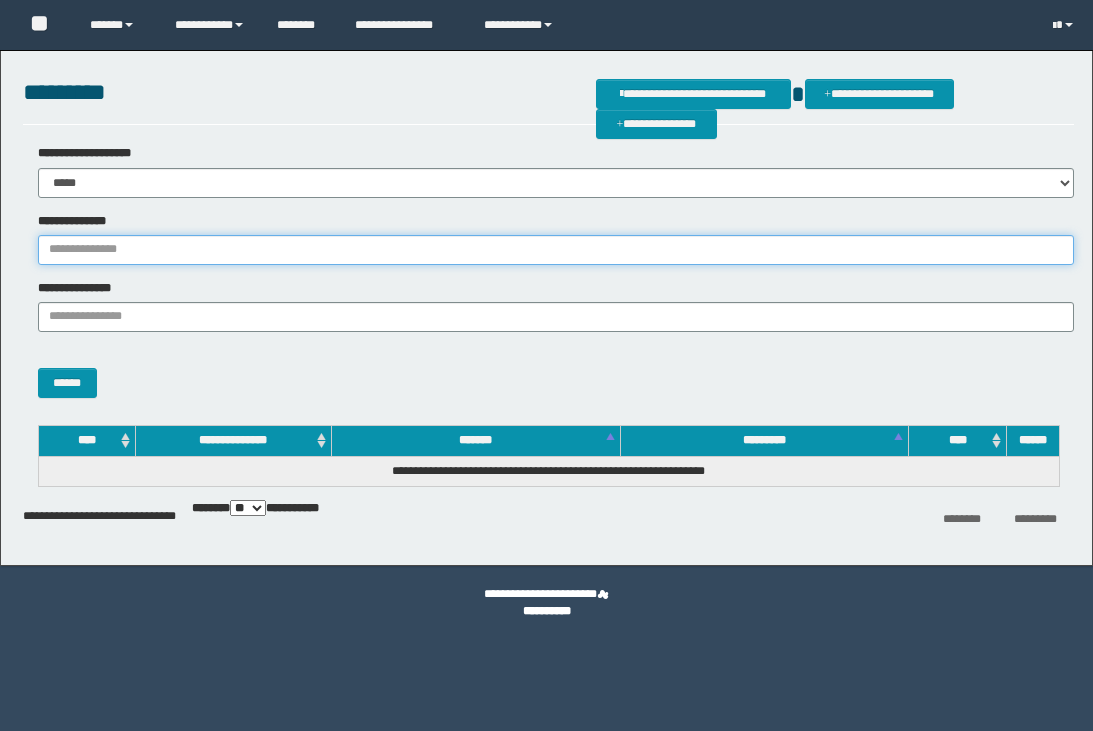 paste on "**********" 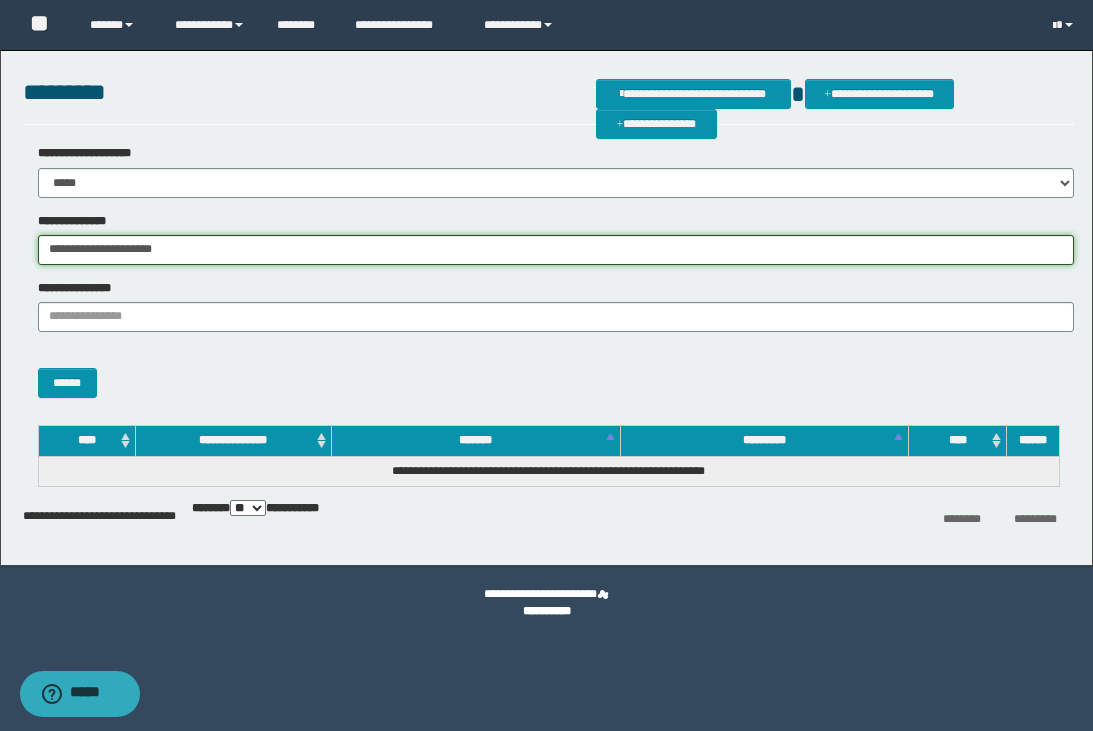 scroll, scrollTop: 0, scrollLeft: 0, axis: both 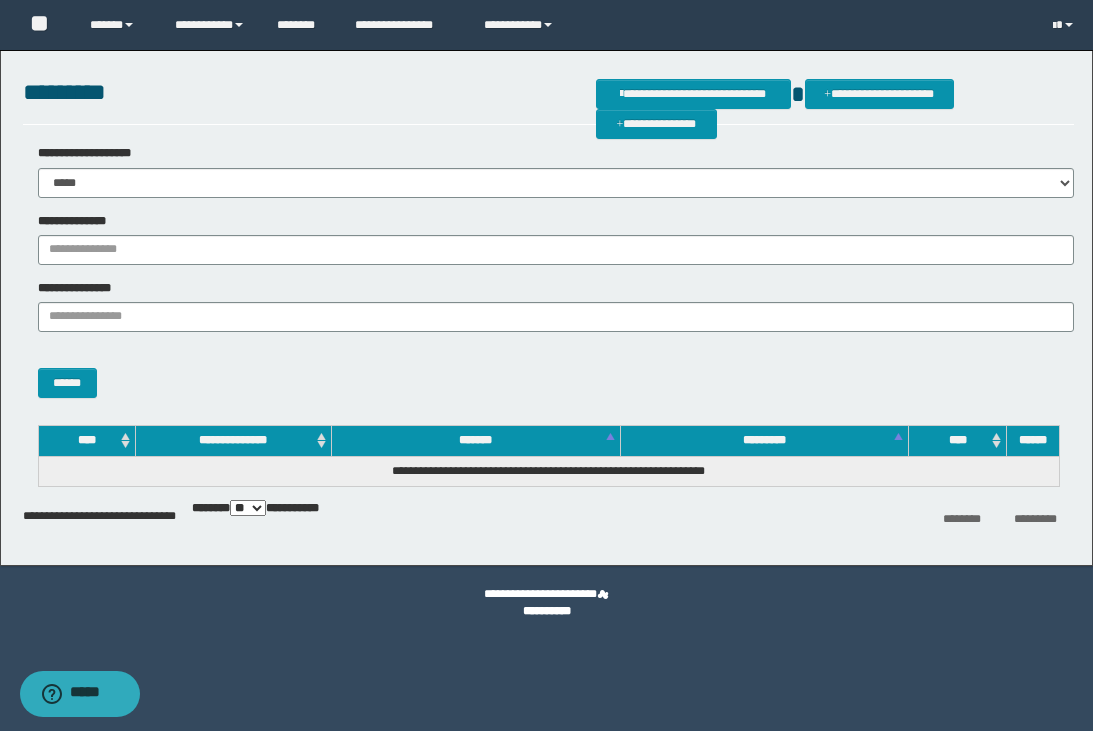 click on "**********" at bounding box center [548, 271] 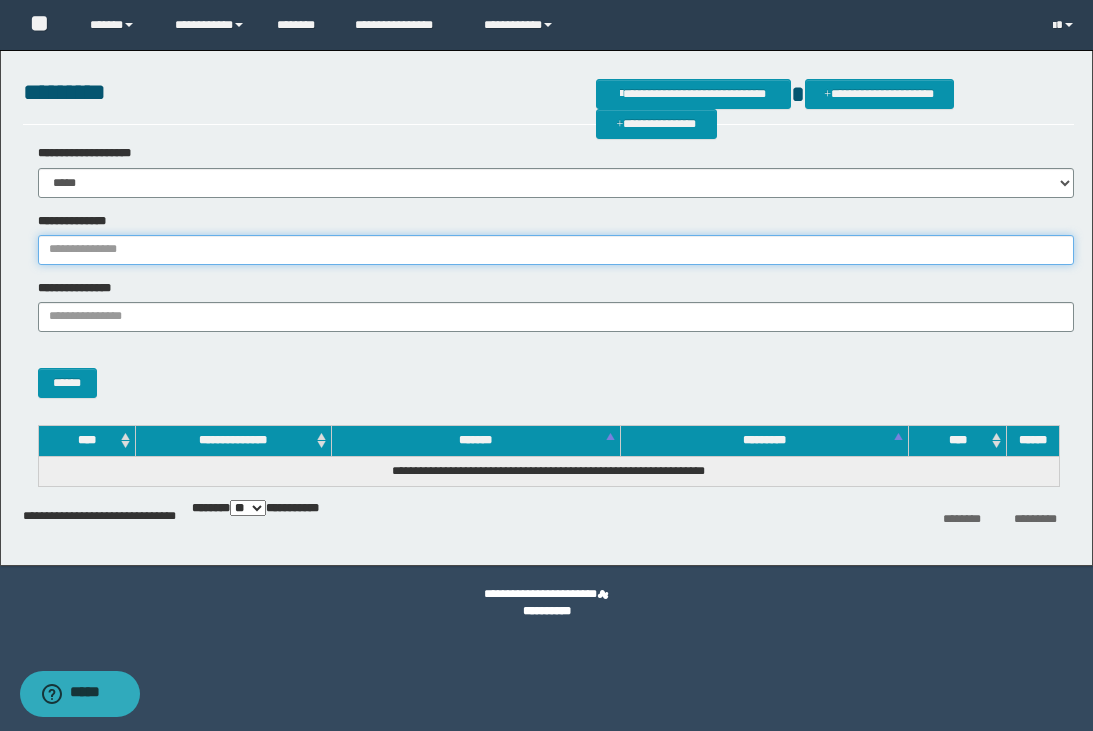 click on "**********" at bounding box center (556, 250) 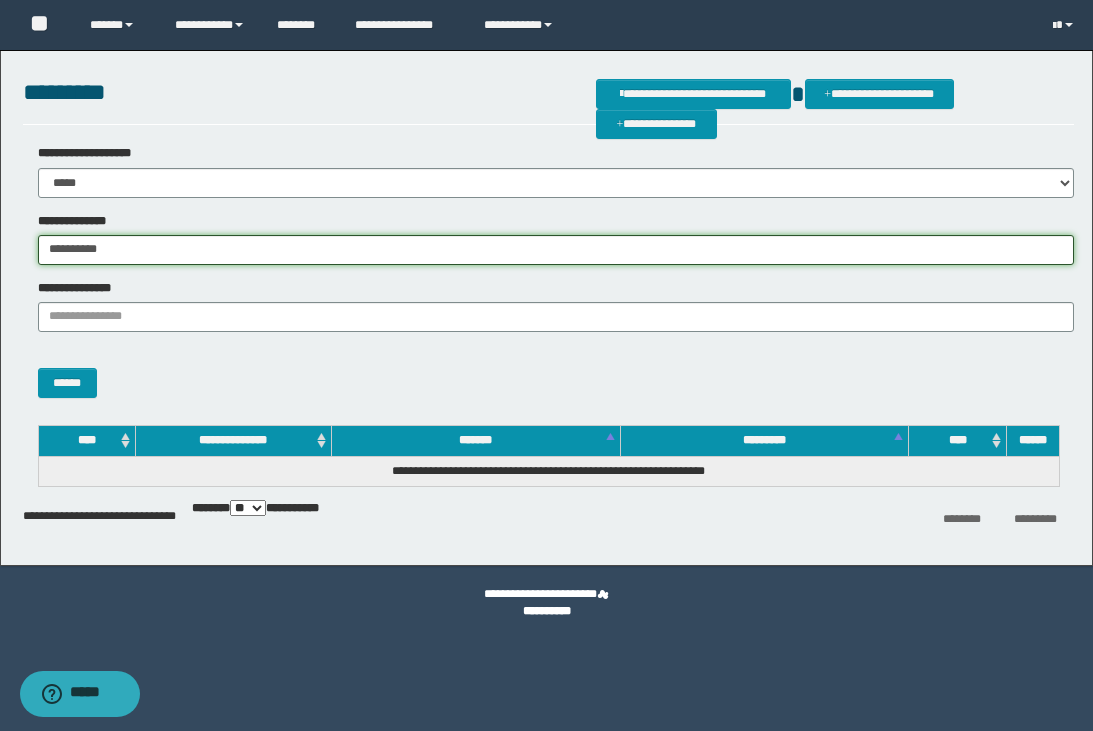 type on "**********" 